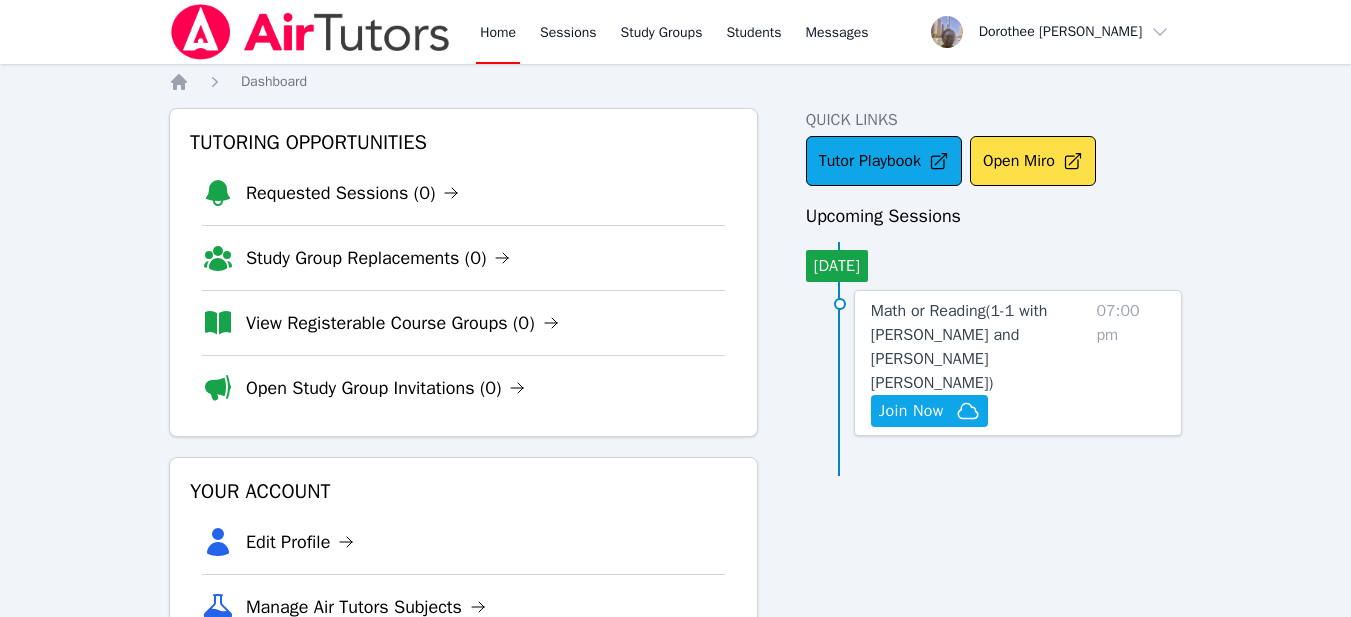 scroll, scrollTop: 0, scrollLeft: 0, axis: both 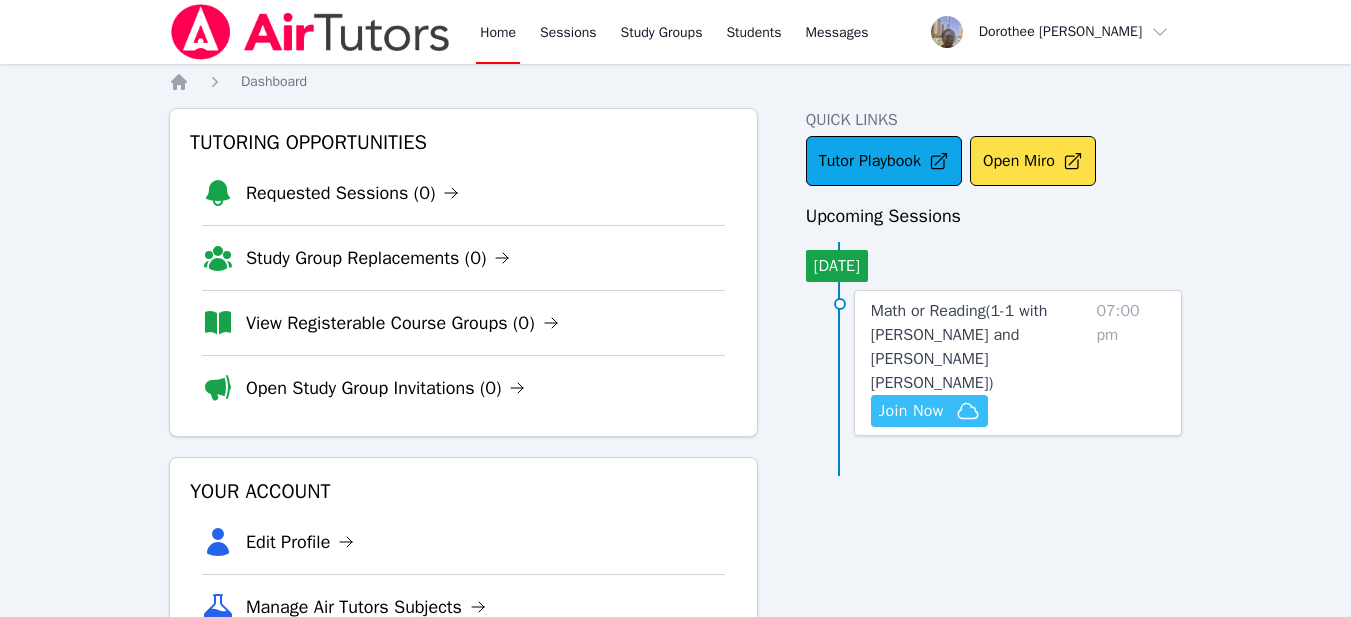 click on "Join Now" at bounding box center [911, 411] 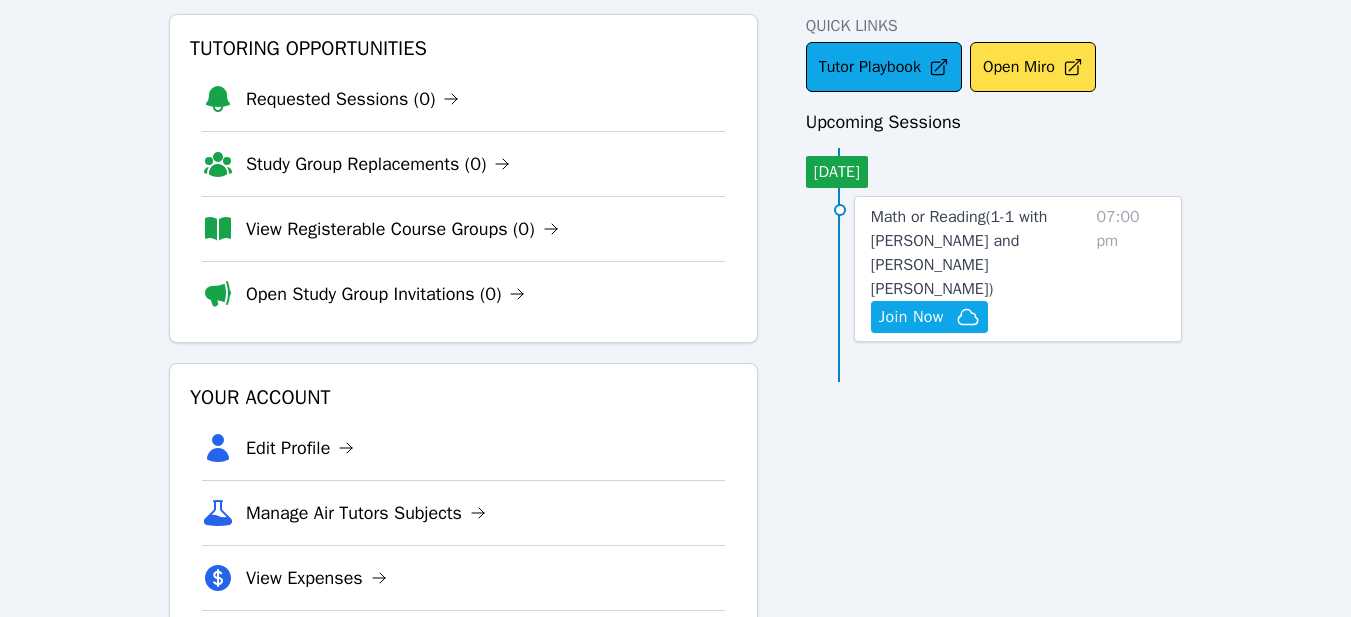 scroll, scrollTop: 0, scrollLeft: 0, axis: both 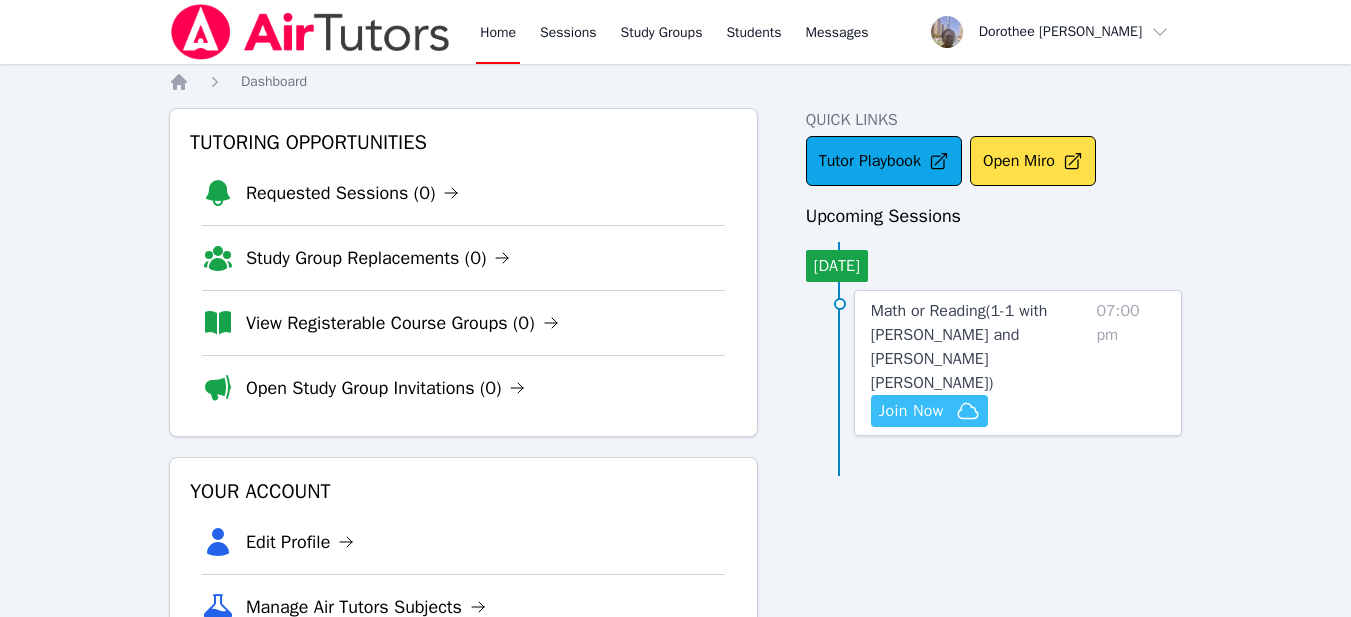 click on "Join Now" at bounding box center [911, 411] 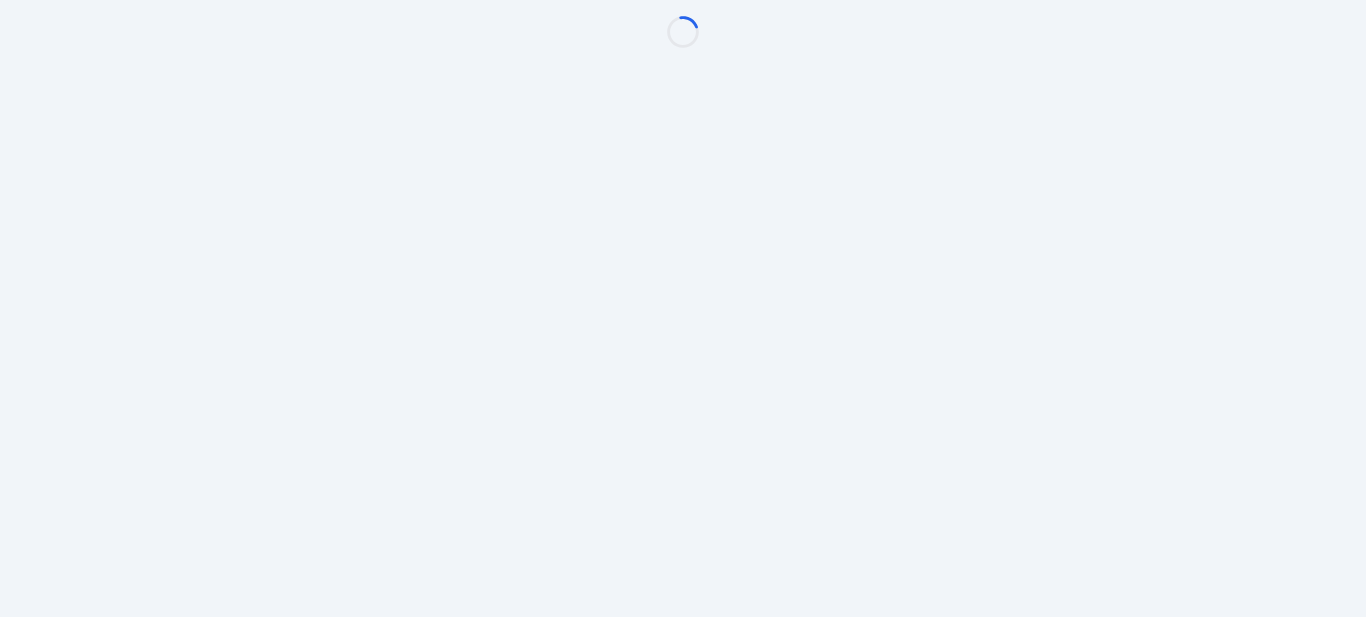 scroll, scrollTop: 0, scrollLeft: 0, axis: both 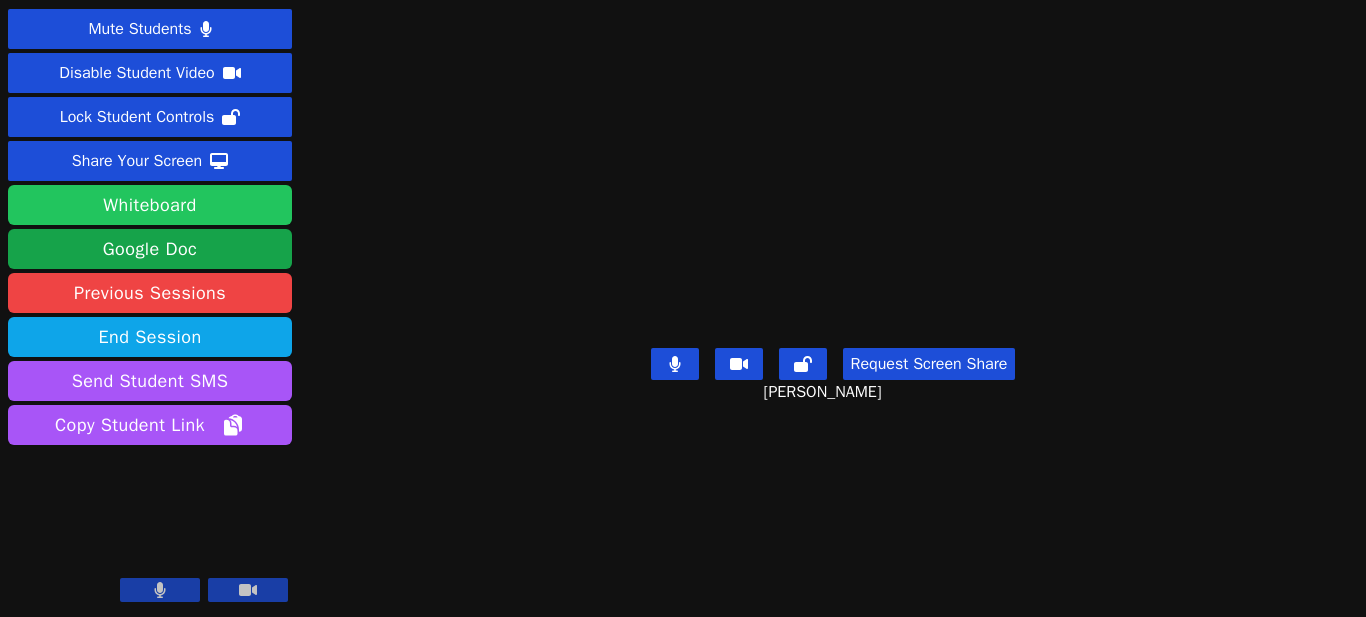 click on "Whiteboard" at bounding box center [150, 205] 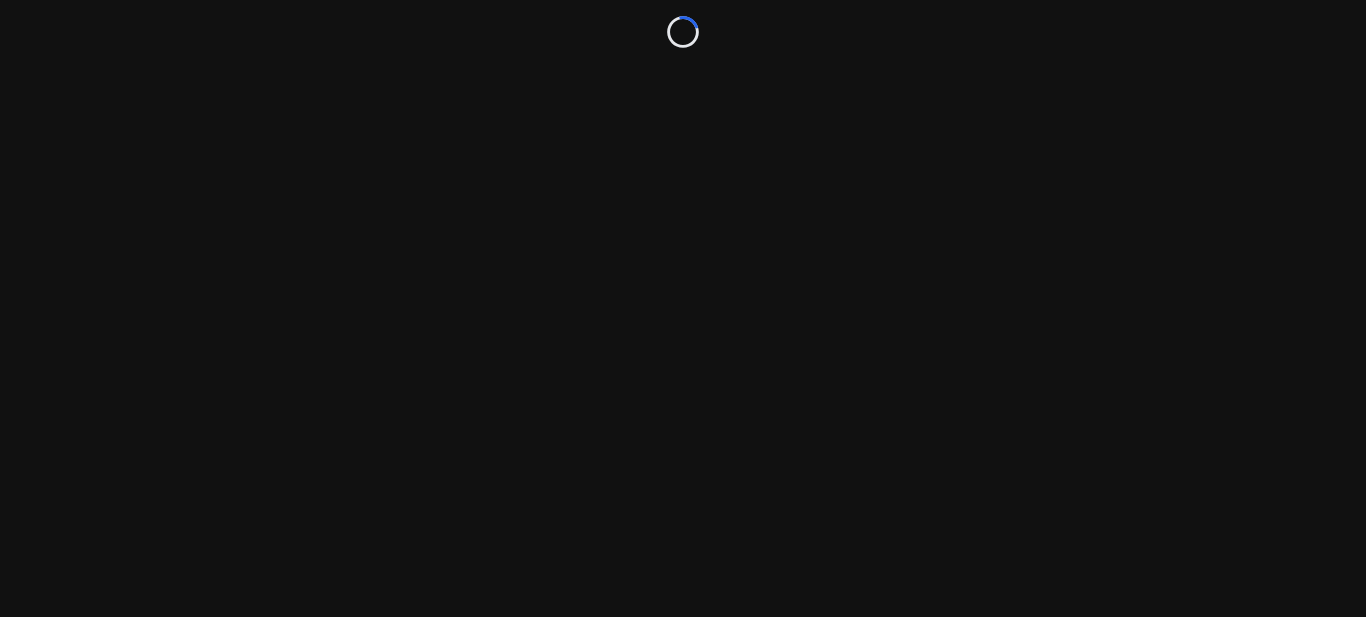 scroll, scrollTop: 0, scrollLeft: 0, axis: both 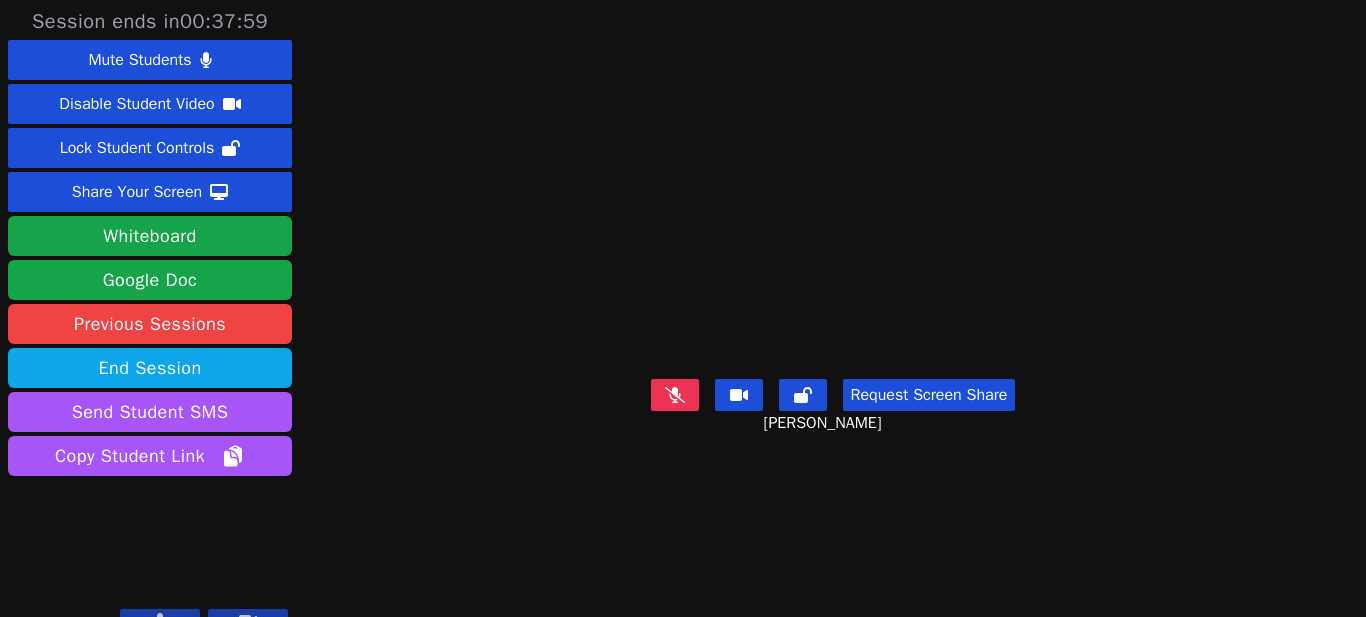 click 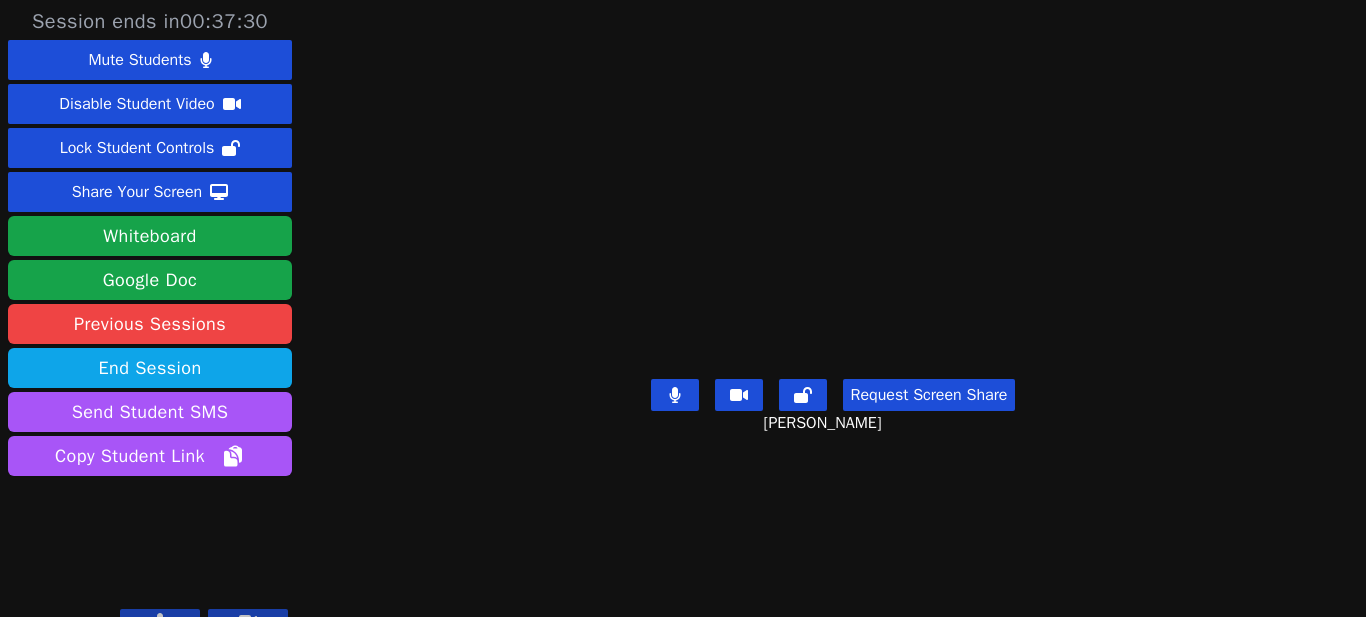 type 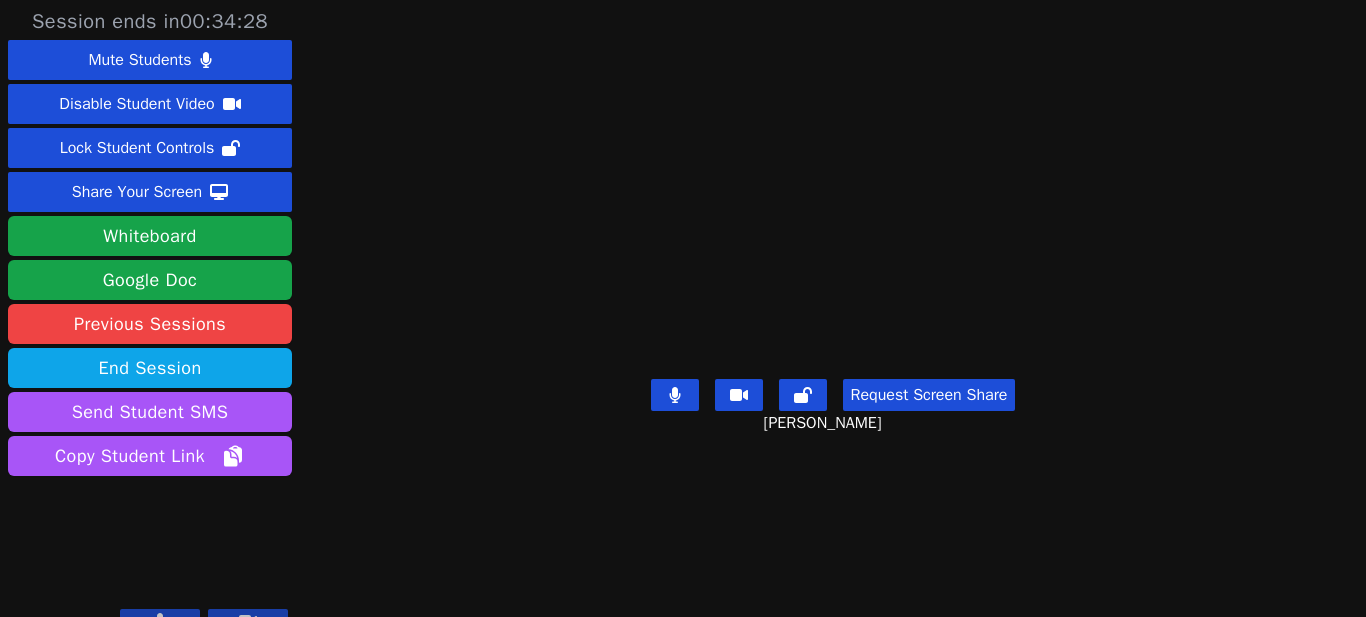 scroll, scrollTop: 0, scrollLeft: 0, axis: both 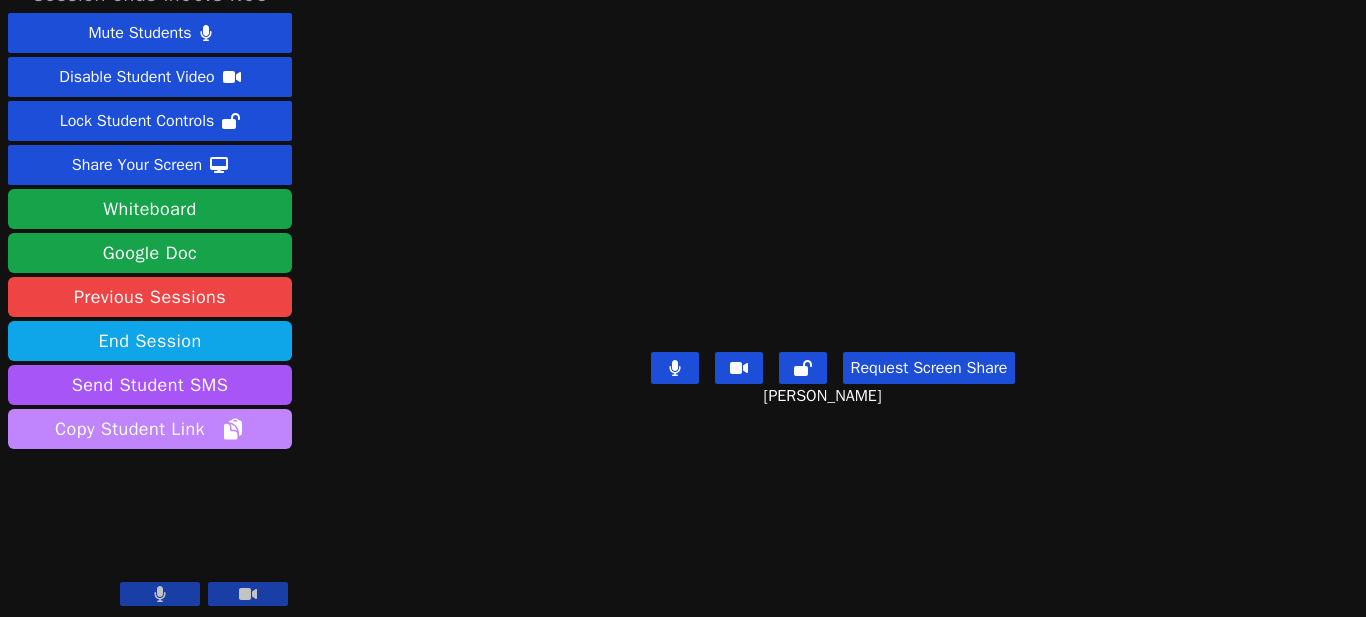click on "Copy Student Link" at bounding box center [150, 429] 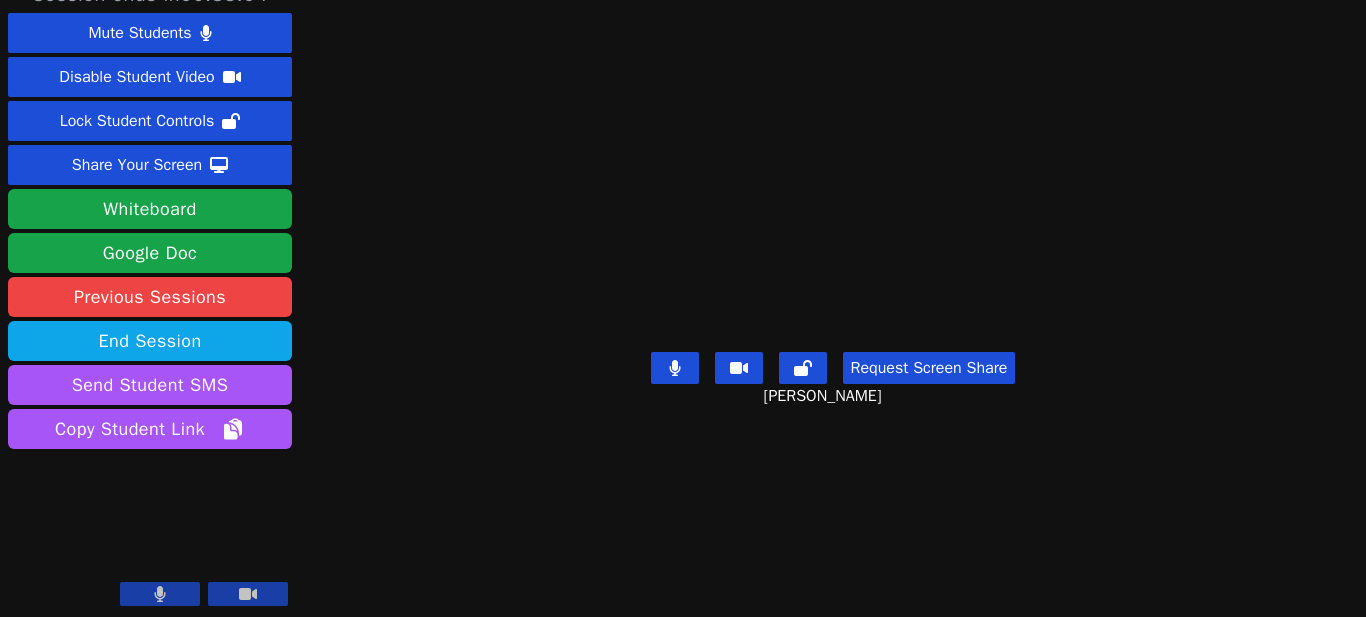 scroll, scrollTop: 0, scrollLeft: 0, axis: both 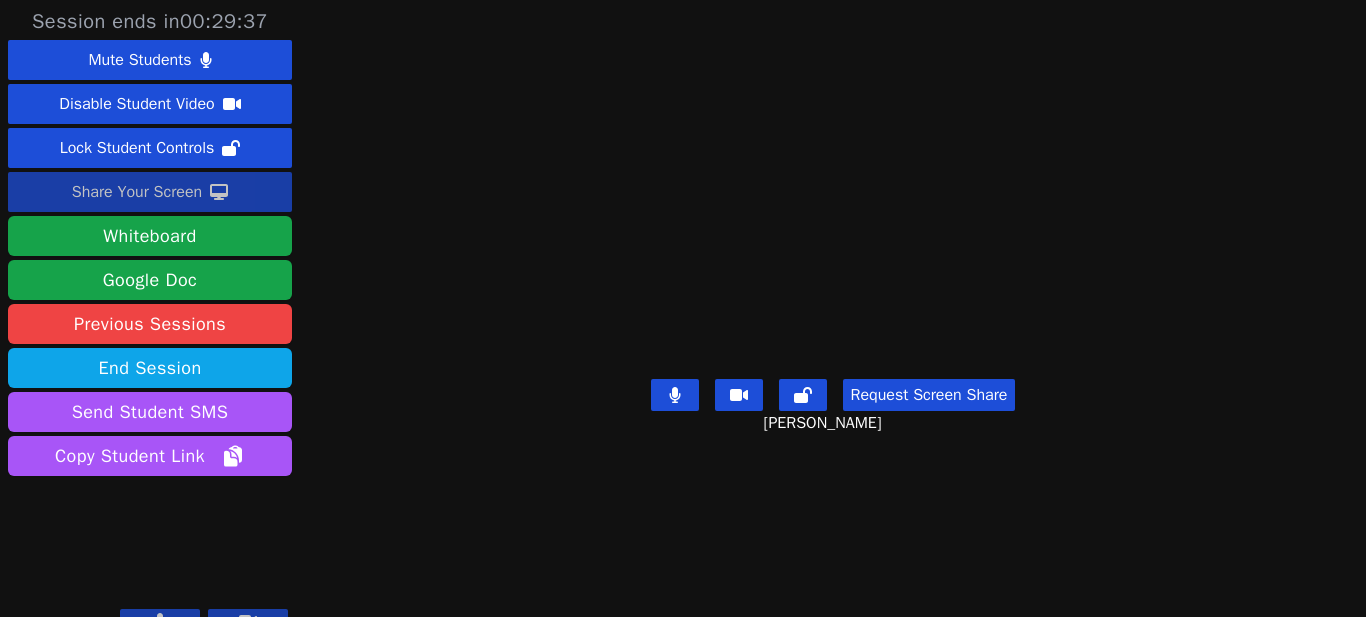 click on "Share Your Screen" at bounding box center (137, 192) 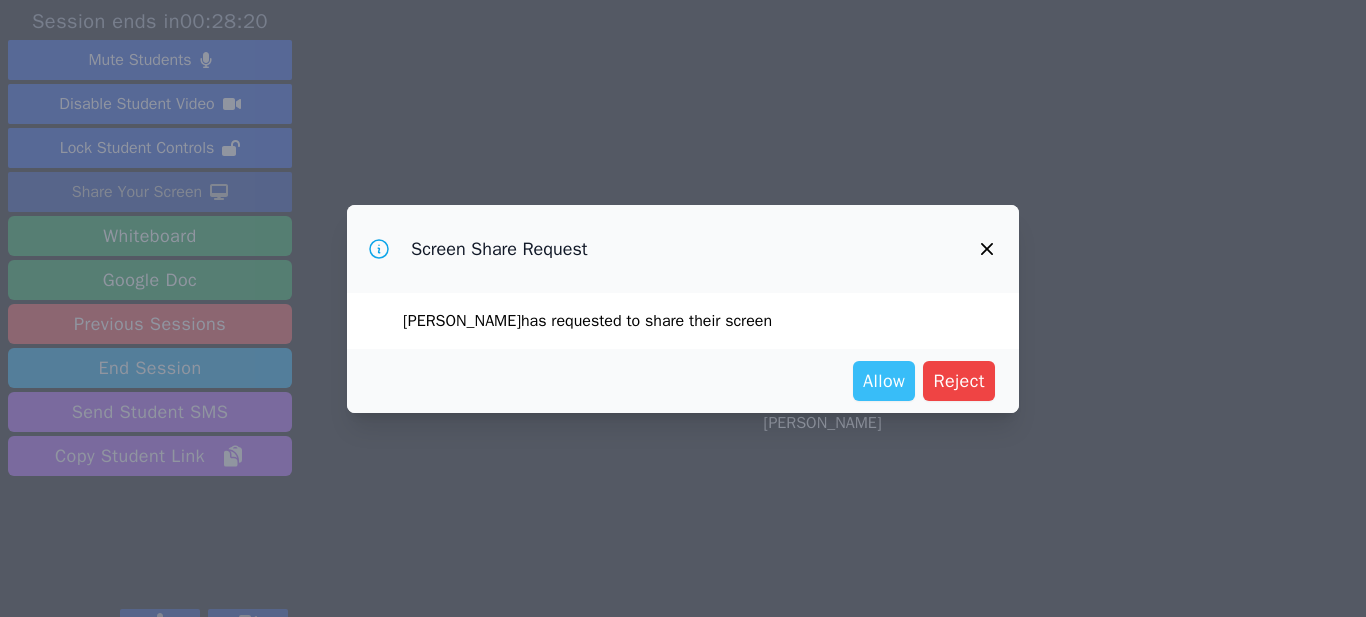 click on "Allow" at bounding box center [884, 381] 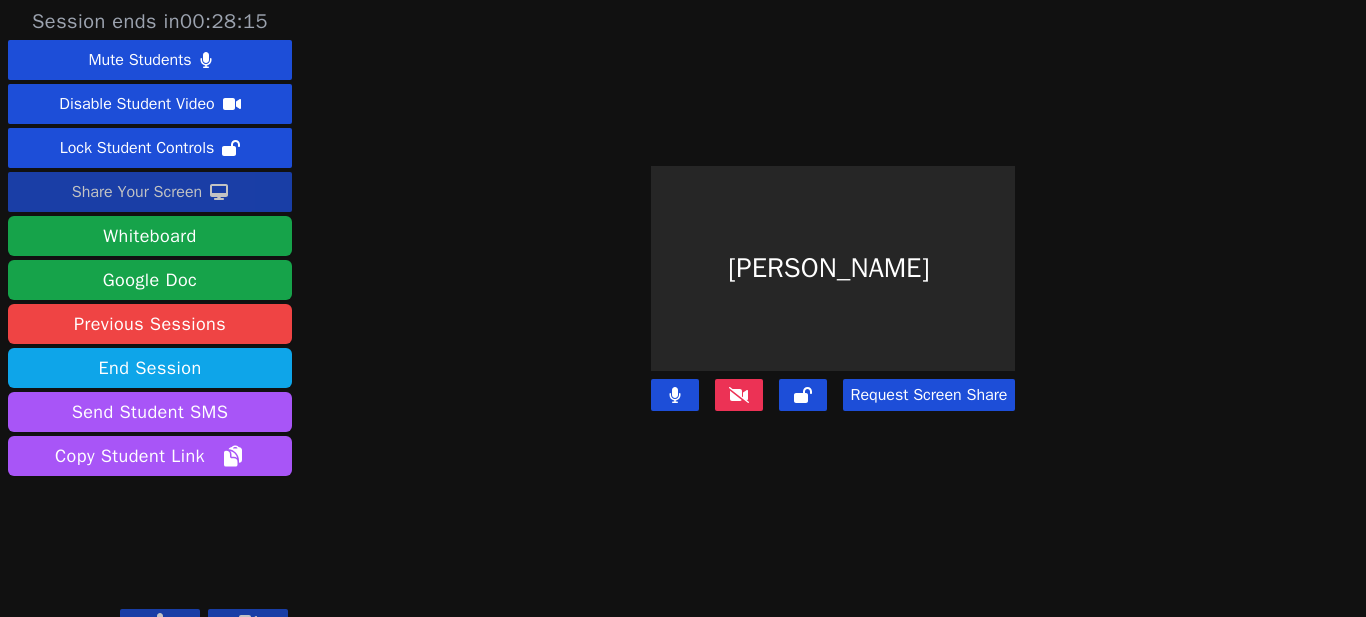 click 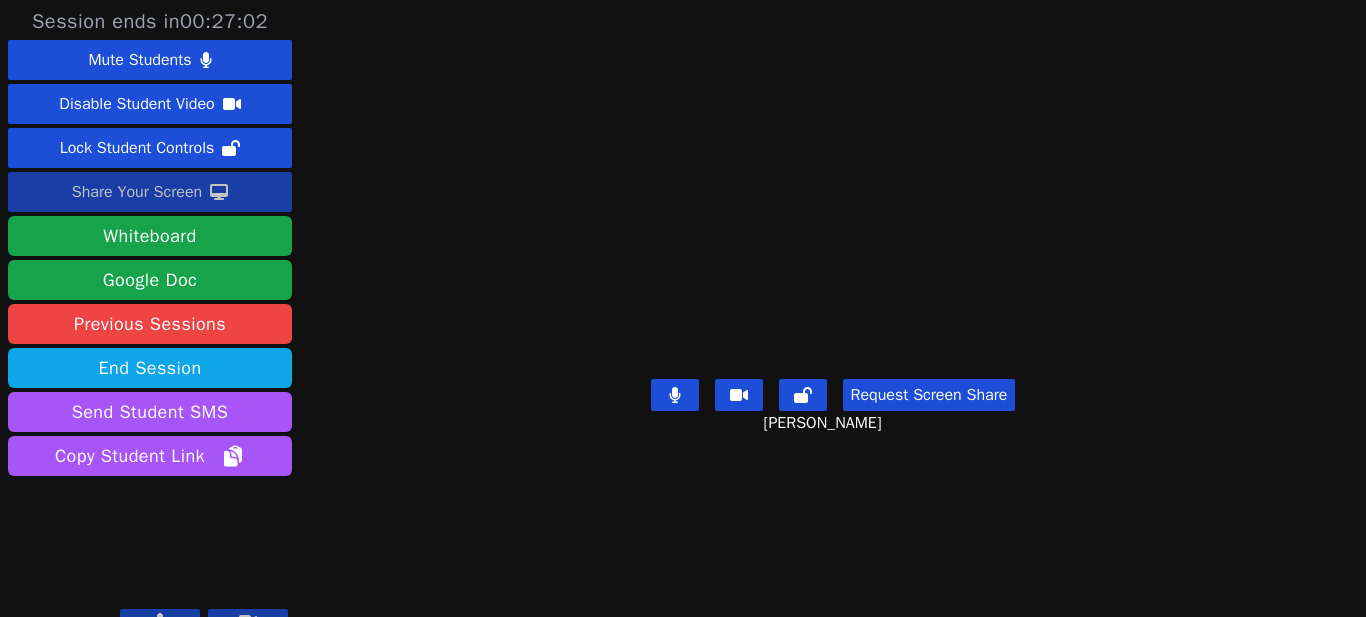 click on "Share Your Screen" at bounding box center [137, 192] 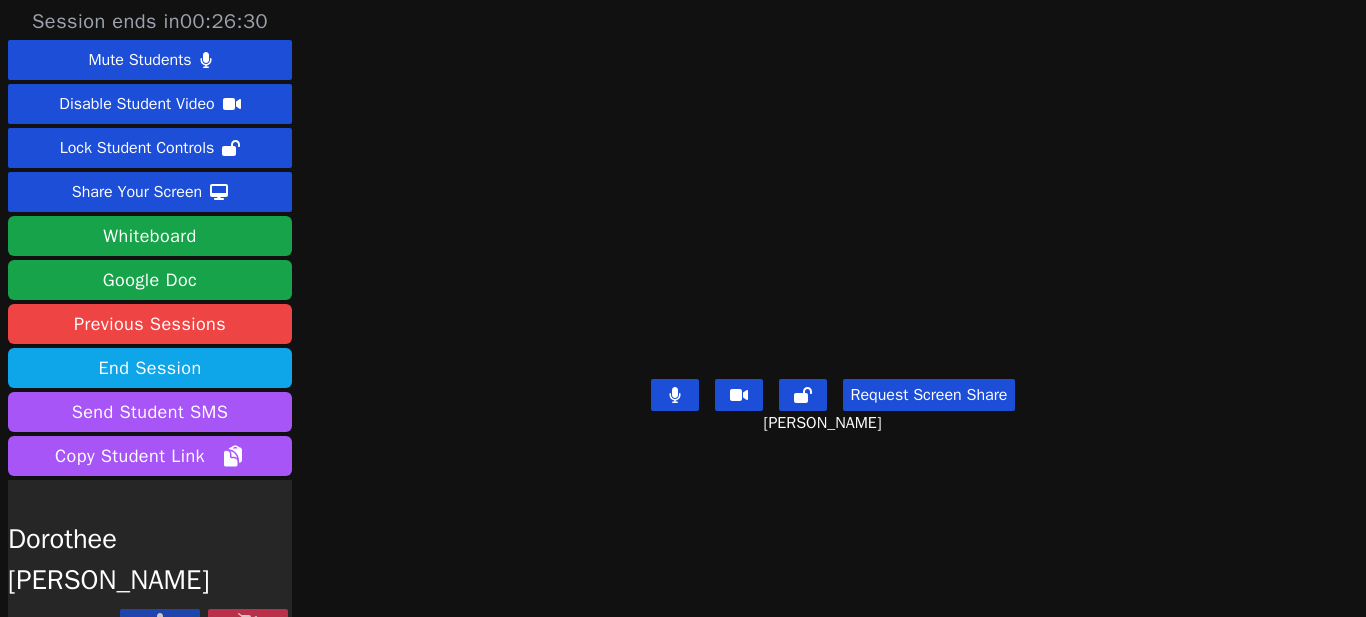 click at bounding box center [248, 621] 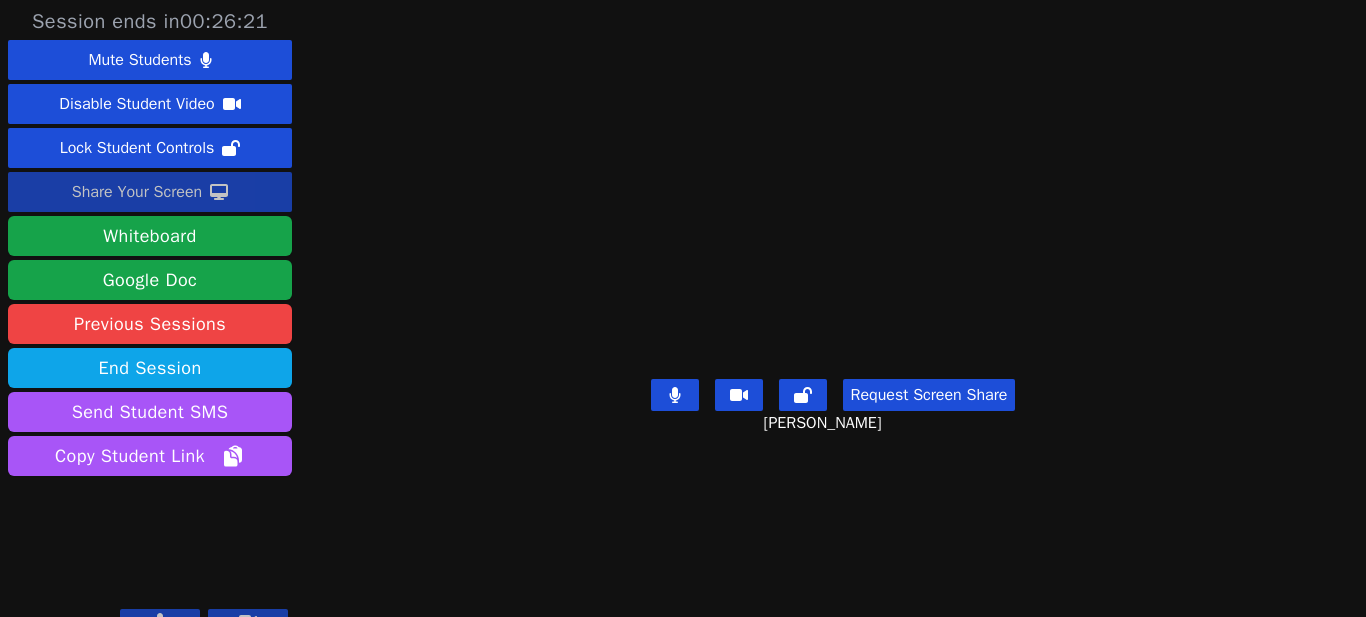 click on "Share Your Screen" at bounding box center (137, 192) 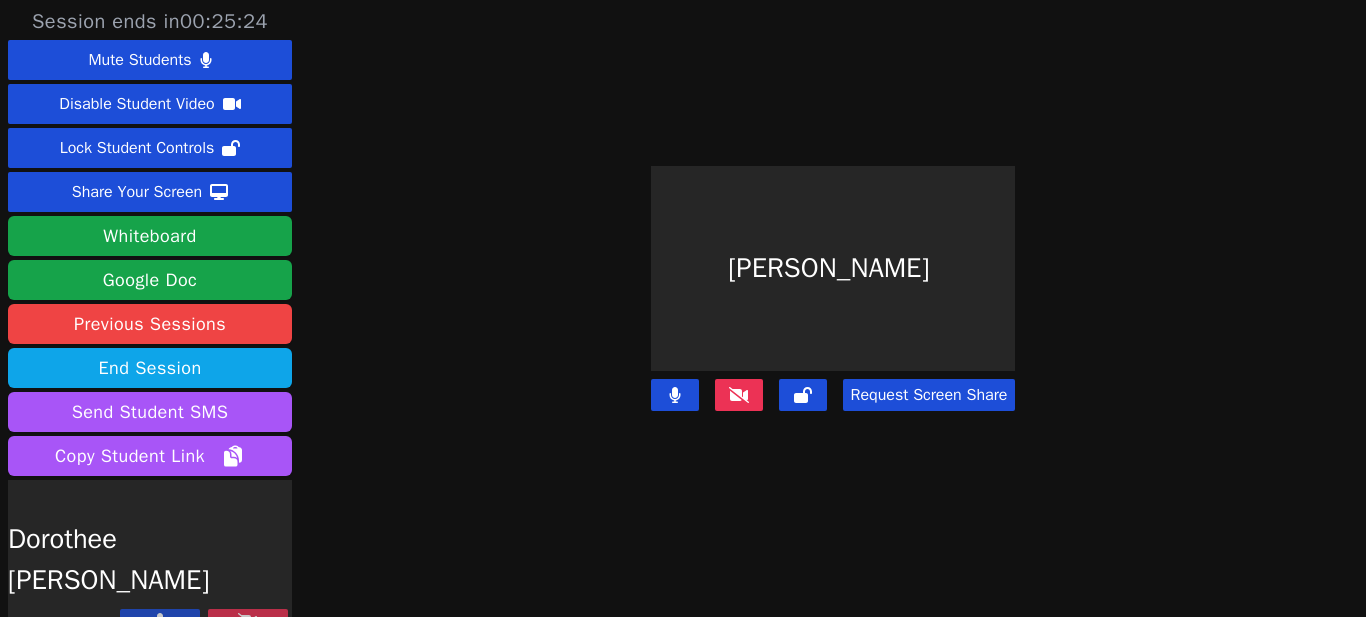 click 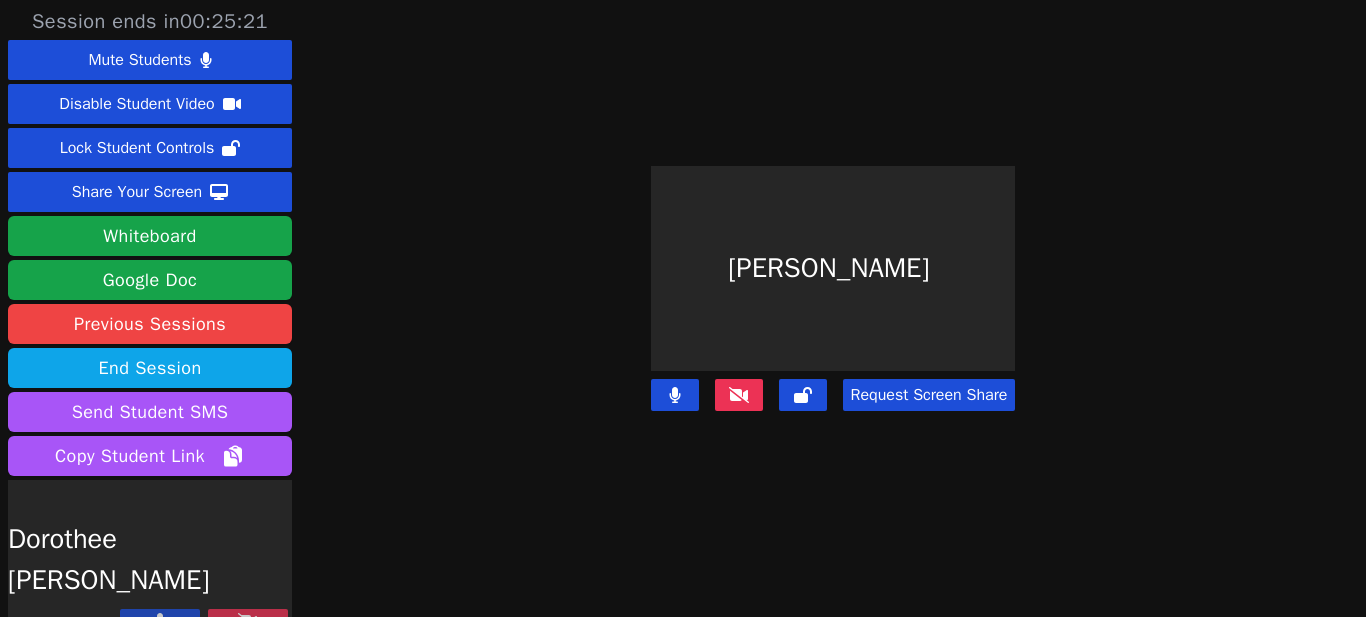 click at bounding box center [739, 395] 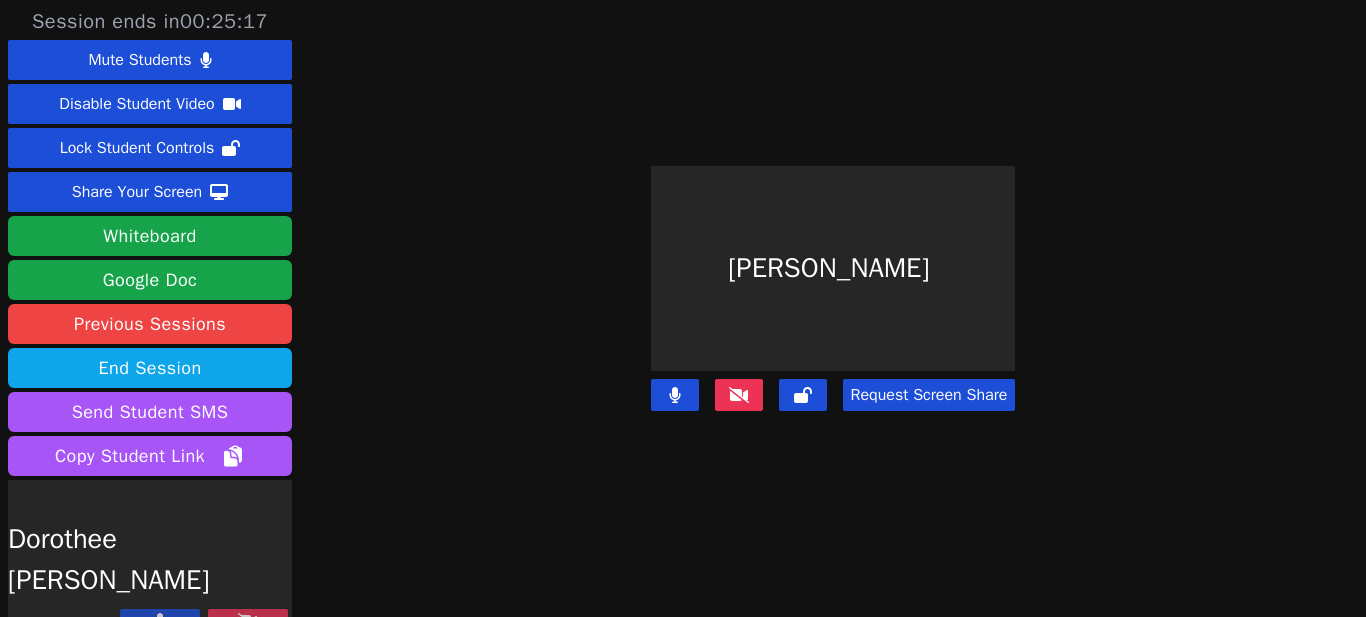 click on "Dorothee [PERSON_NAME]" at bounding box center [150, 560] 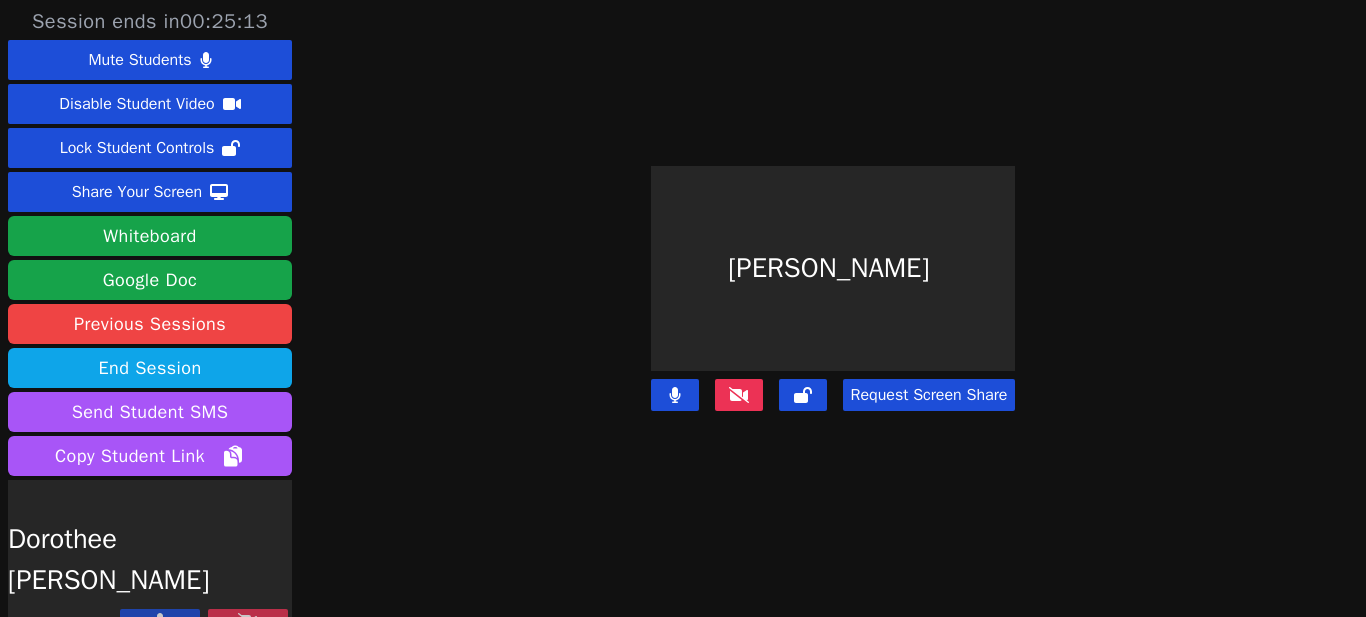click 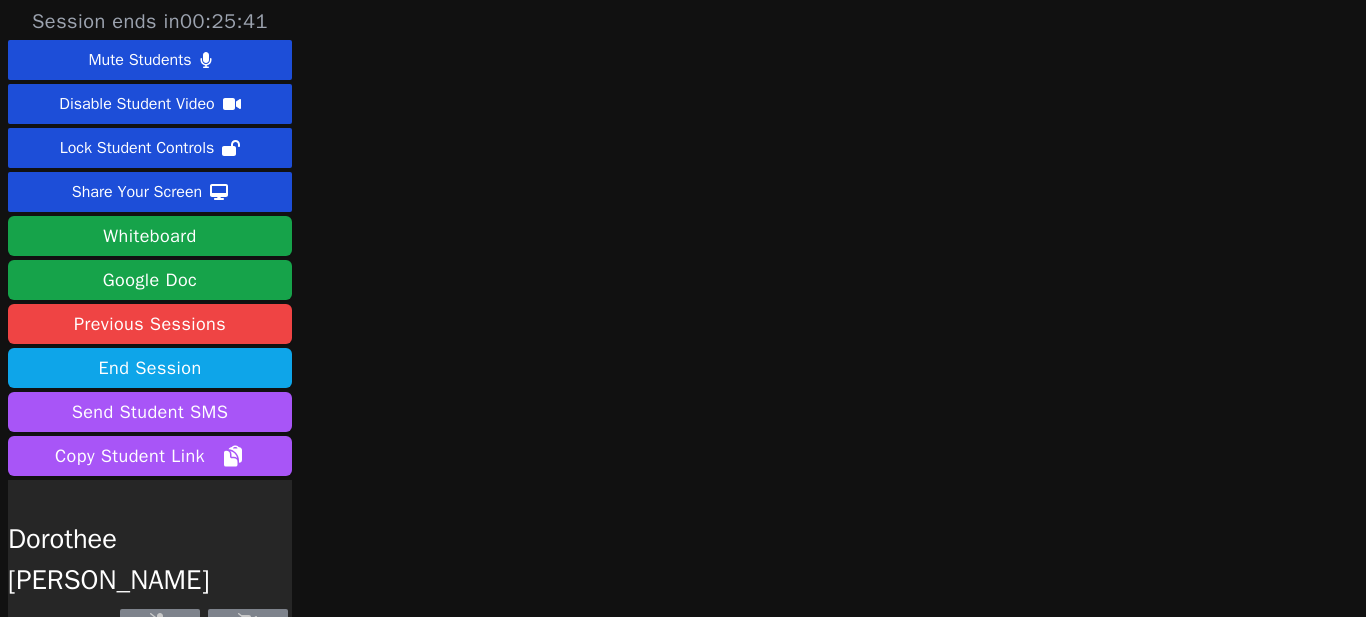 scroll, scrollTop: 0, scrollLeft: 0, axis: both 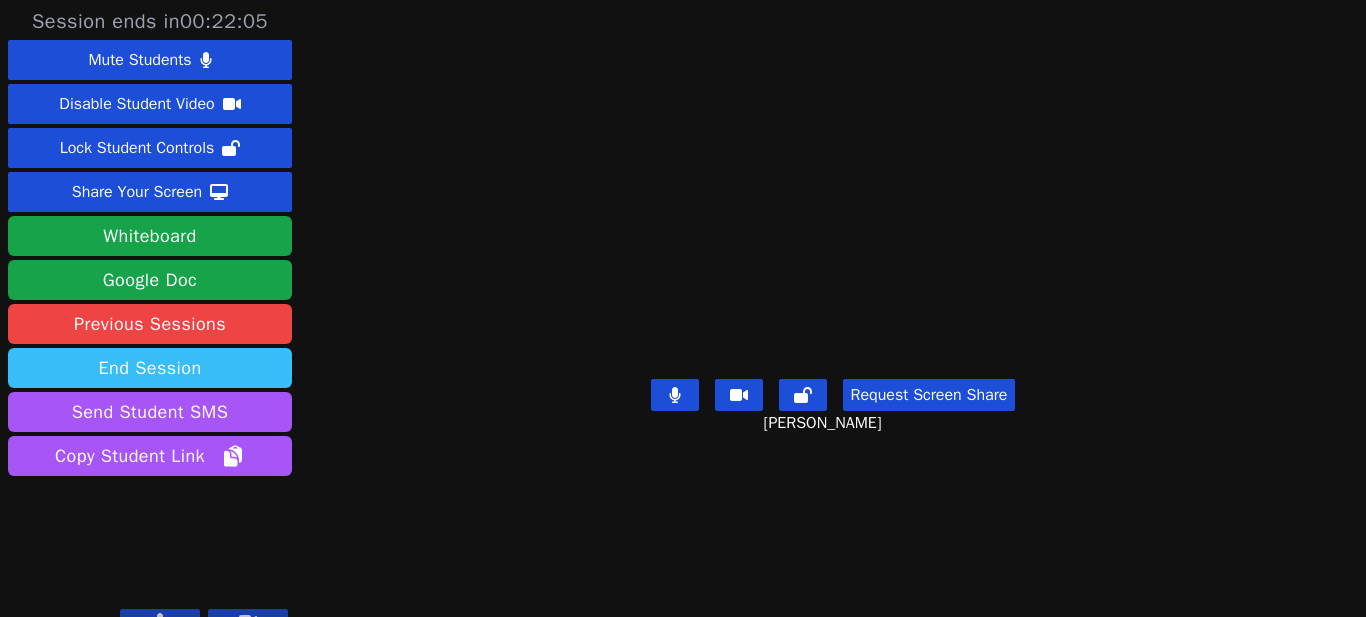 click on "End Session" at bounding box center [150, 368] 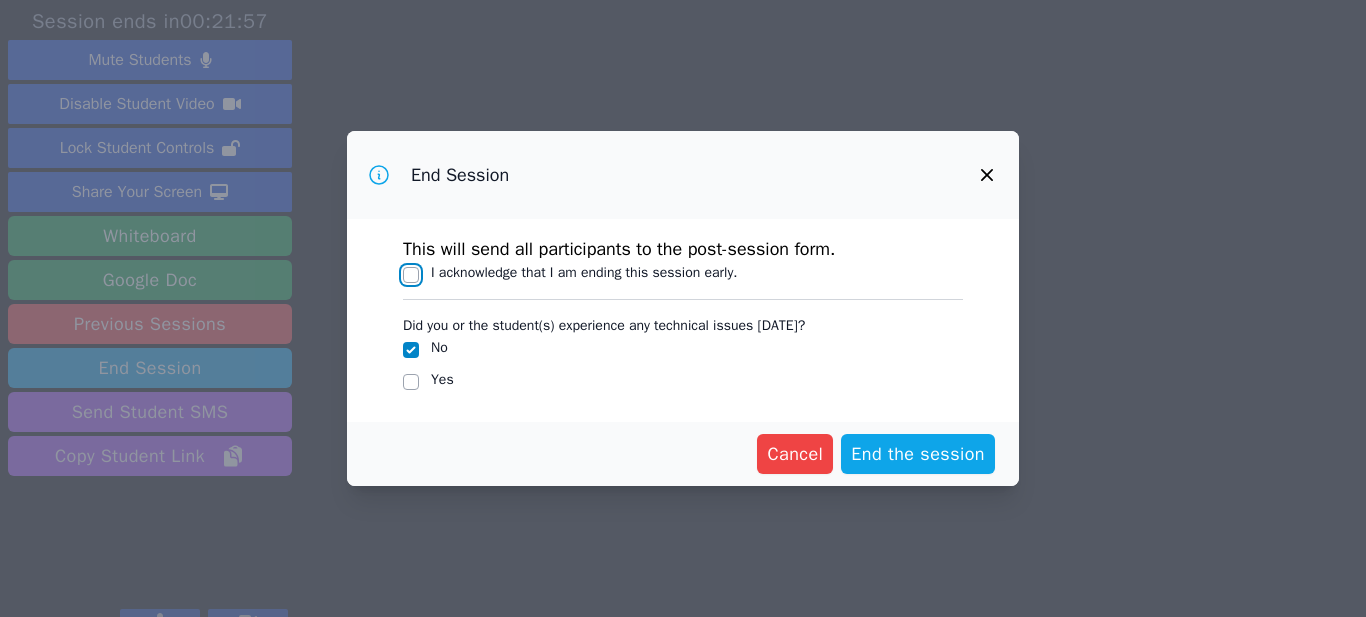 click on "I acknowledge that I am ending this session early." at bounding box center (411, 275) 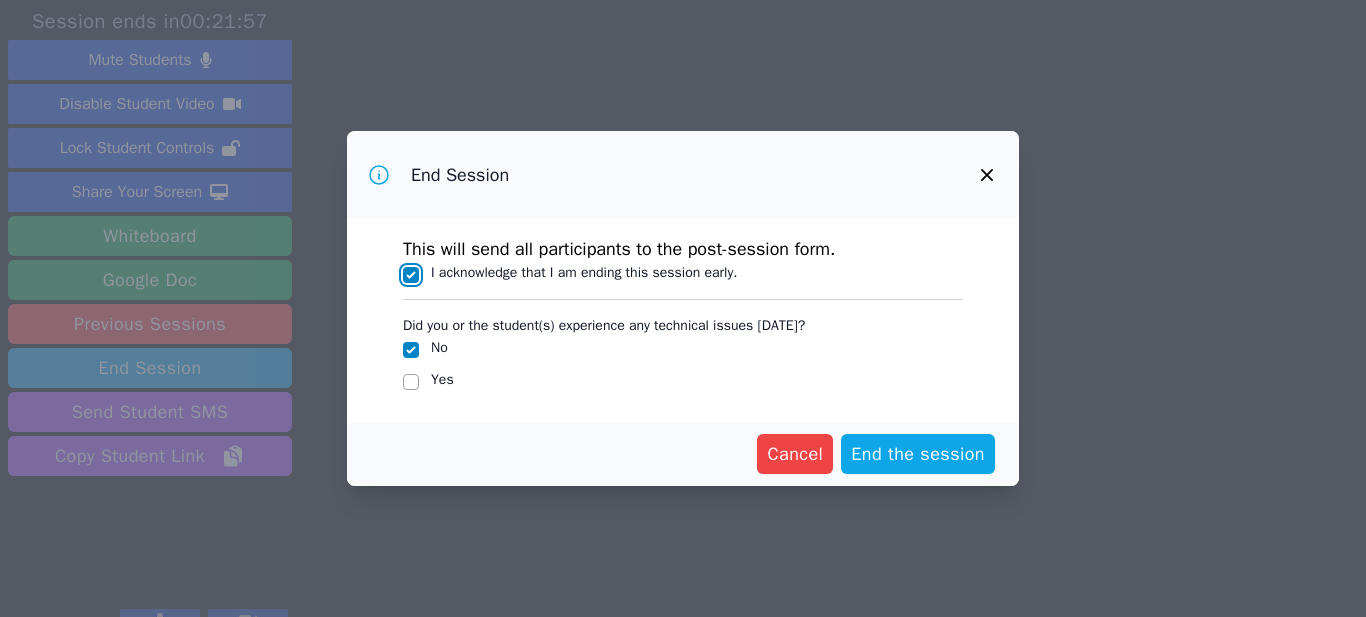 checkbox on "true" 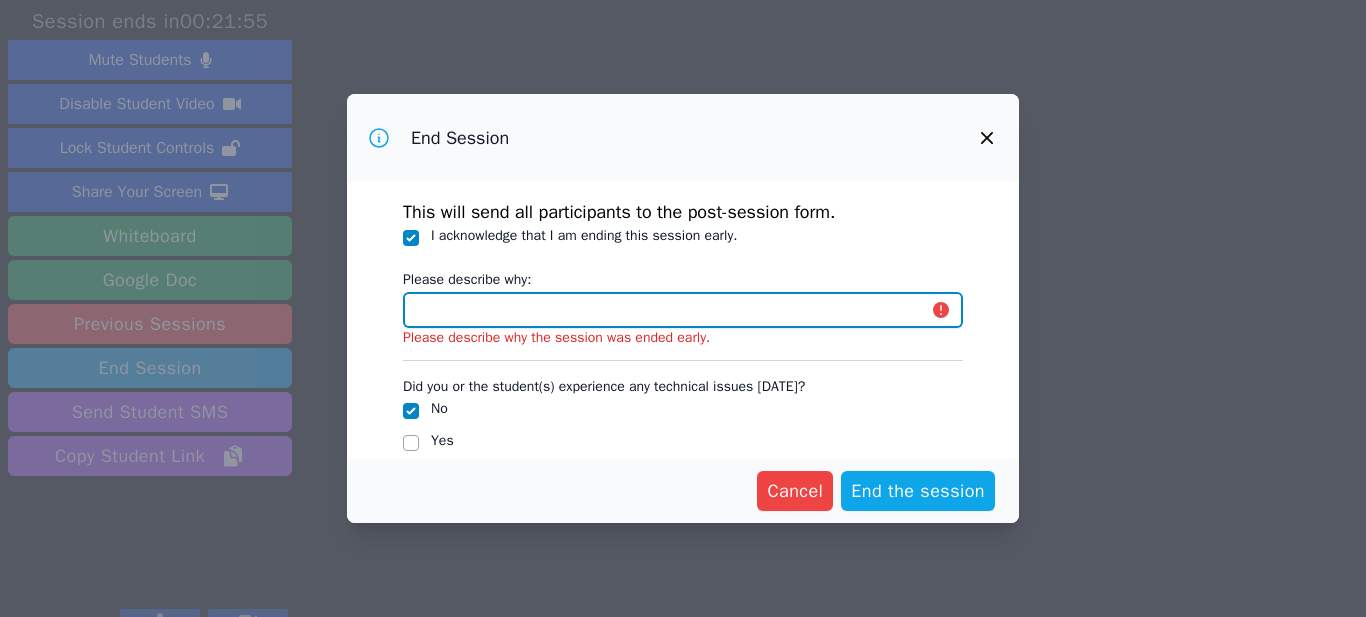 click on "Please describe why:" at bounding box center [683, 310] 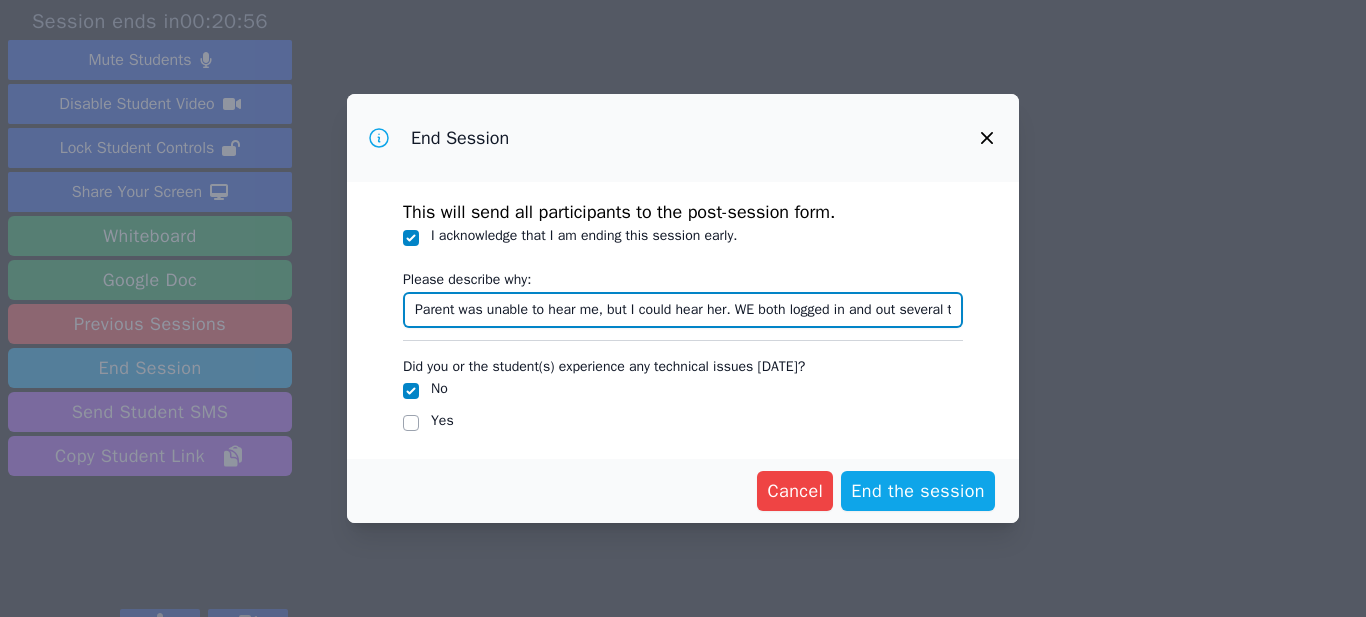 scroll, scrollTop: 0, scrollLeft: 15, axis: horizontal 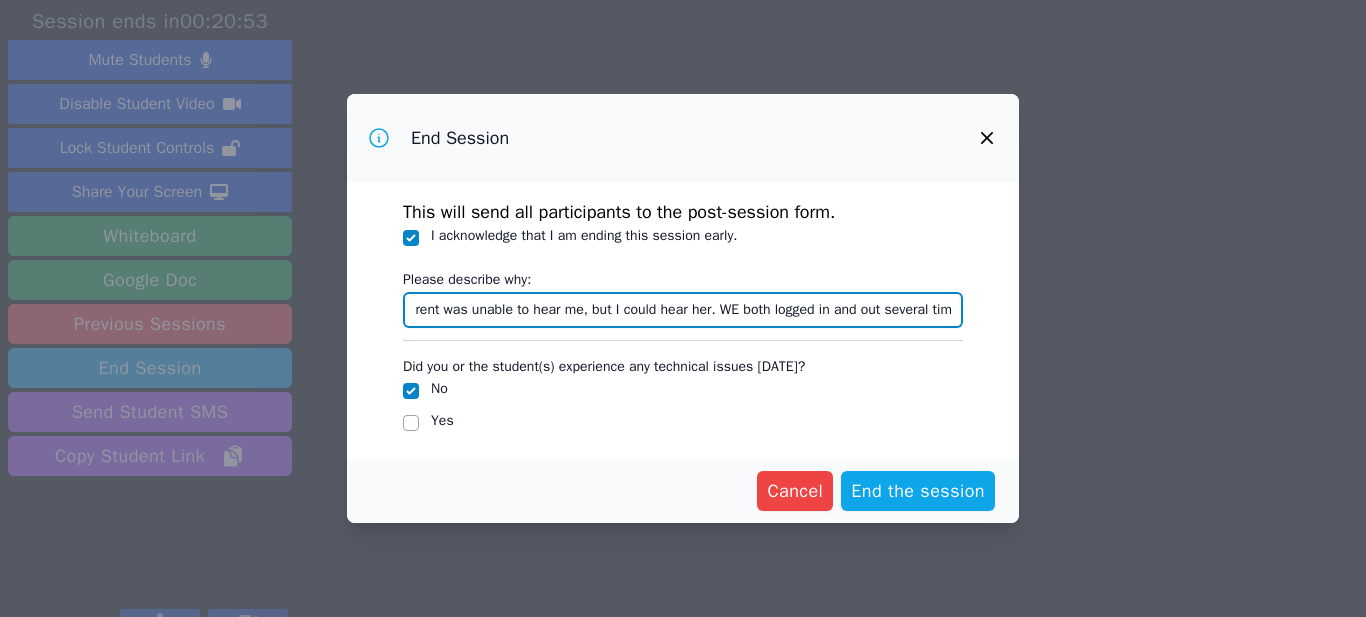 click on "Parent was unable to hear me, but I could hear her. WE both logged in and out several times" at bounding box center (683, 310) 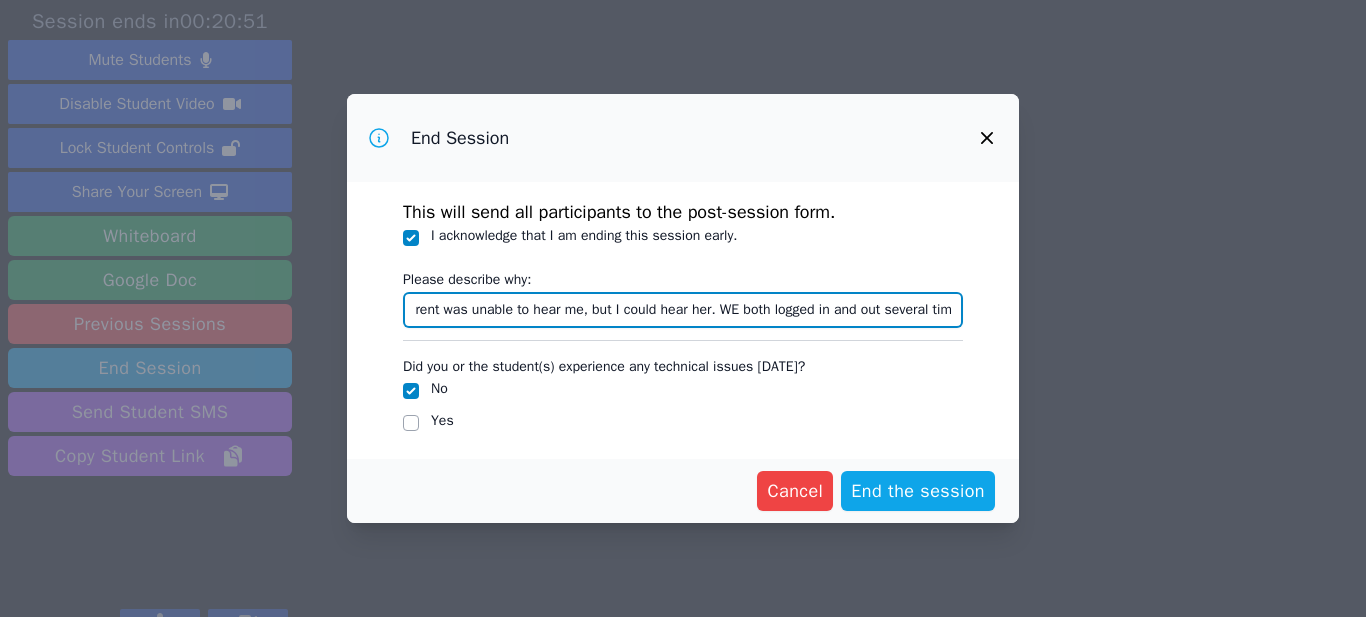 click on "Parent was unable to hear me, but I could hear her. WE both logged in and out several times" at bounding box center (683, 310) 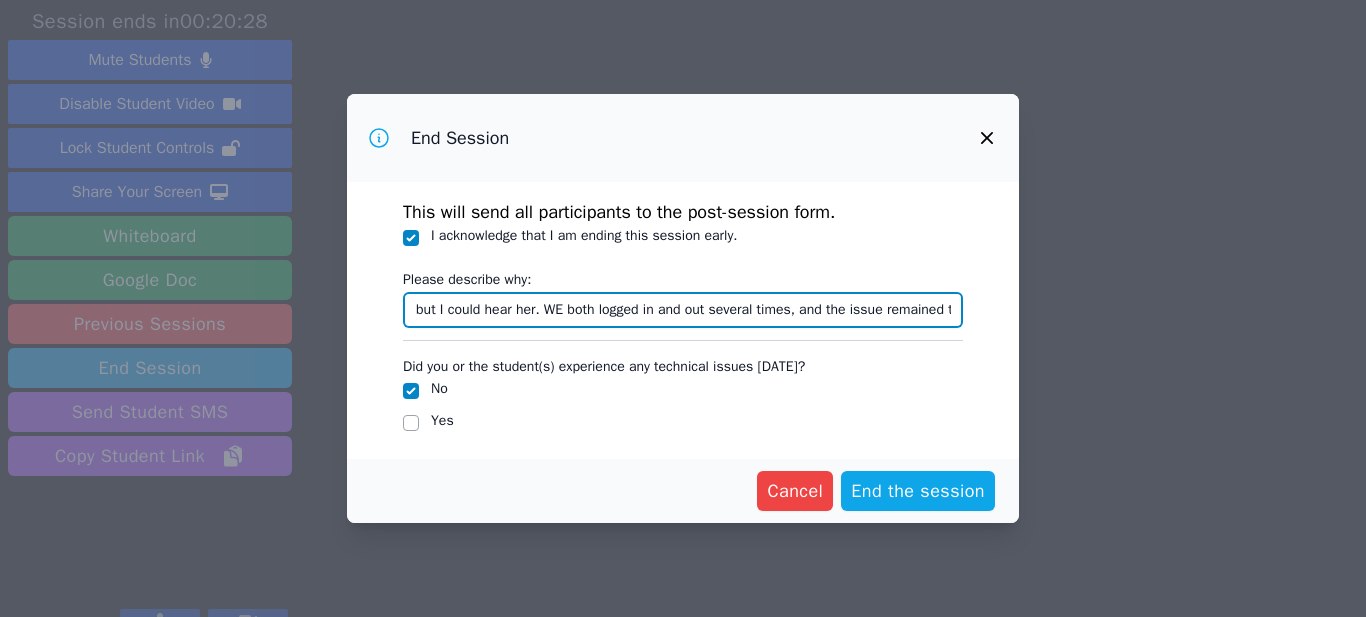 scroll, scrollTop: 0, scrollLeft: 200, axis: horizontal 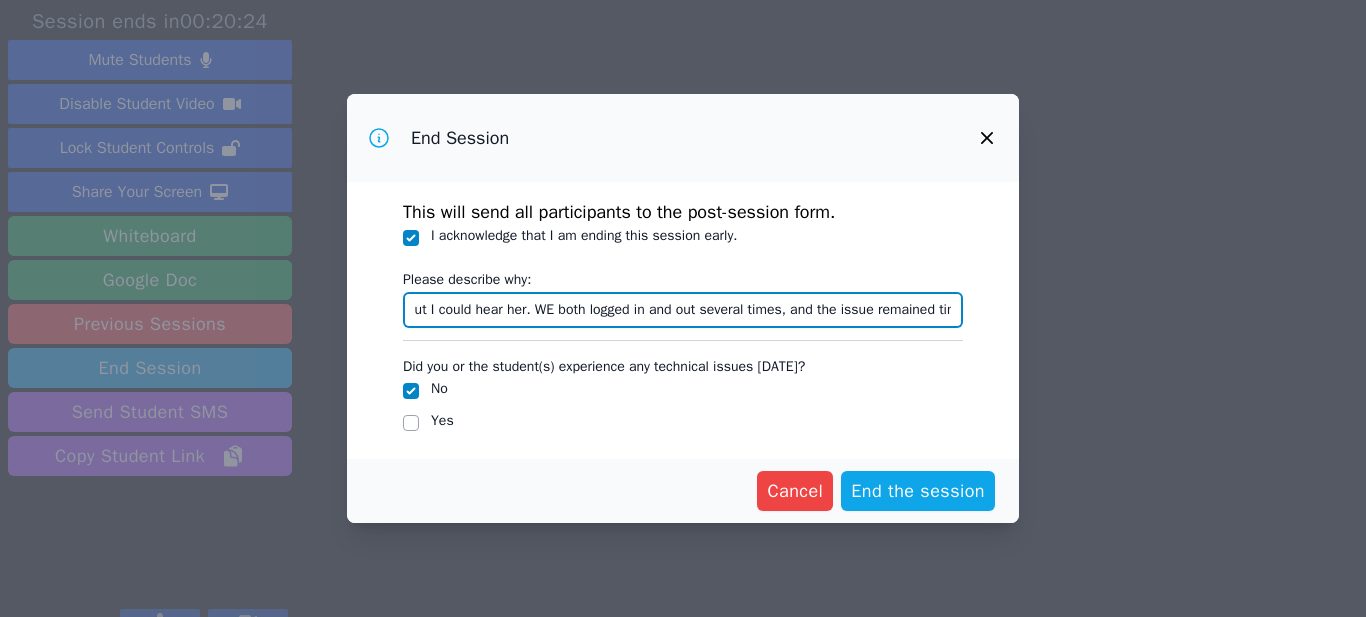 click on "Parent was unable to hear me, but I could hear her. WE both logged in and out several times, and the issue remained times" at bounding box center (683, 310) 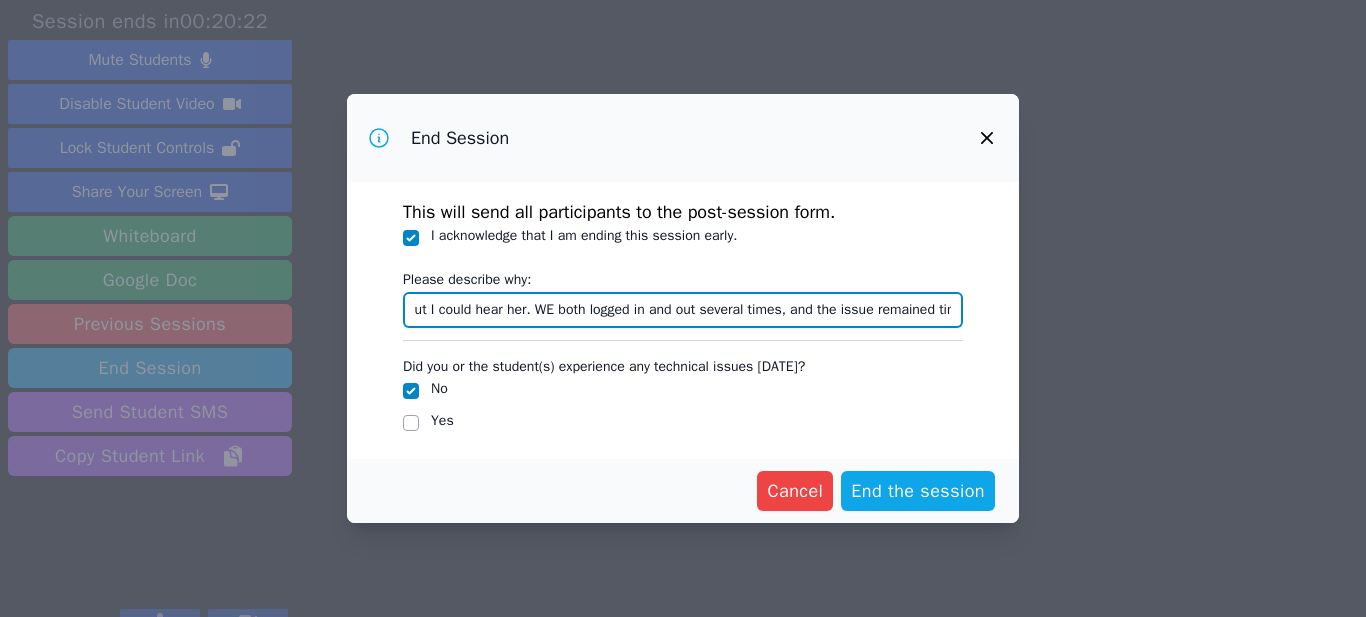click on "Parent was unable to hear me, but I could hear her. WE both logged in and out several times, and the issue remained times" at bounding box center [683, 310] 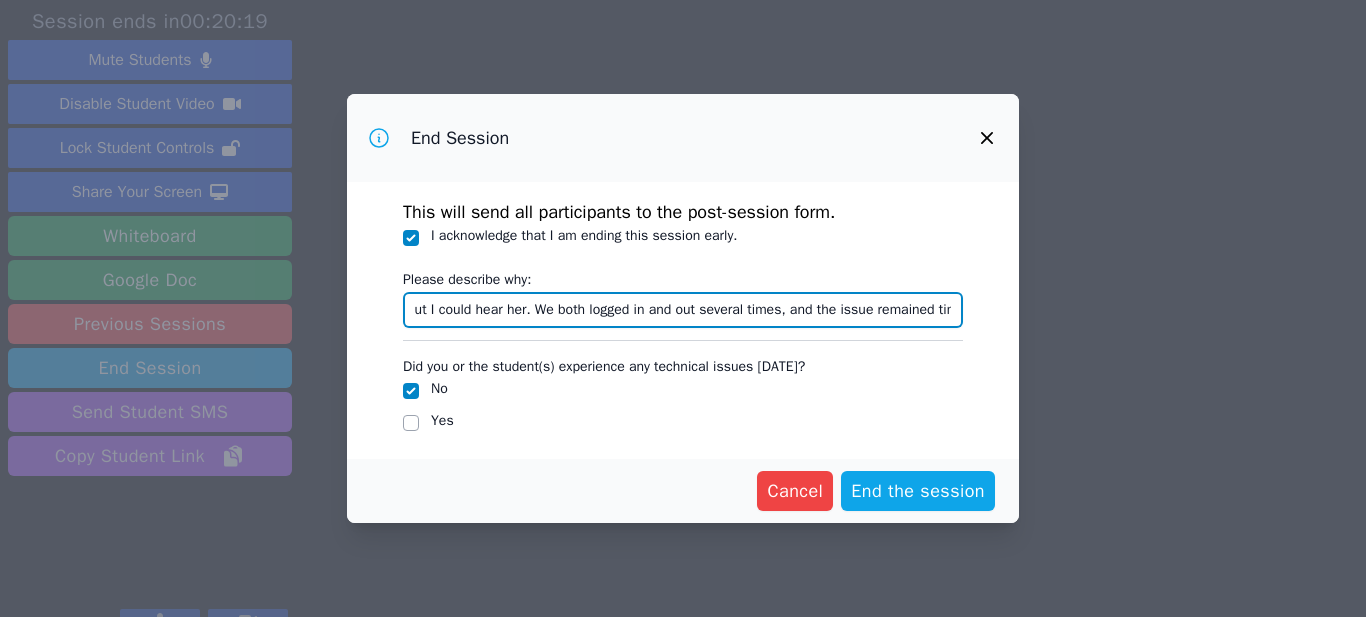 click on "Parent was unable to hear me, but I could hear her. We both logged in and out several times, and the issue remained times" at bounding box center [683, 310] 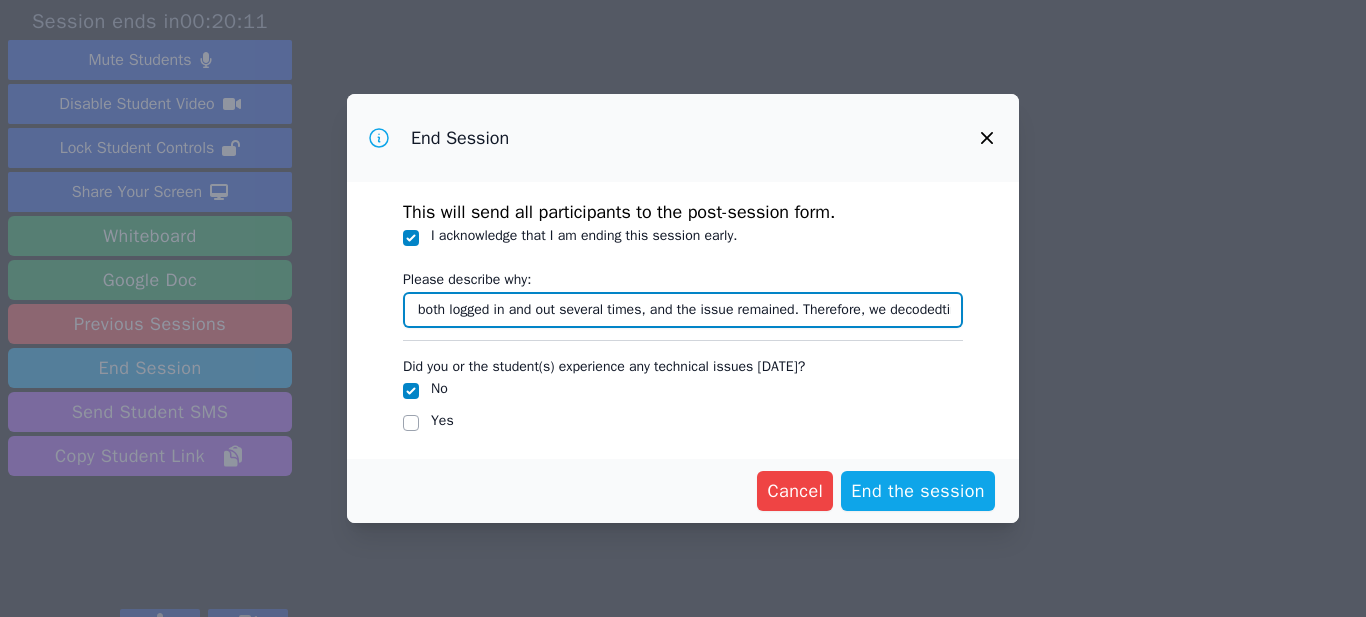 scroll, scrollTop: 0, scrollLeft: 348, axis: horizontal 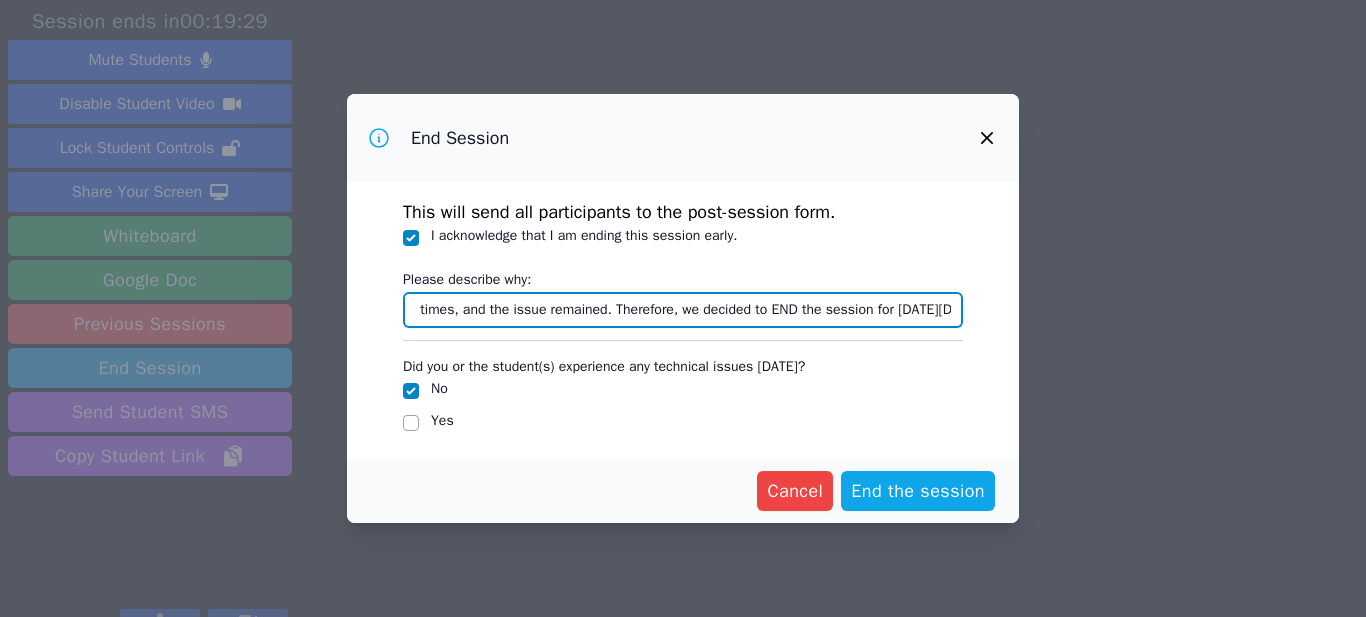 type on "Parent was unable to hear me, but I could hear her. We both logged in and out several times, and the issue remained. Therefore, we decided to END the session for [DATE][DOMAIN_NAME]" 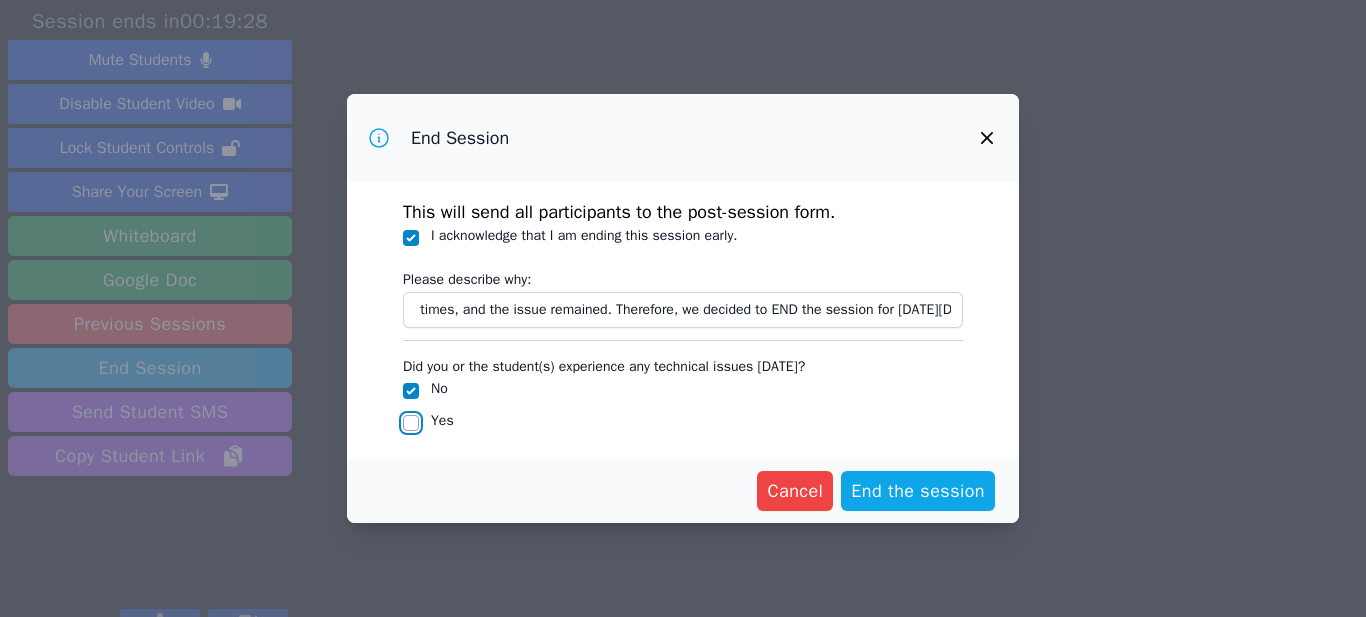 scroll, scrollTop: 0, scrollLeft: 0, axis: both 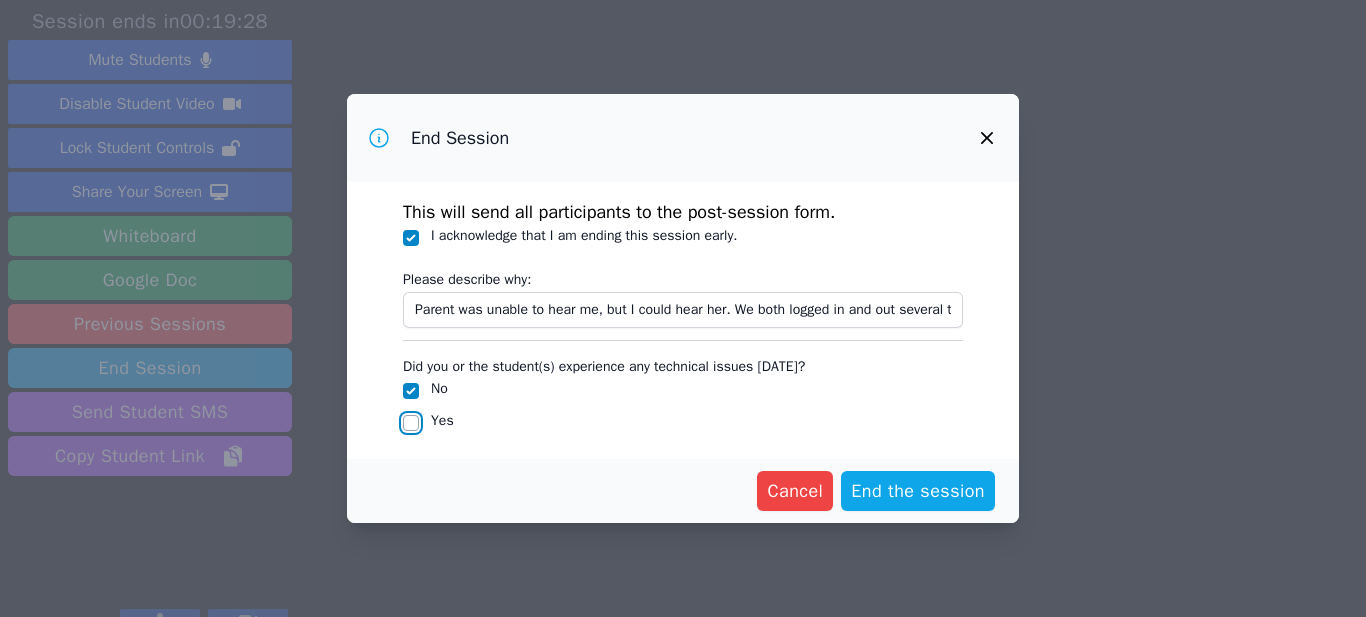 click on "Yes" at bounding box center (411, 423) 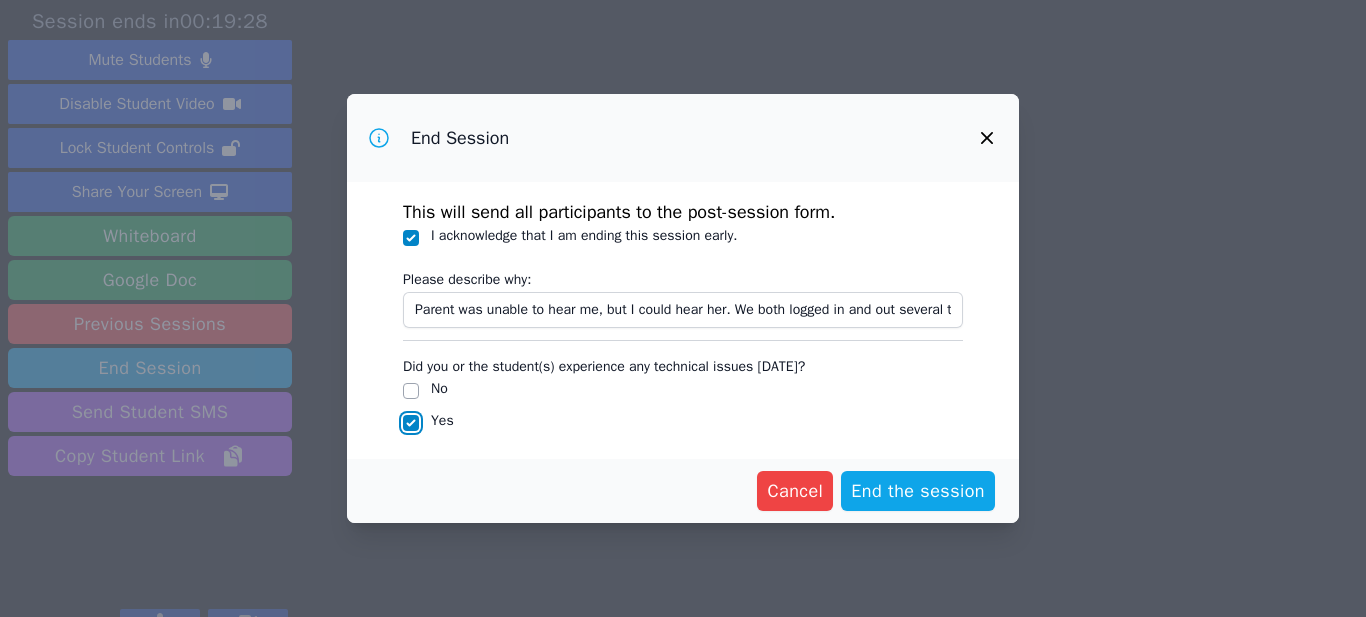 checkbox on "true" 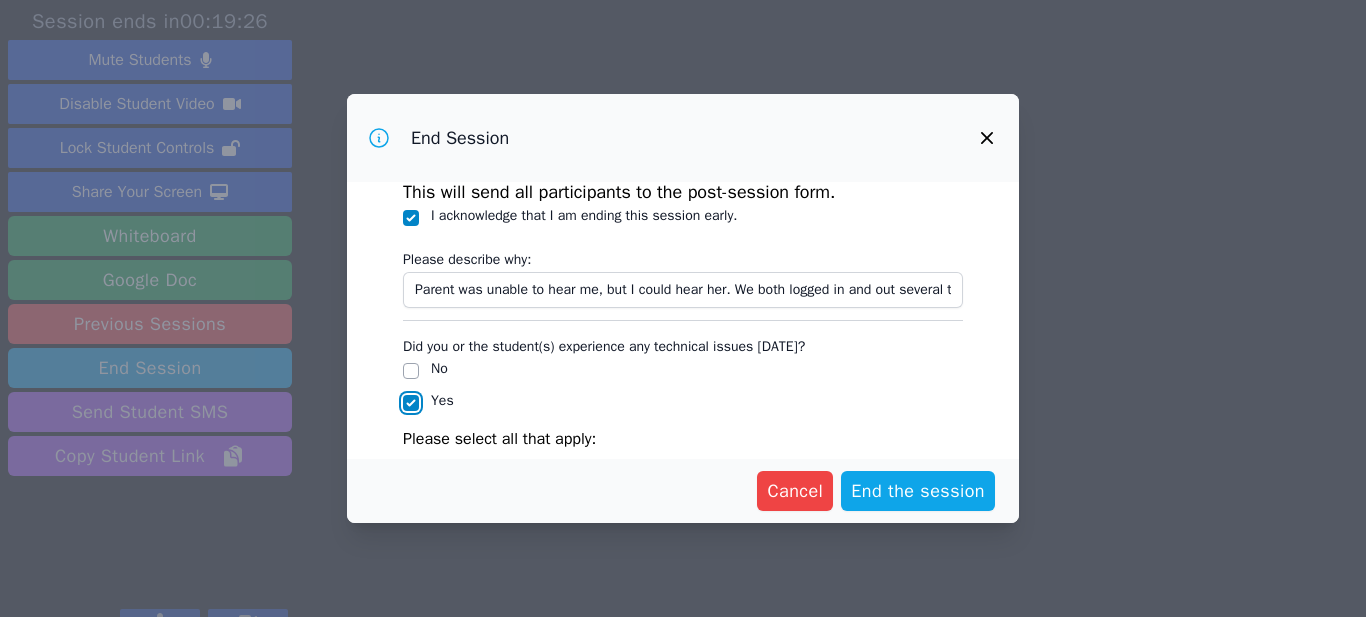 scroll, scrollTop: 40, scrollLeft: 0, axis: vertical 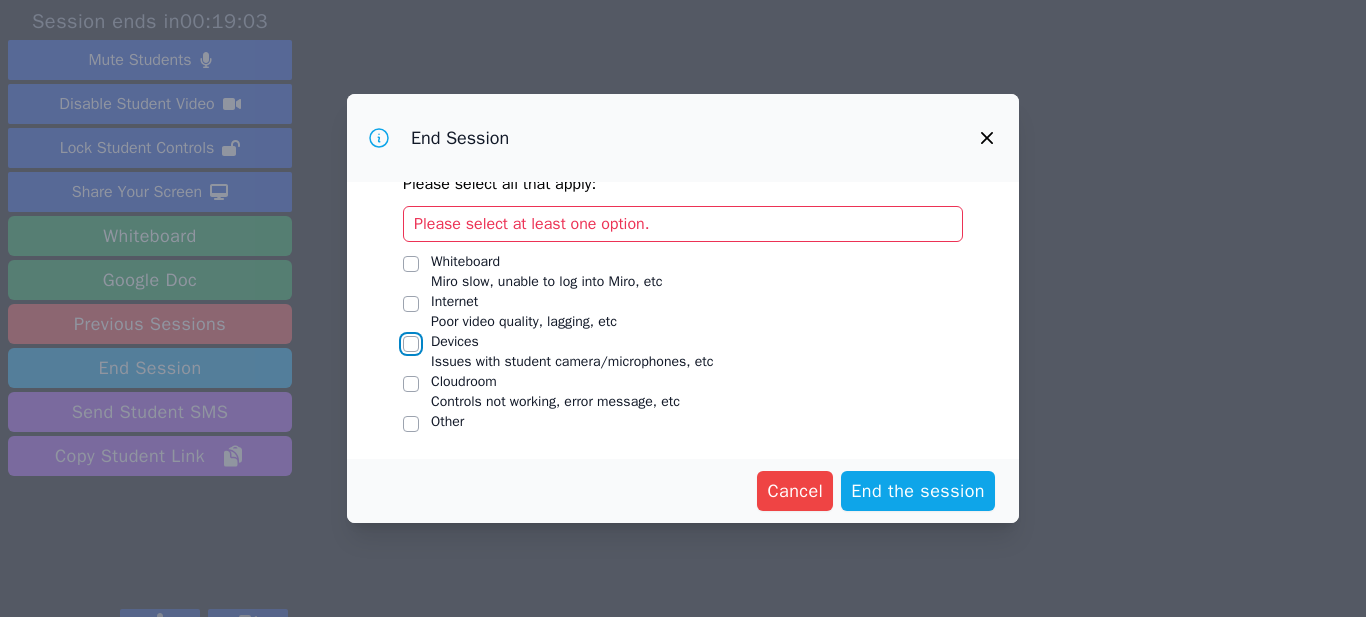 click on "Devices Issues with student camera/microphones, etc" at bounding box center (411, 344) 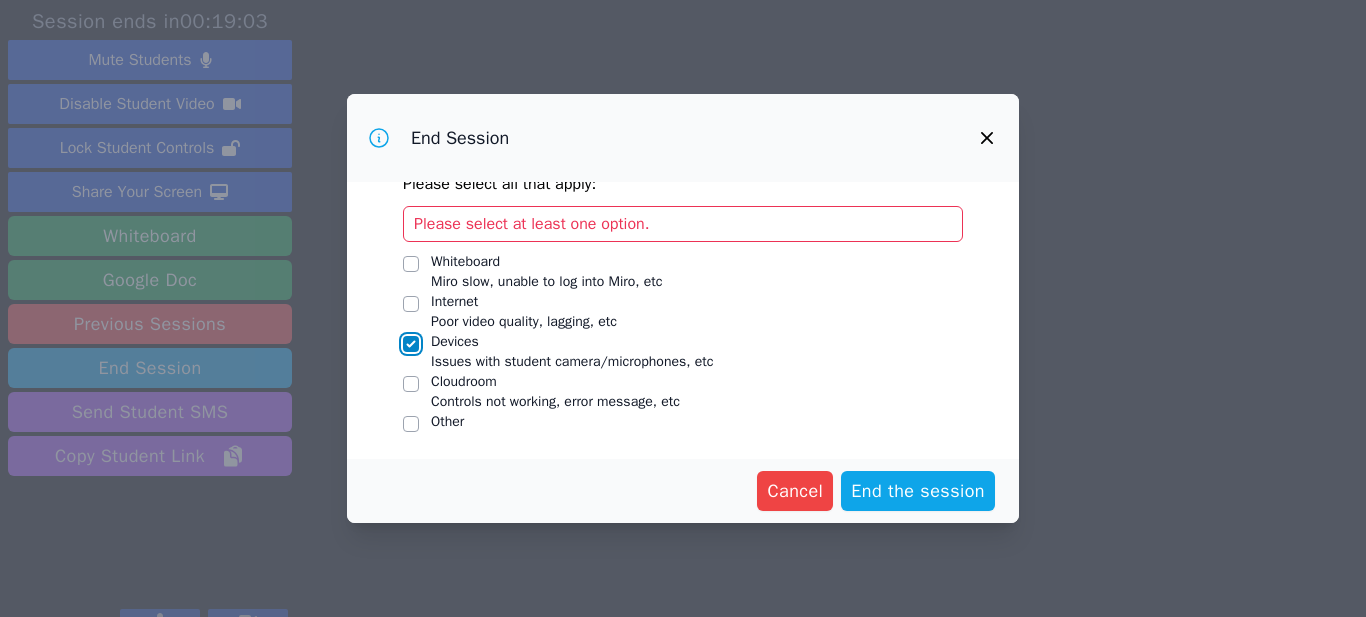 checkbox on "true" 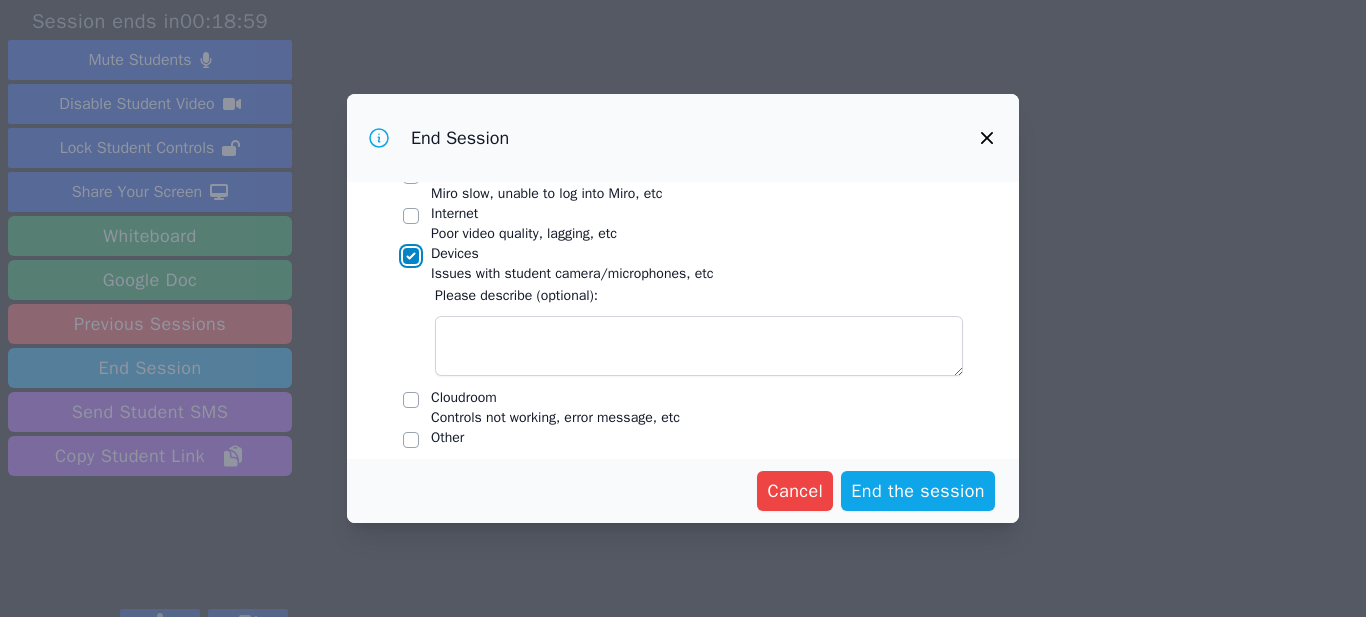 scroll, scrollTop: 331, scrollLeft: 0, axis: vertical 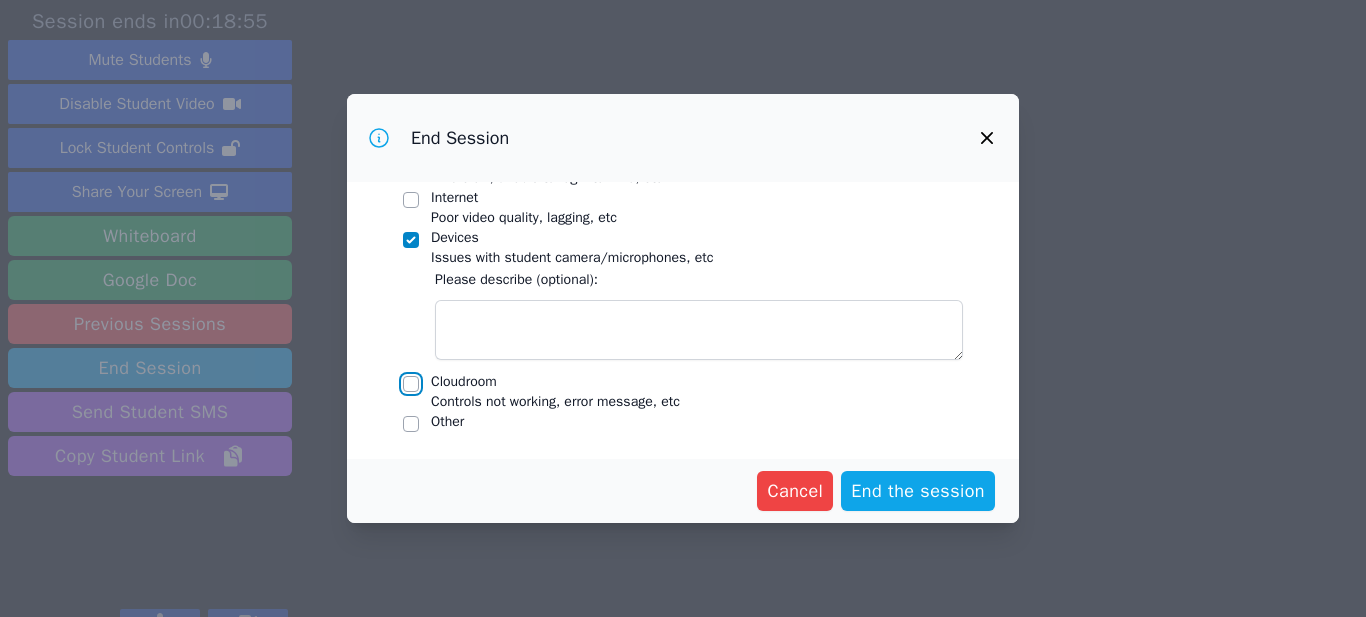 click on "Cloudroom Controls not working, error message, etc" at bounding box center [411, 384] 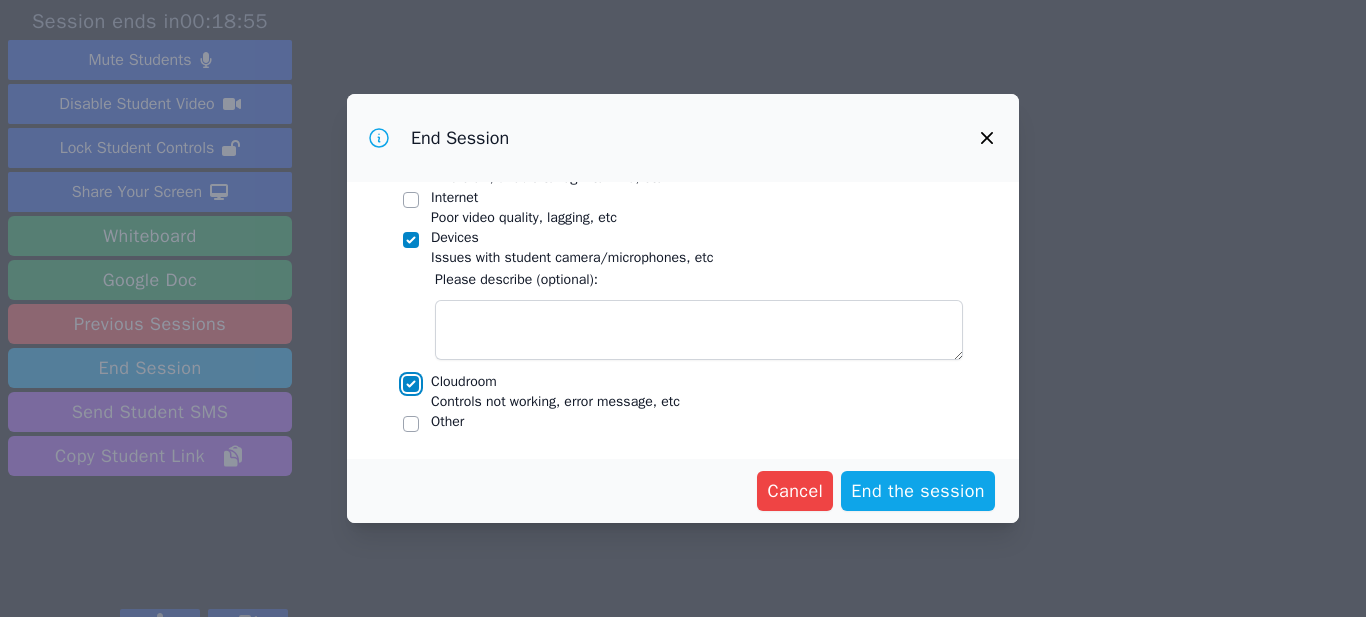 checkbox on "true" 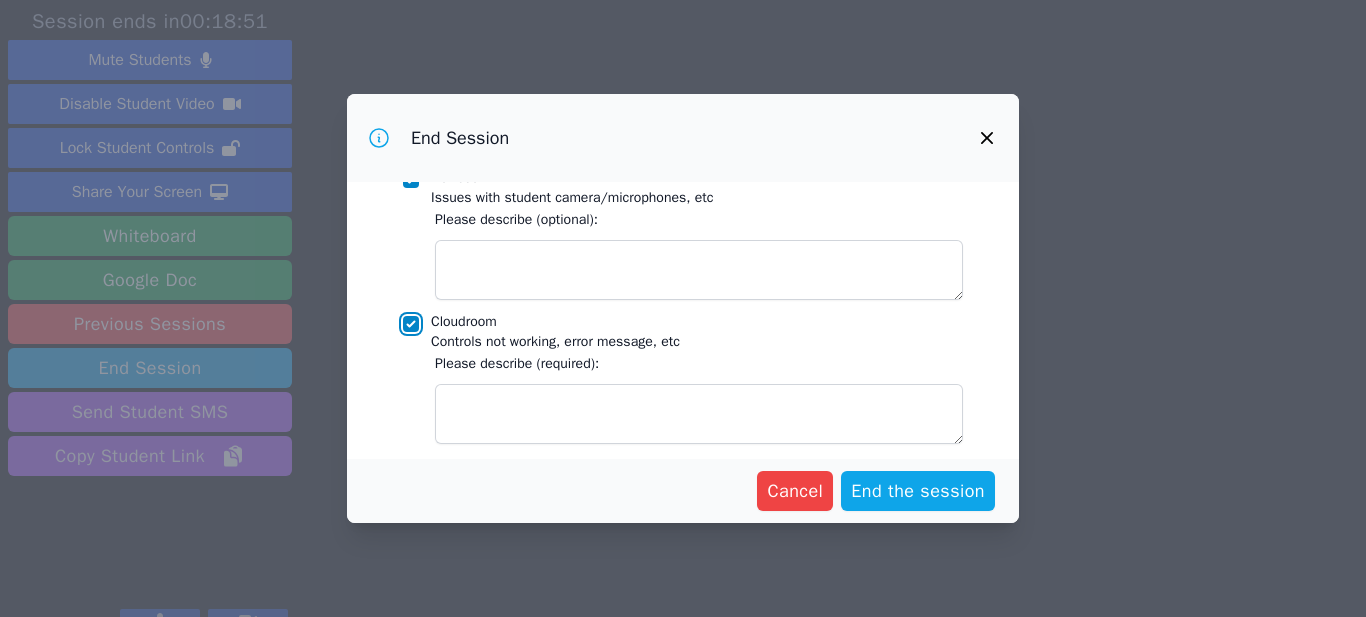 scroll, scrollTop: 459, scrollLeft: 0, axis: vertical 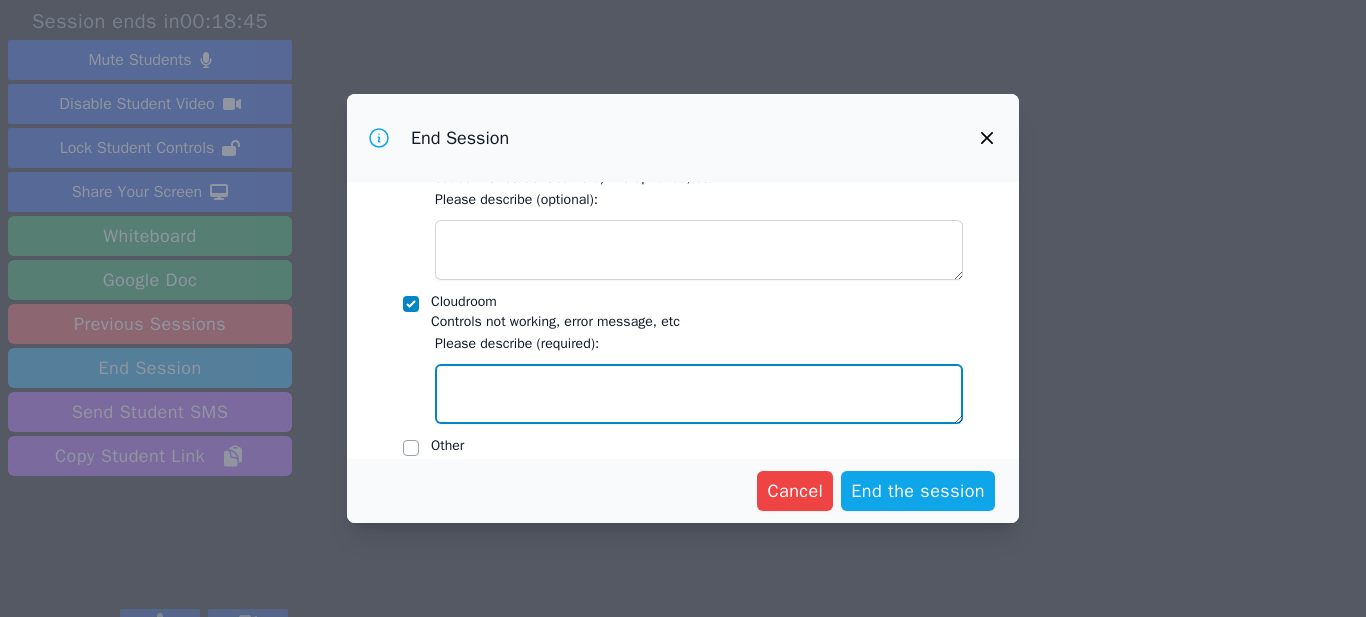 click on "Cloudroom Controls not working, error message, etc" at bounding box center [699, 394] 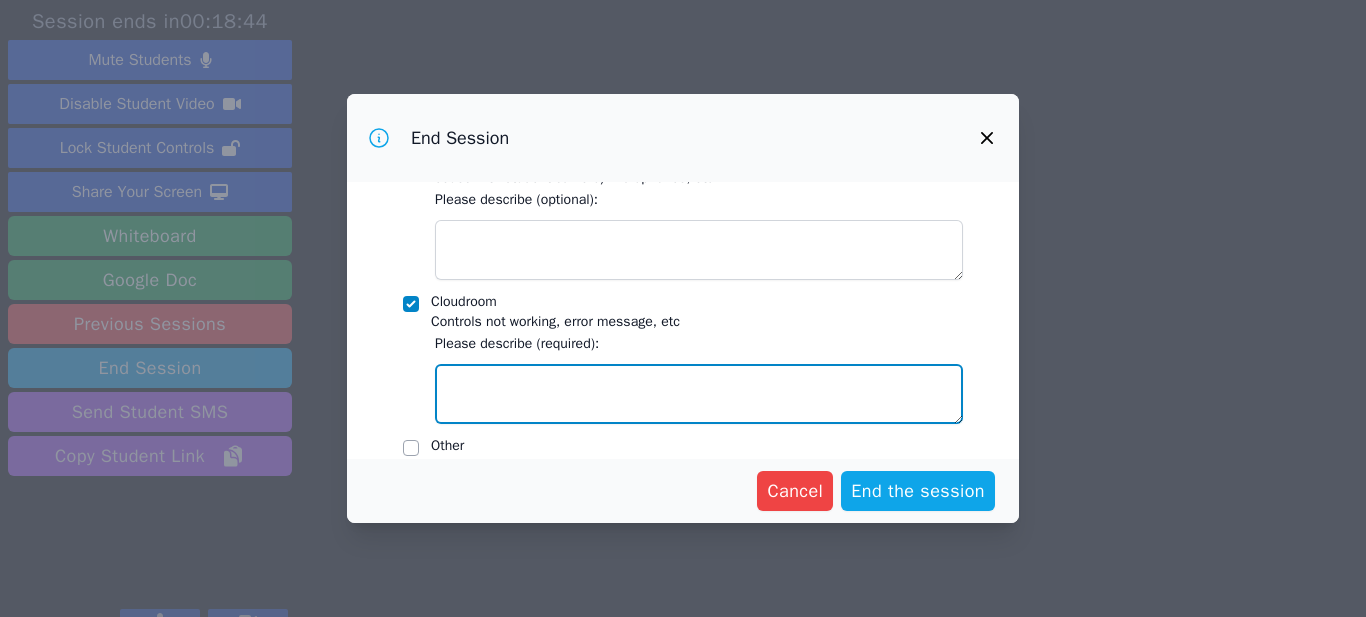 scroll, scrollTop: 459, scrollLeft: 0, axis: vertical 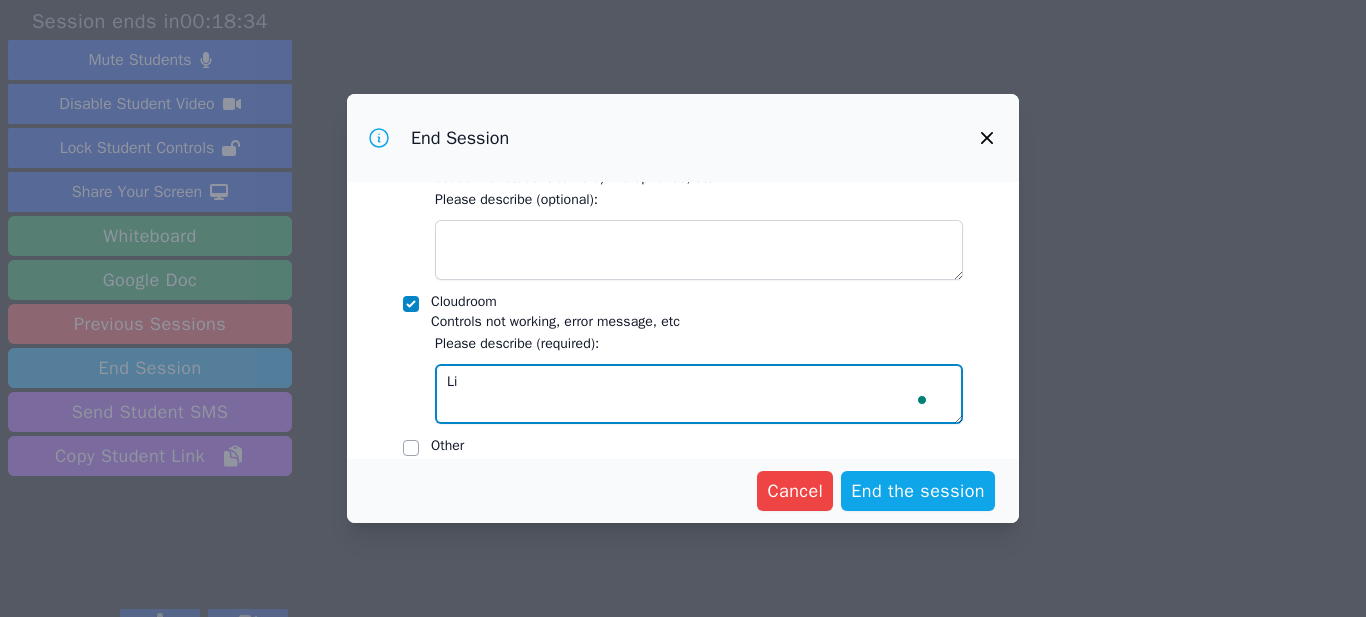 type on "L" 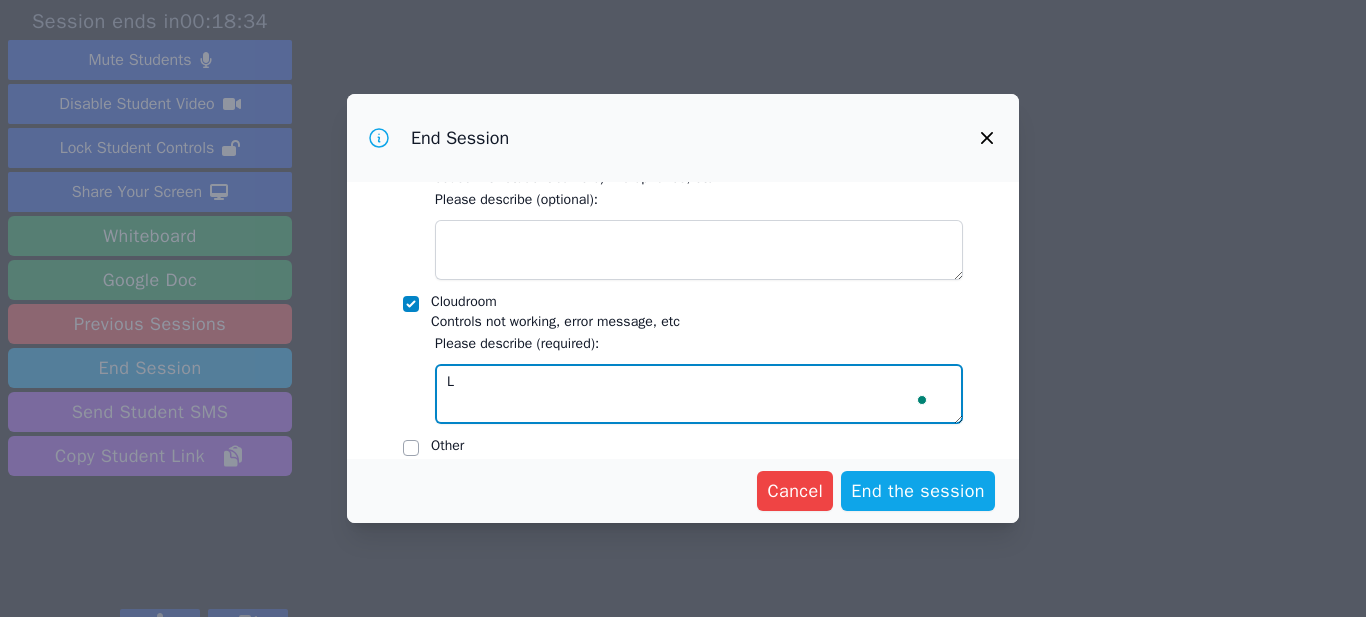 type 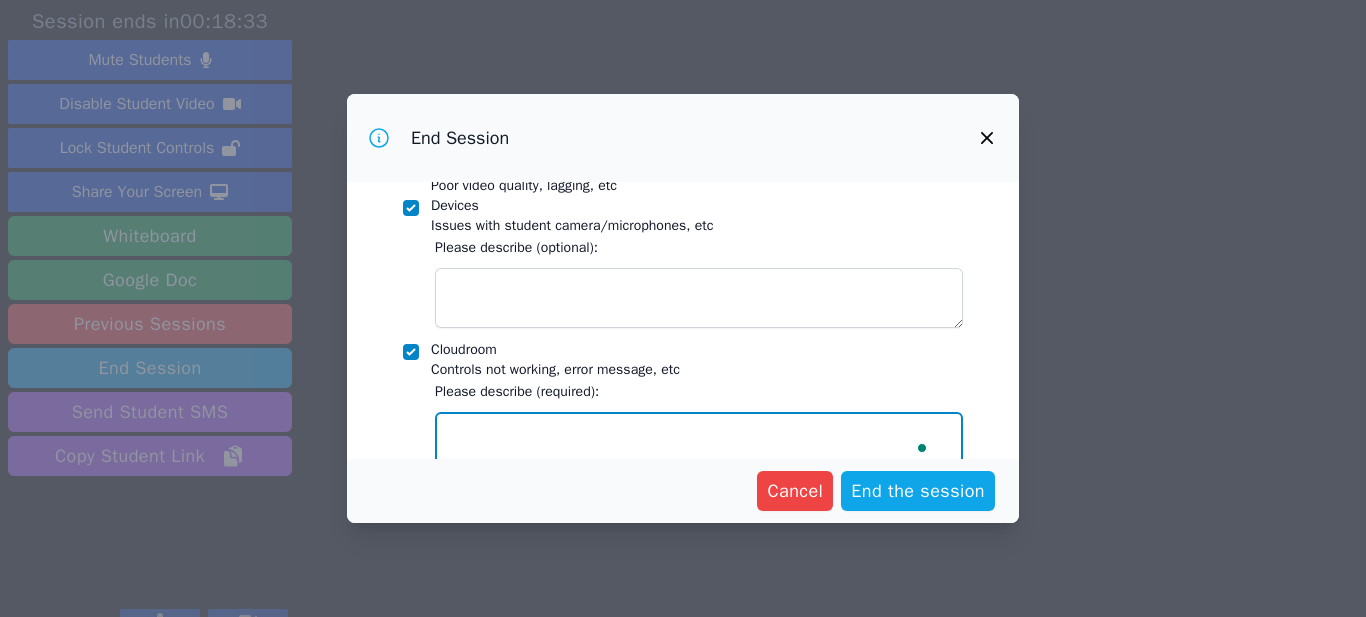 scroll, scrollTop: 459, scrollLeft: 0, axis: vertical 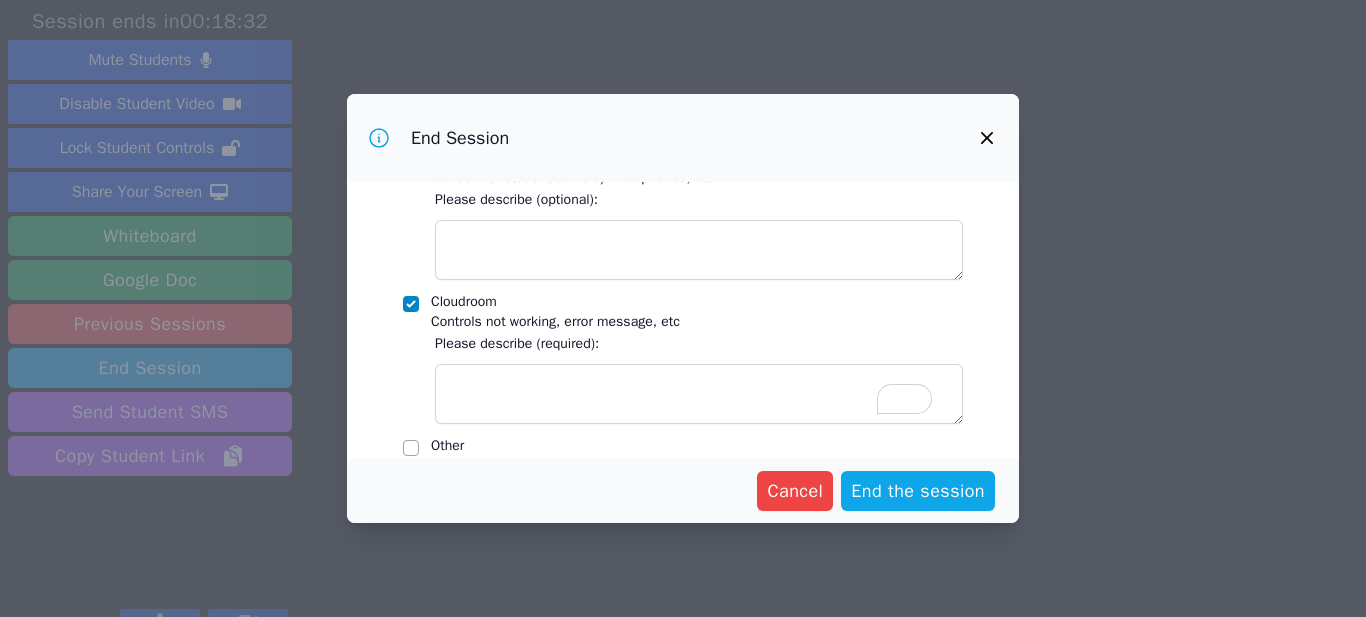 click at bounding box center (411, 304) 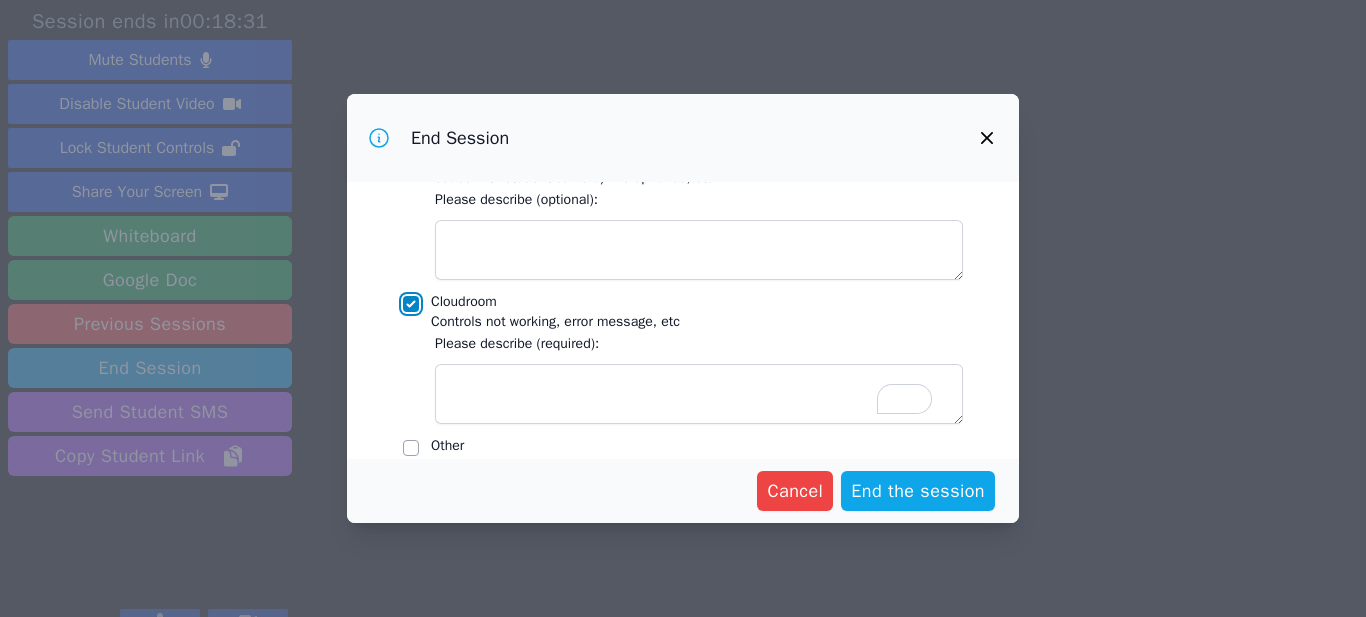 click on "Cloudroom Controls not working, error message, etc" at bounding box center [411, 304] 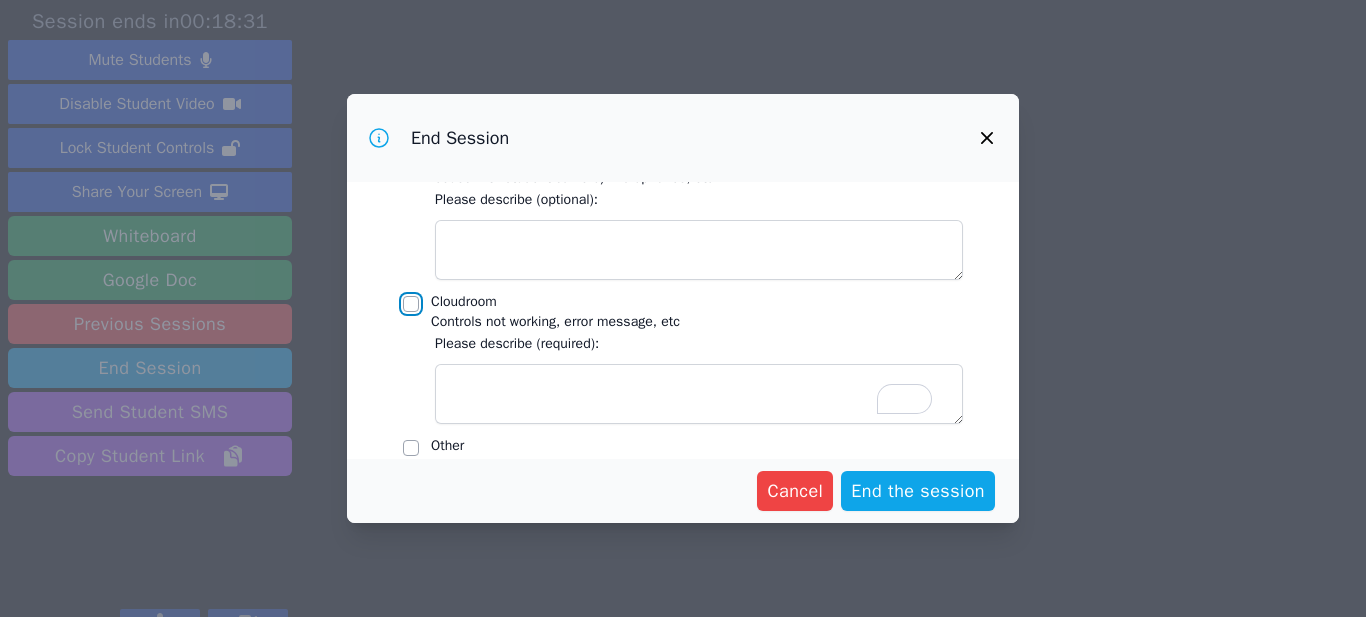 checkbox on "false" 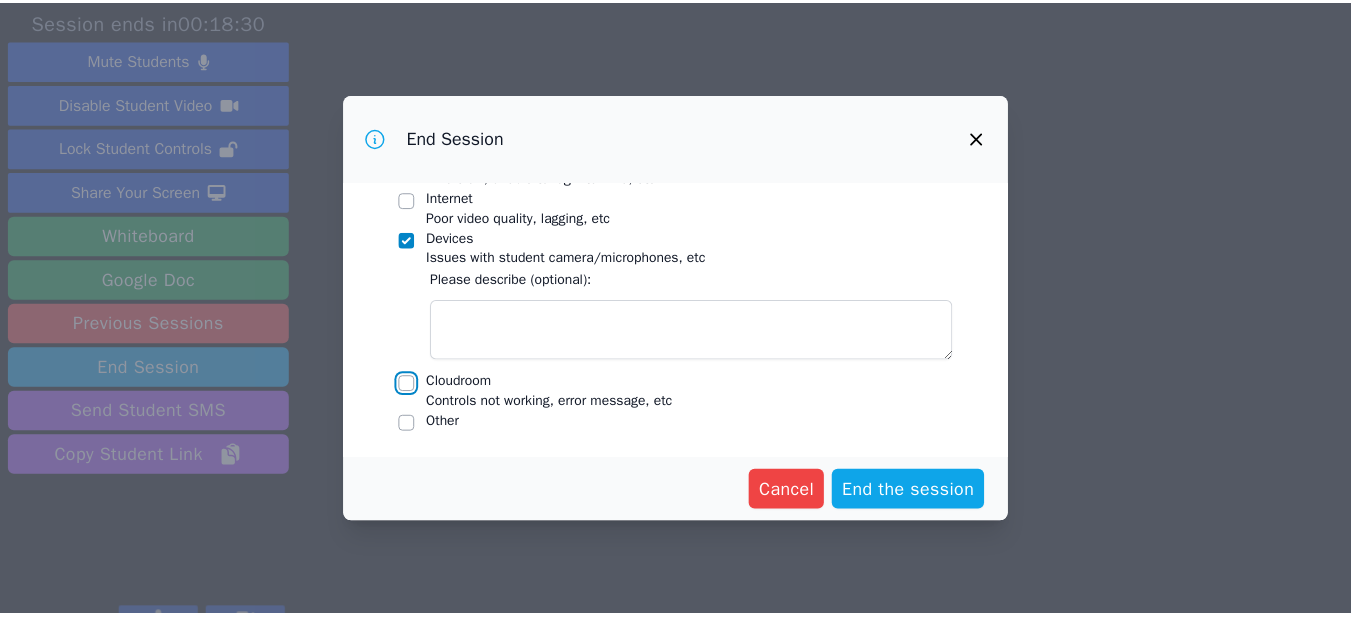 scroll, scrollTop: 331, scrollLeft: 0, axis: vertical 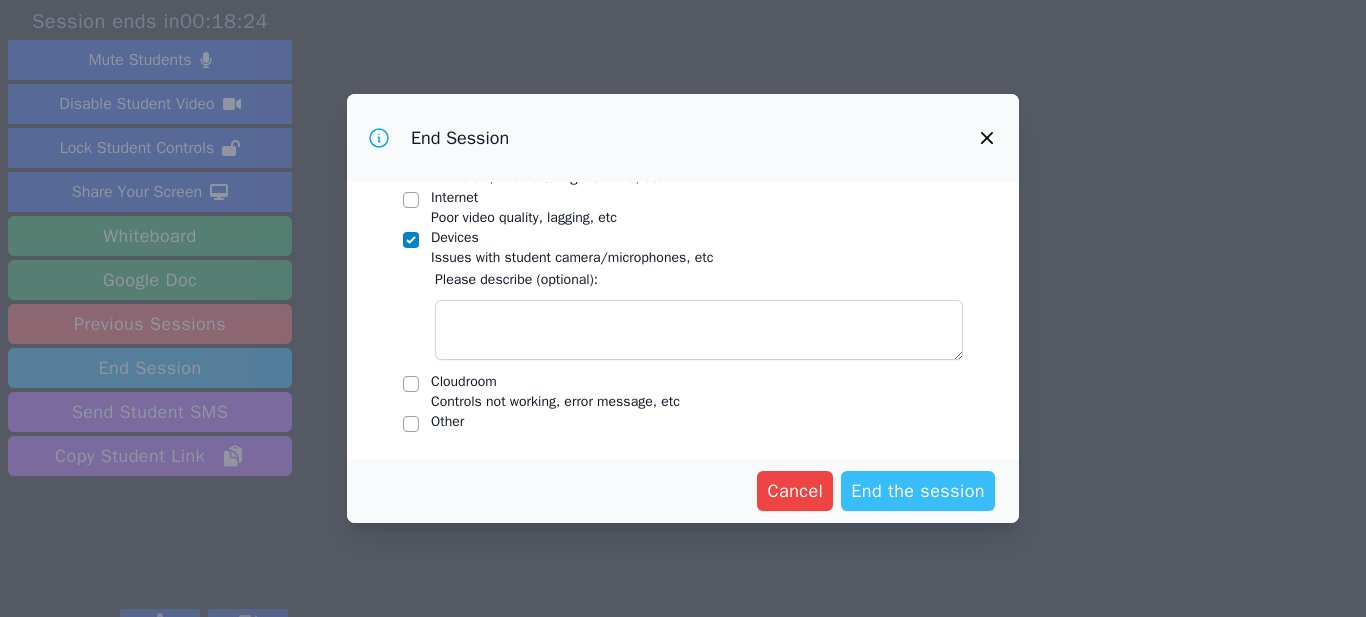 click on "End the session" at bounding box center (918, 491) 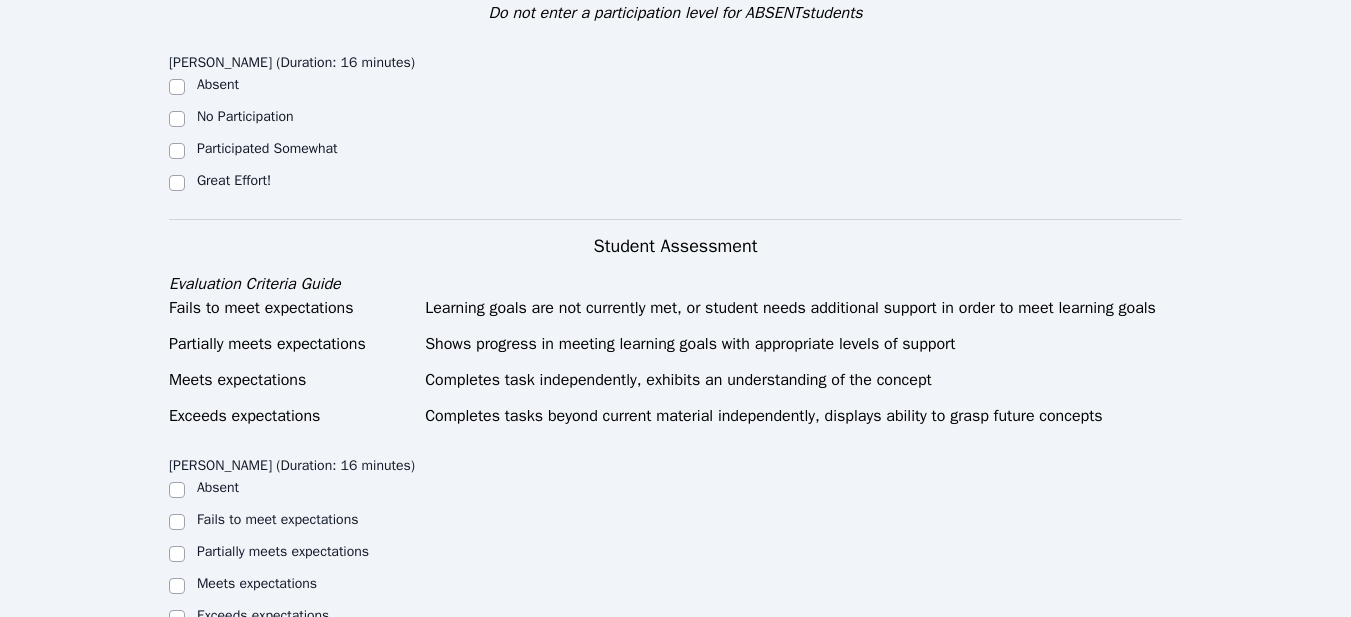 scroll, scrollTop: 655, scrollLeft: 0, axis: vertical 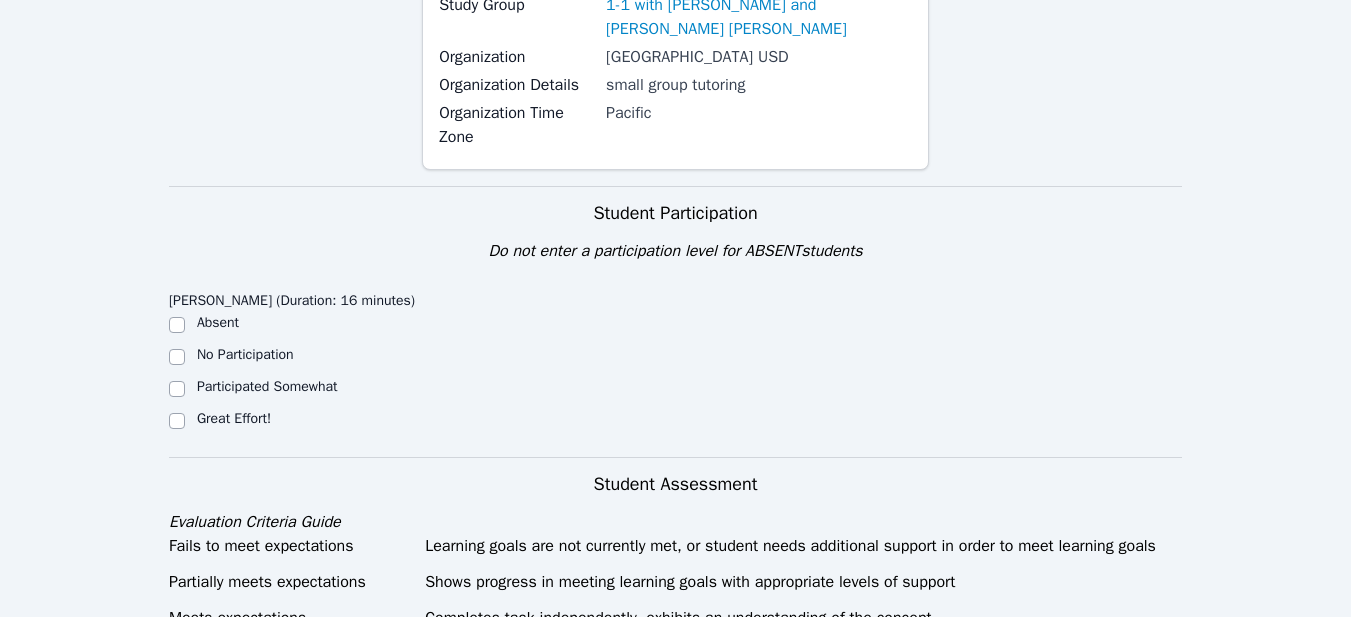 click at bounding box center [177, 357] 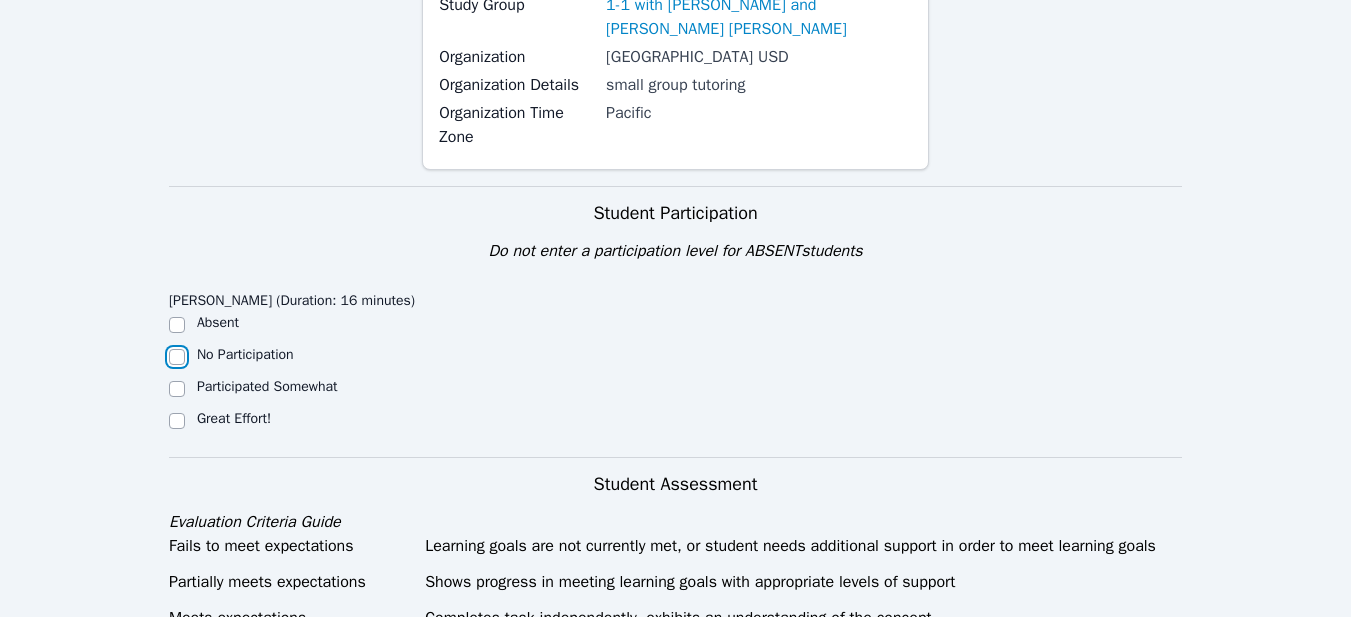 click on "No Participation" at bounding box center [177, 357] 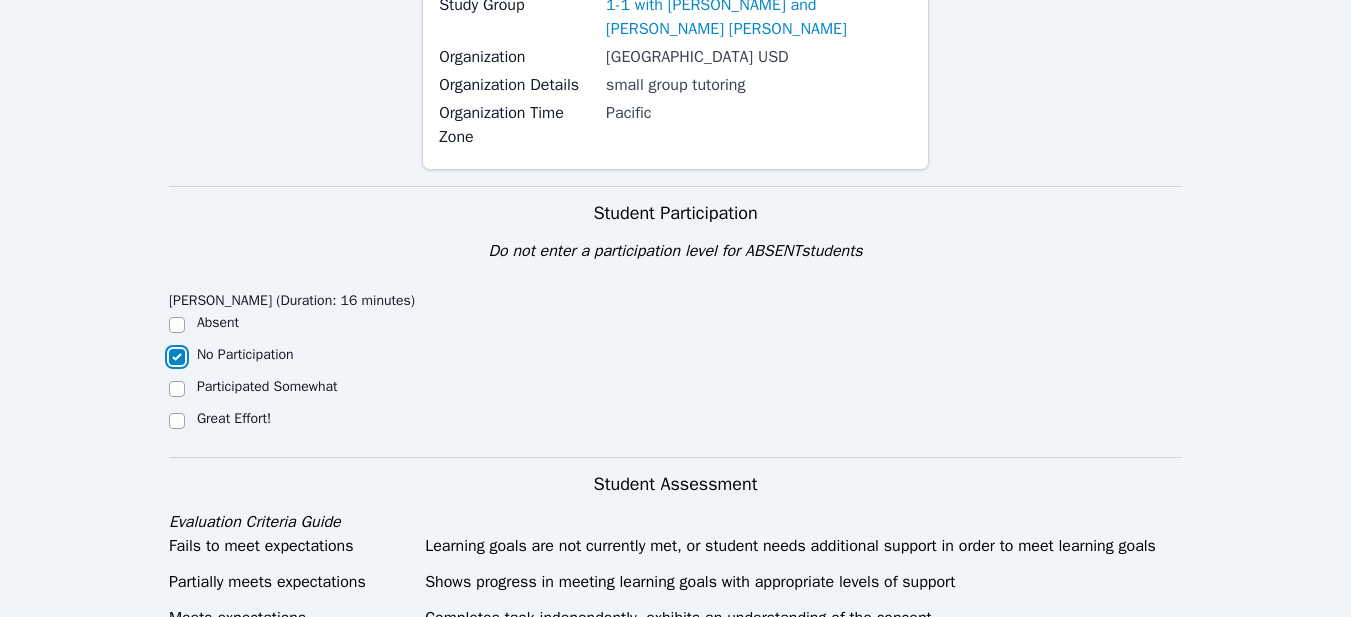 checkbox on "true" 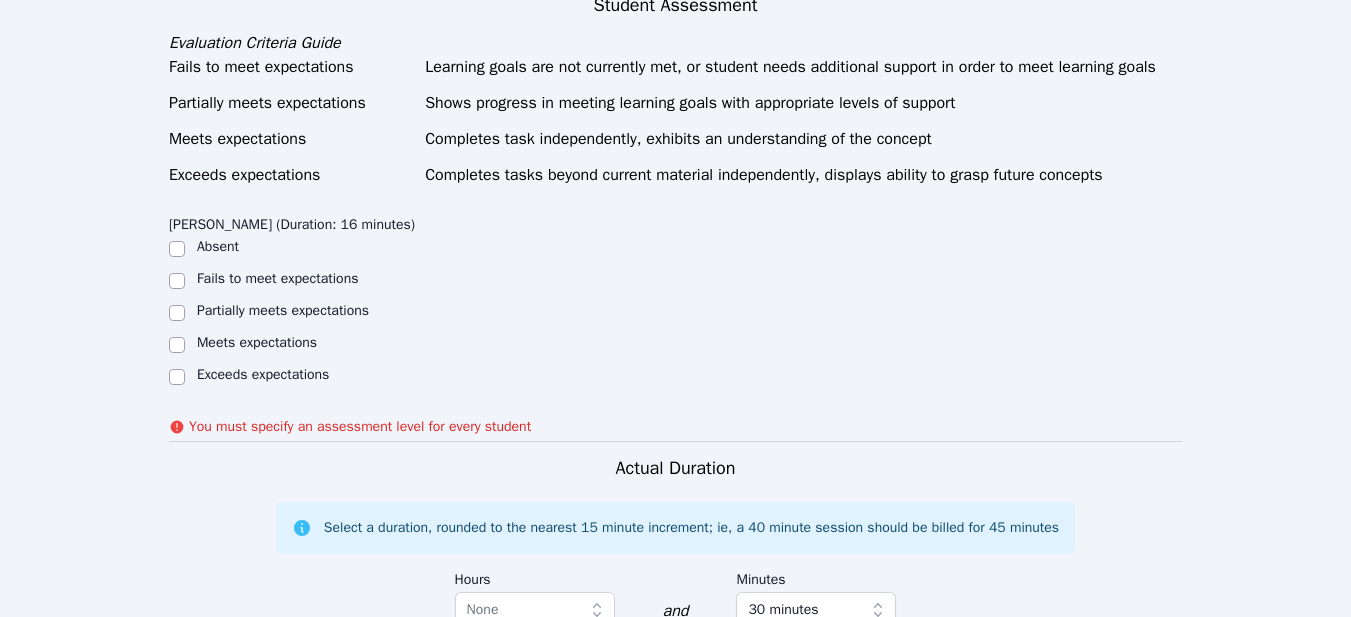 scroll, scrollTop: 800, scrollLeft: 0, axis: vertical 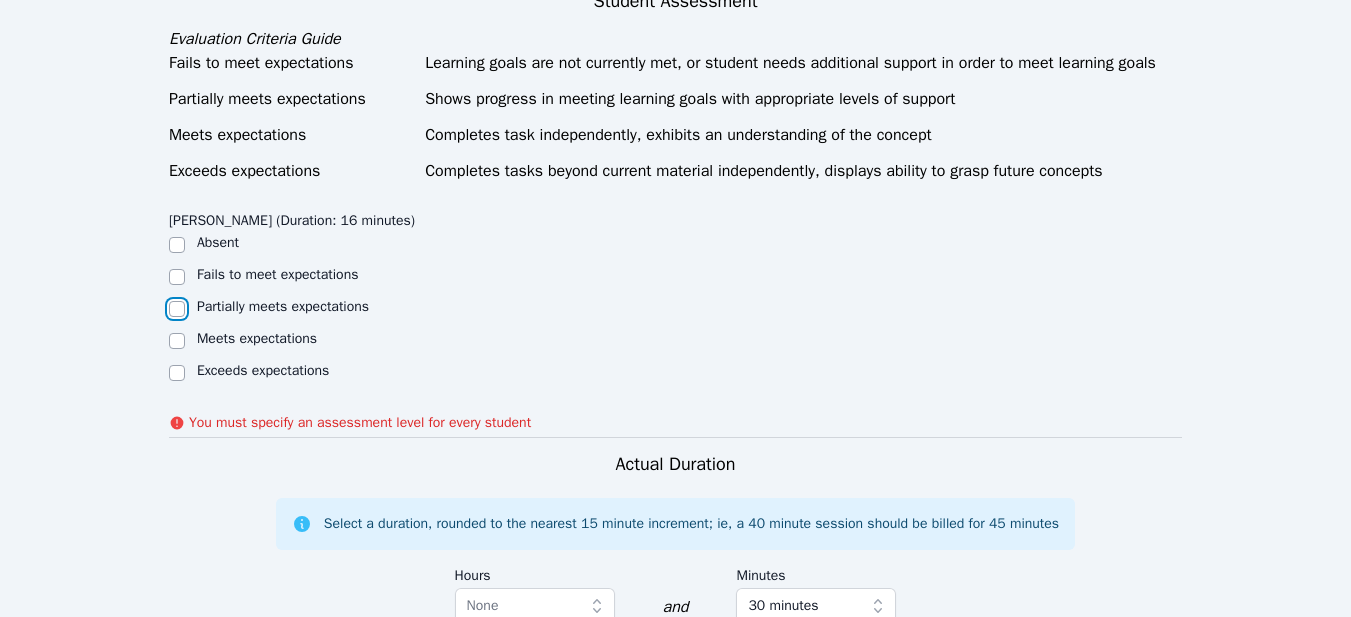 click on "Partially meets expectations" at bounding box center (177, 309) 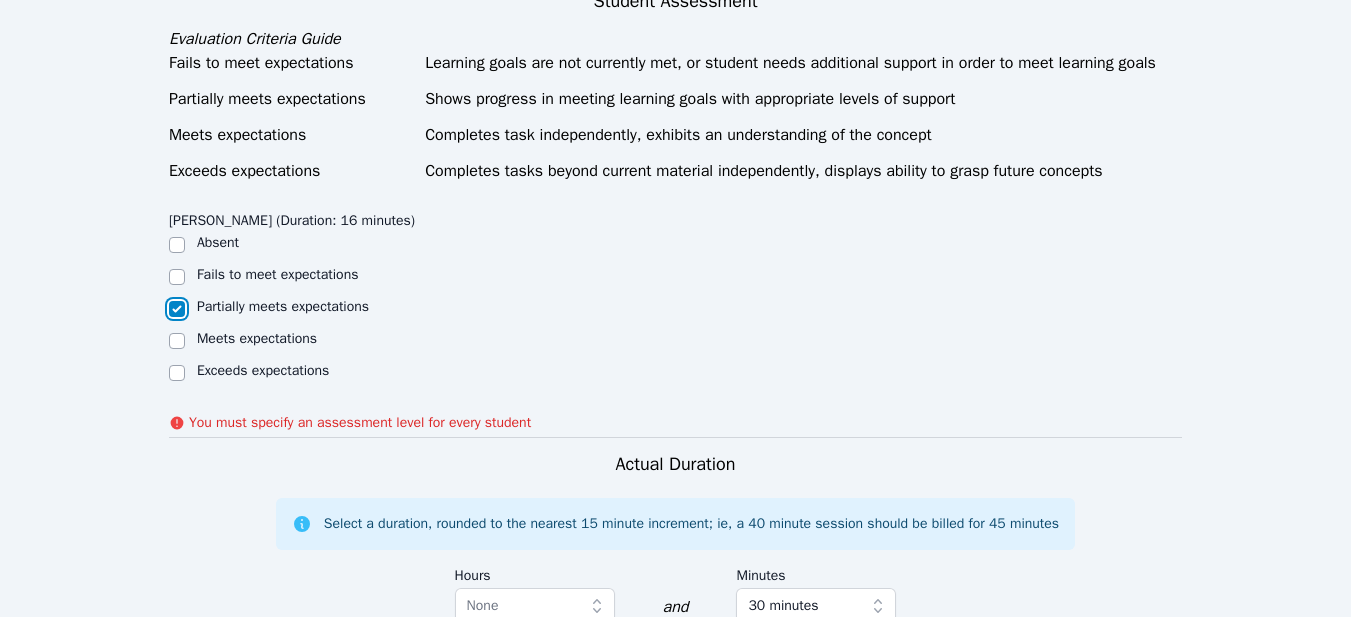 checkbox on "true" 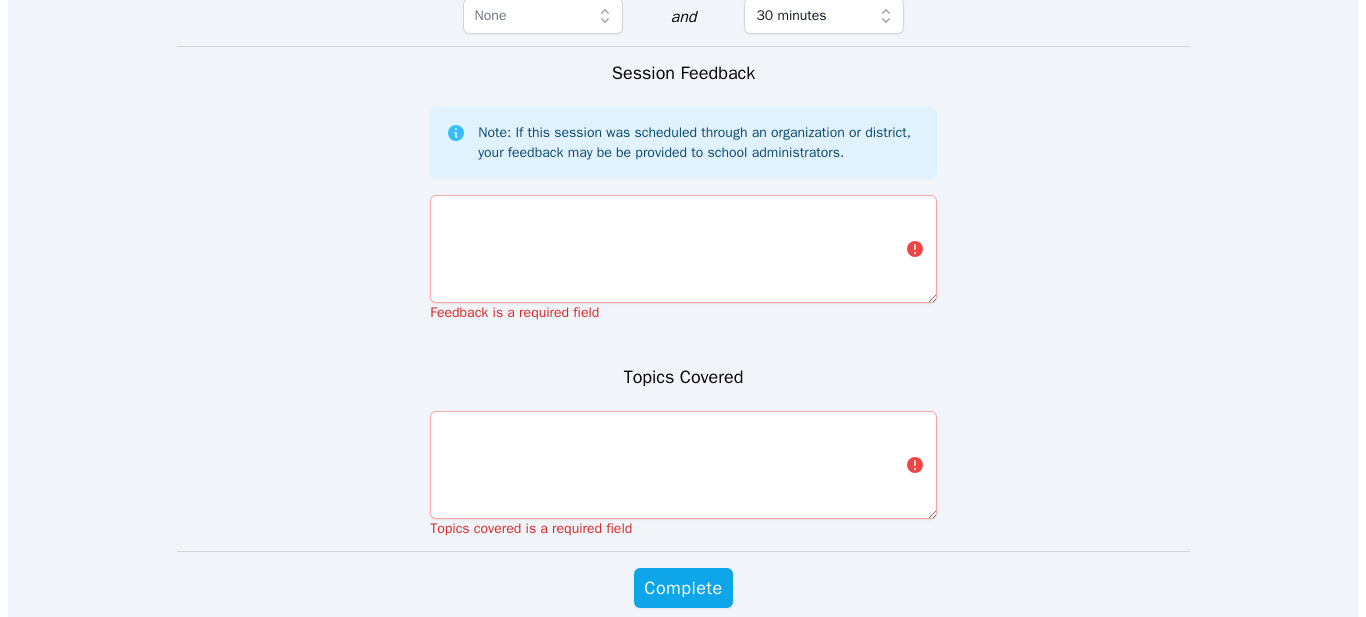 scroll, scrollTop: 1391, scrollLeft: 0, axis: vertical 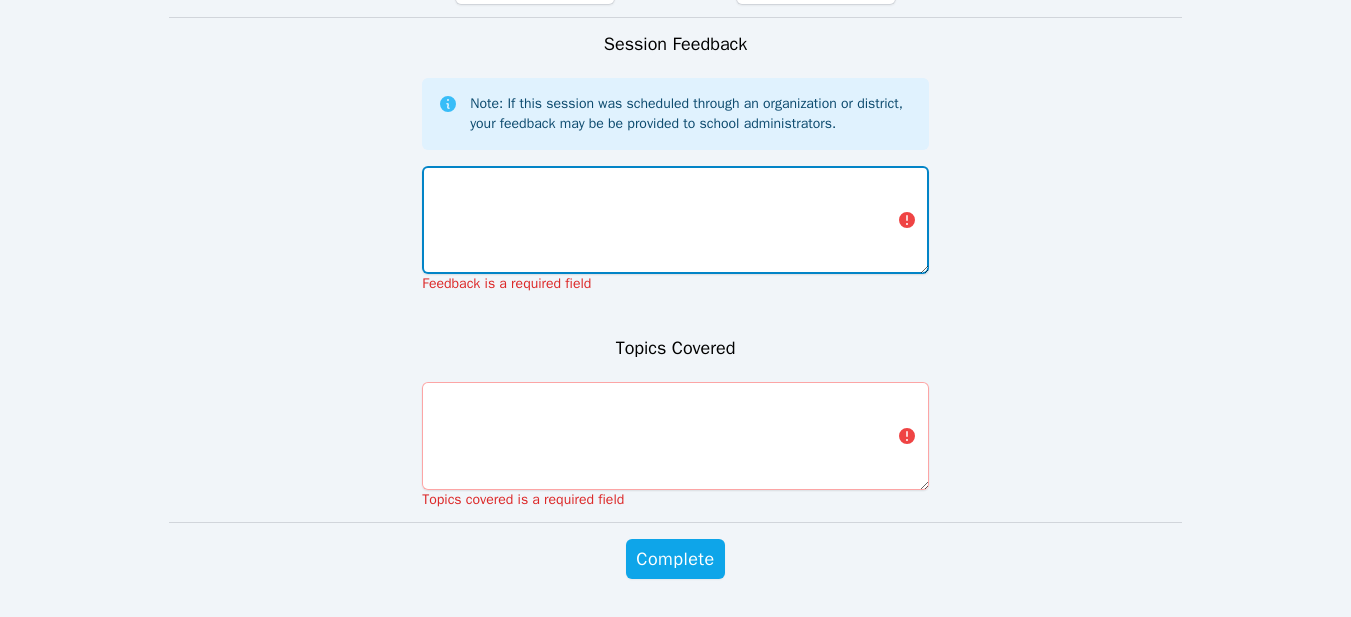 click at bounding box center (675, 220) 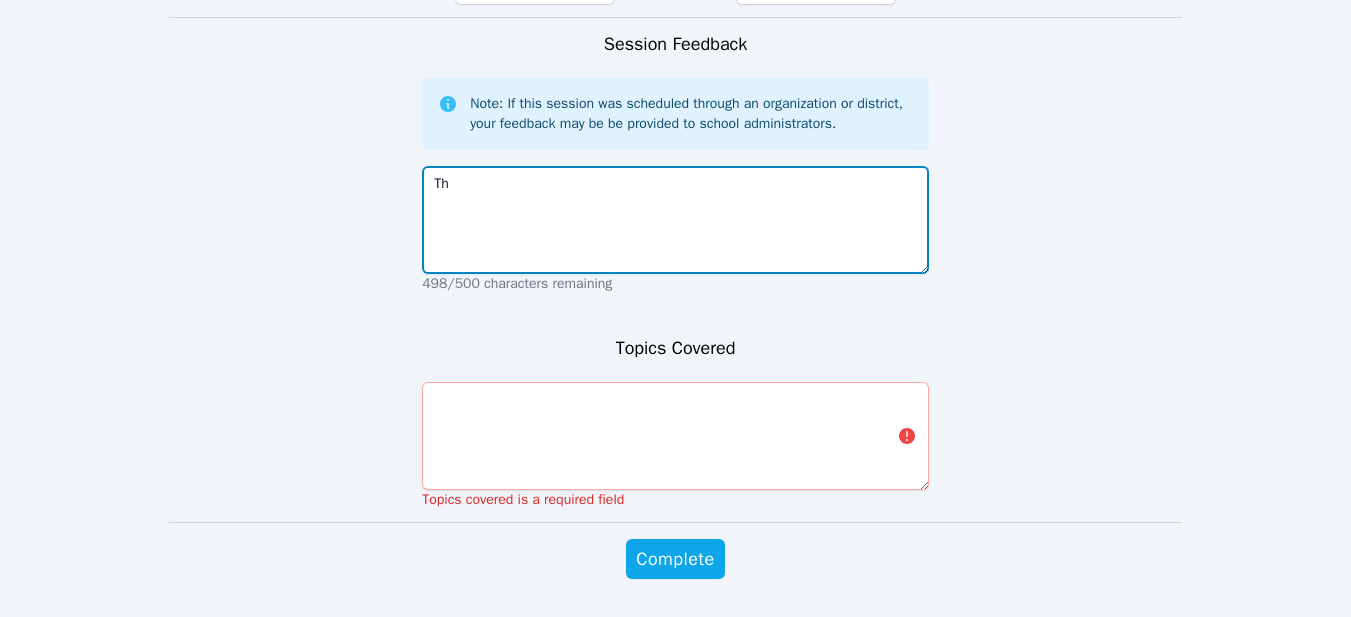 type on "T" 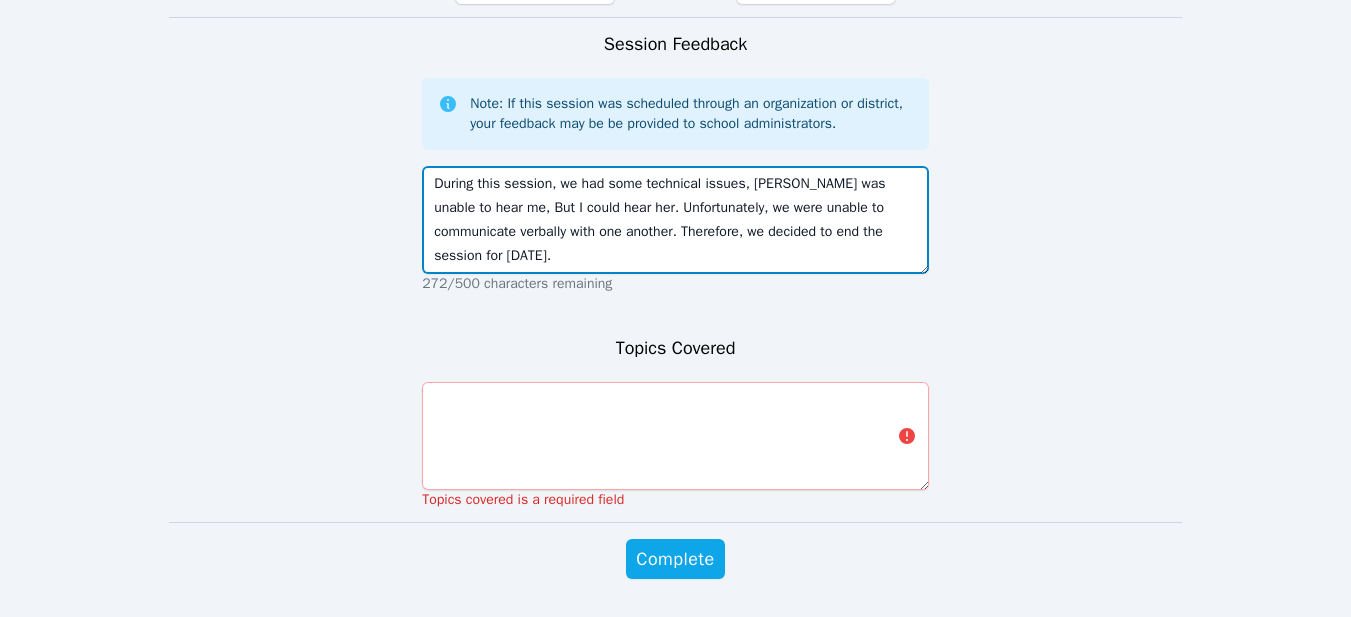 type on "During this session, we had some technical issues, [PERSON_NAME] was unable to hear me, But I could hear her. Unfortunately, we were unable to communicate verbally with one another. Therefore, we decided to end the session for [DATE]." 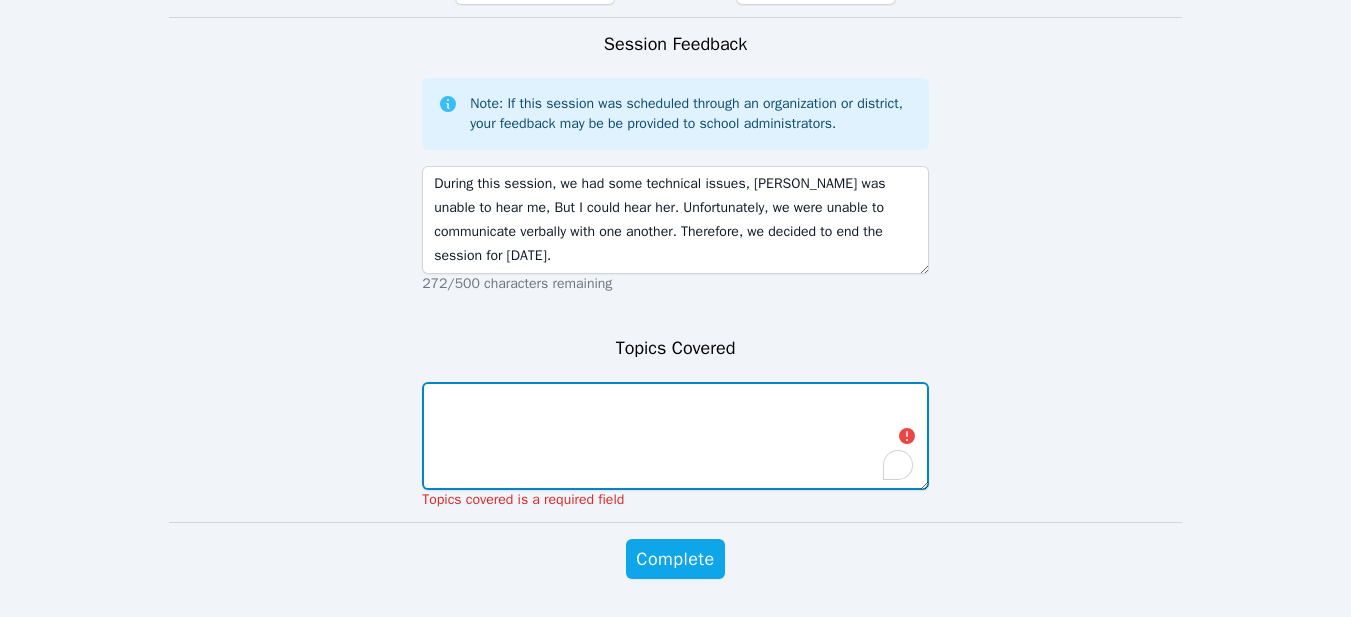 click at bounding box center [675, 436] 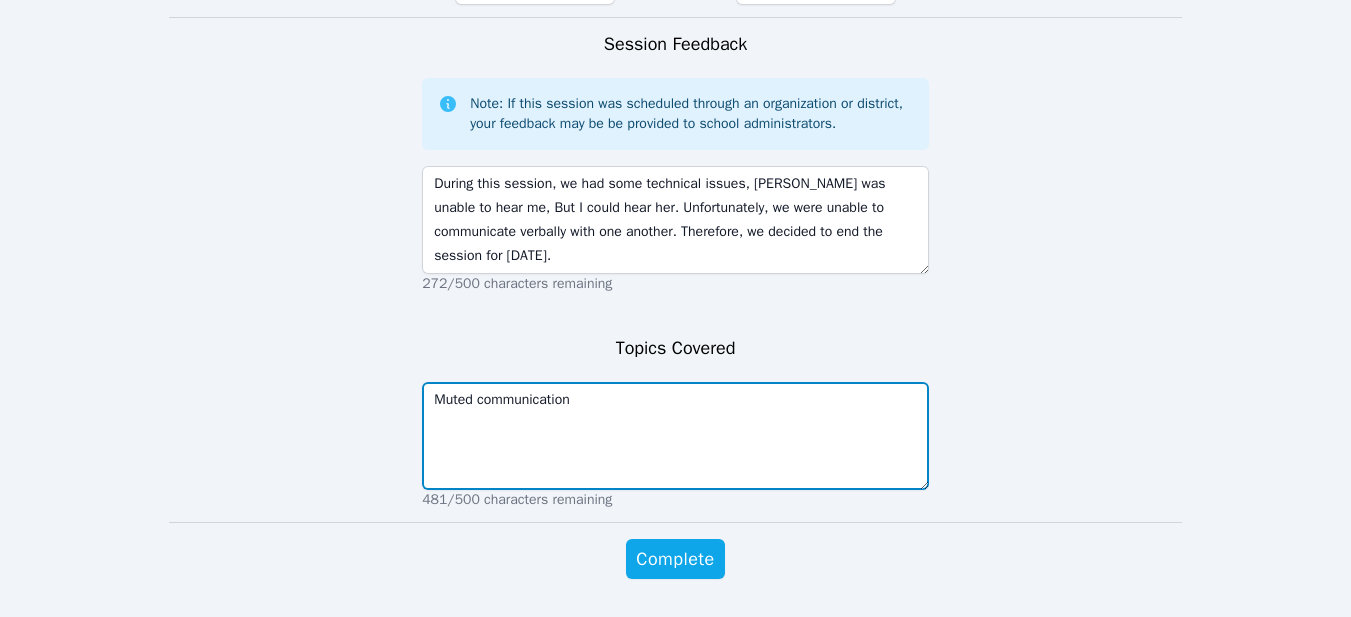 click on "Muted communication" at bounding box center (675, 436) 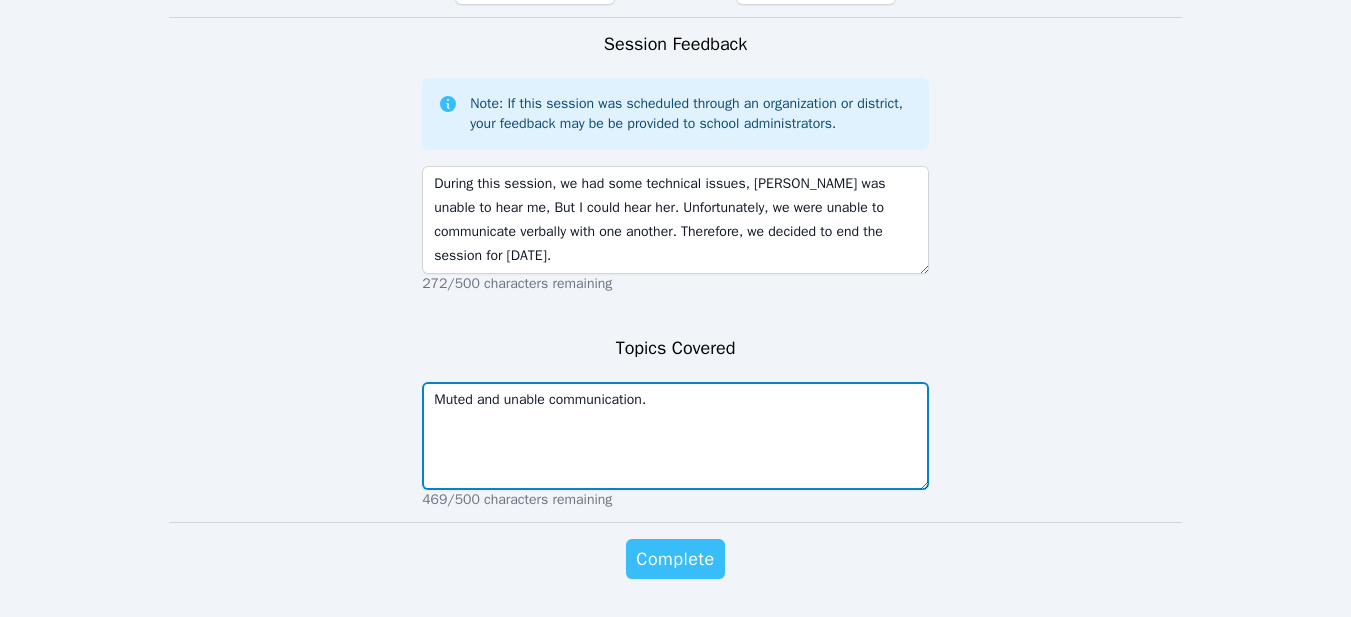 type on "Muted and unable communication." 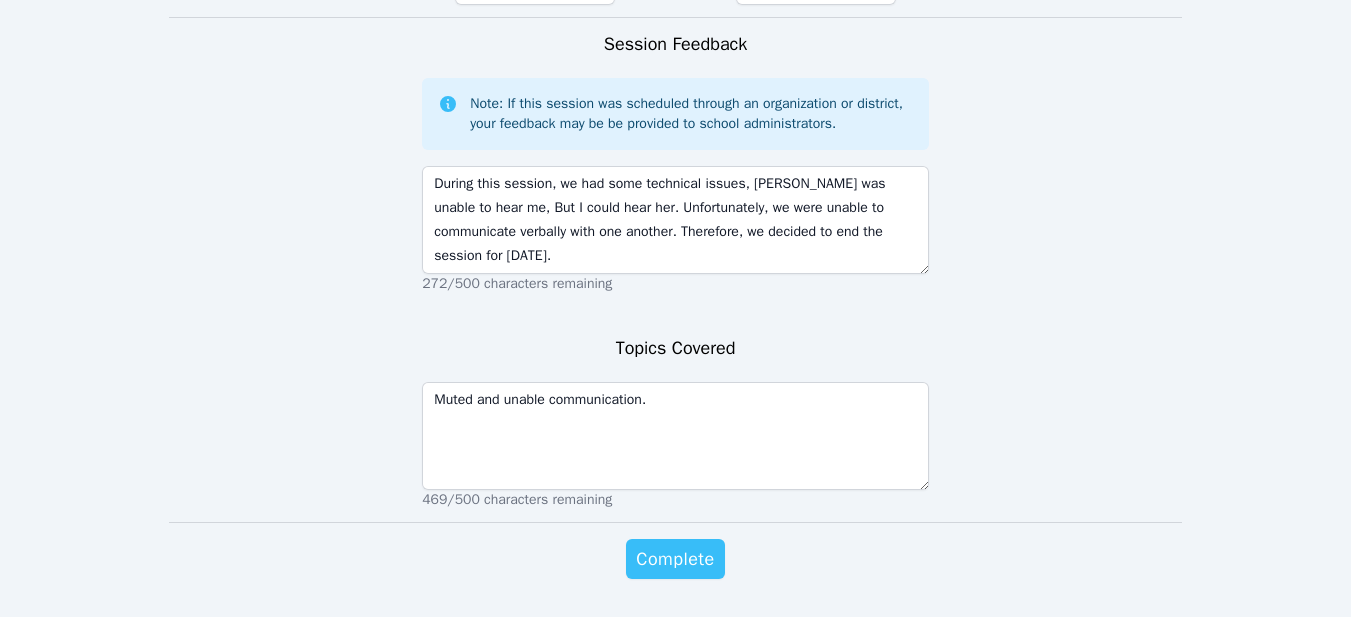 click on "Complete" at bounding box center (675, 559) 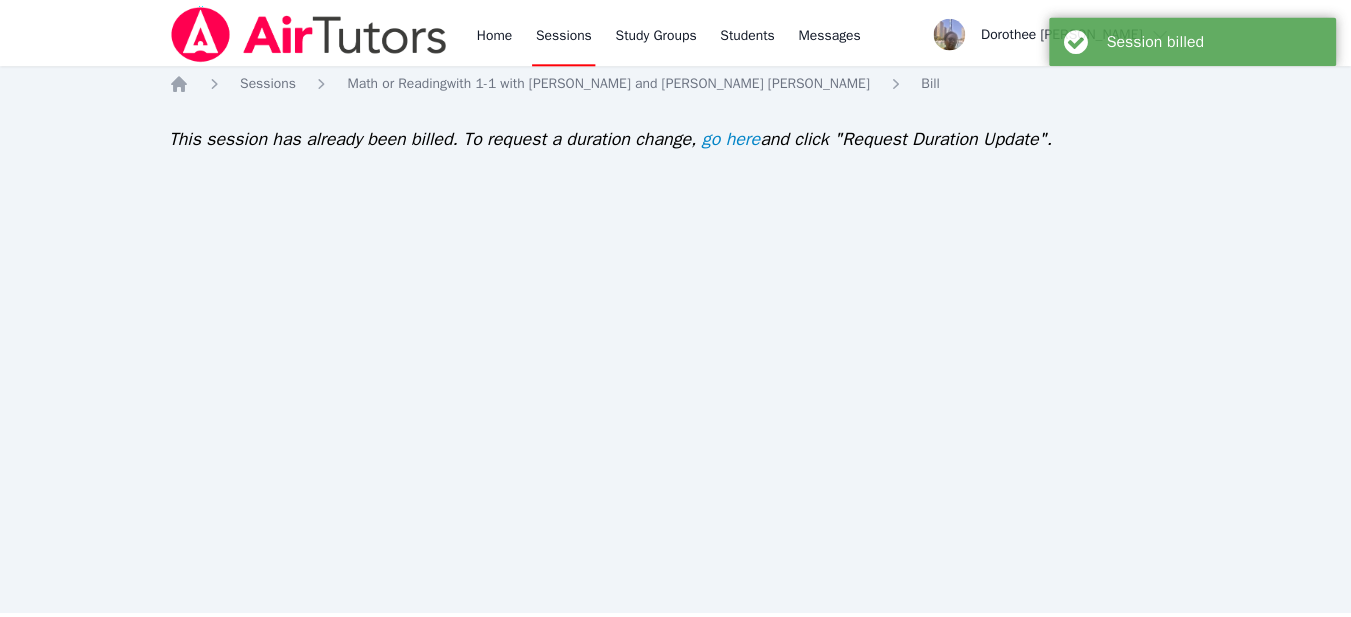 scroll, scrollTop: 0, scrollLeft: 0, axis: both 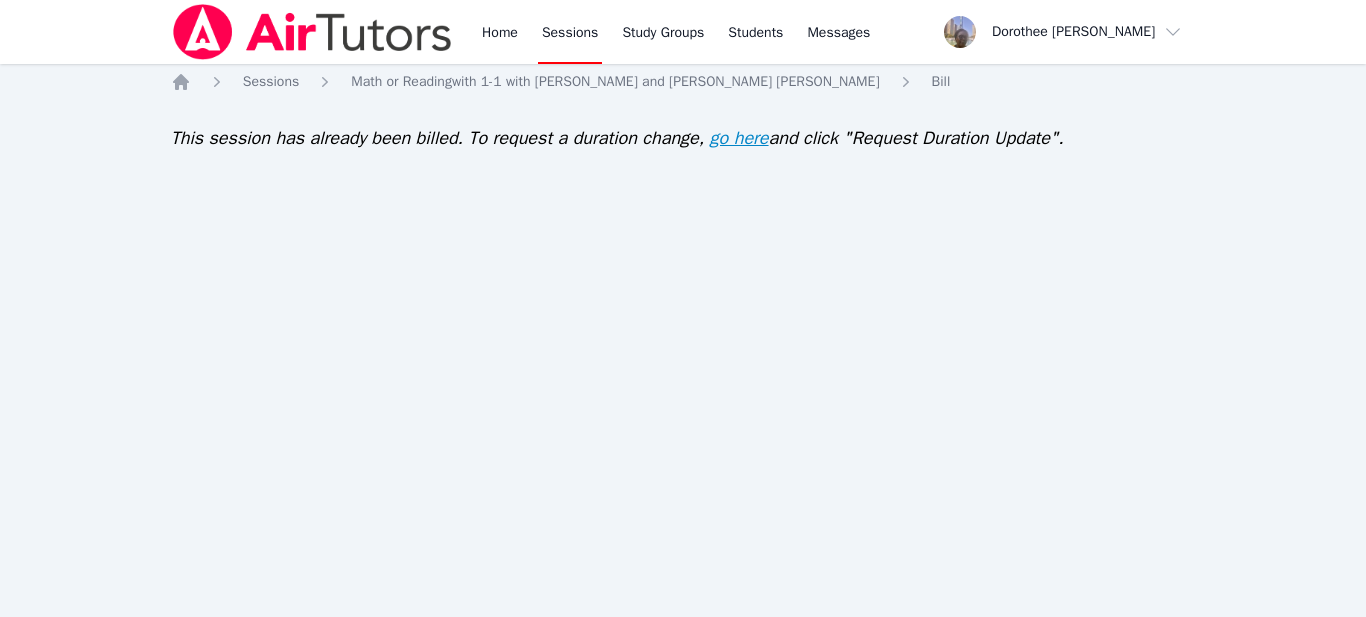 click on "go here" at bounding box center (739, 138) 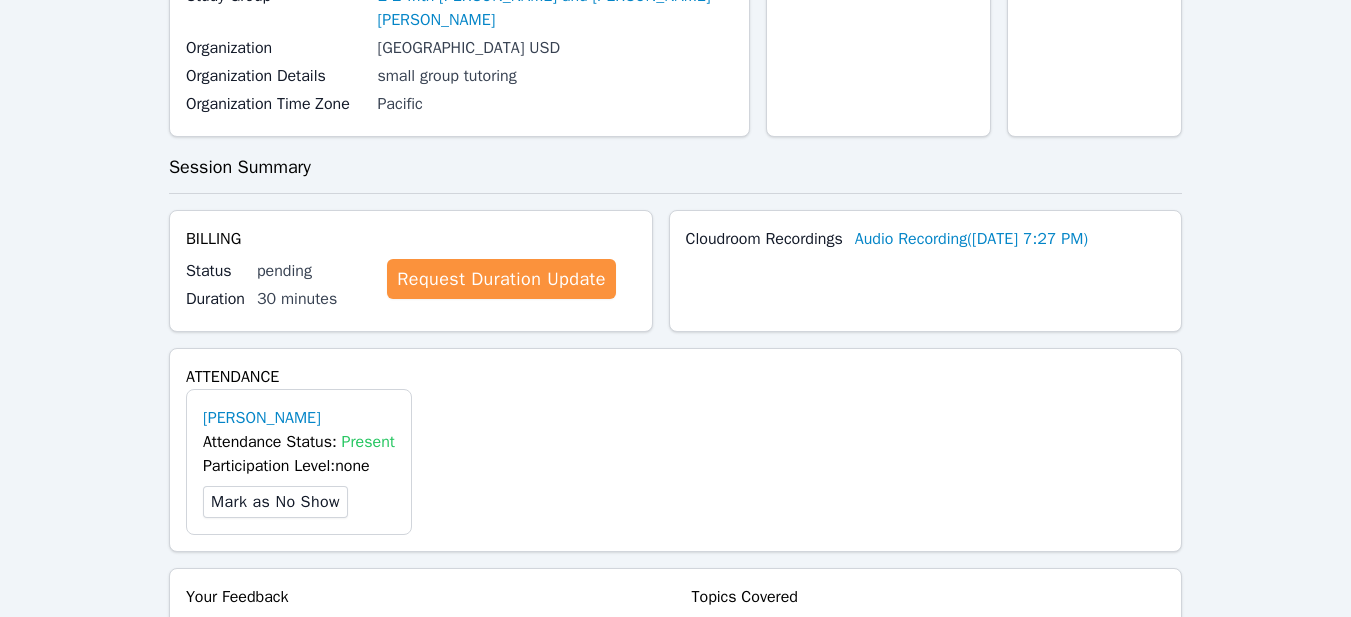 scroll, scrollTop: 284, scrollLeft: 0, axis: vertical 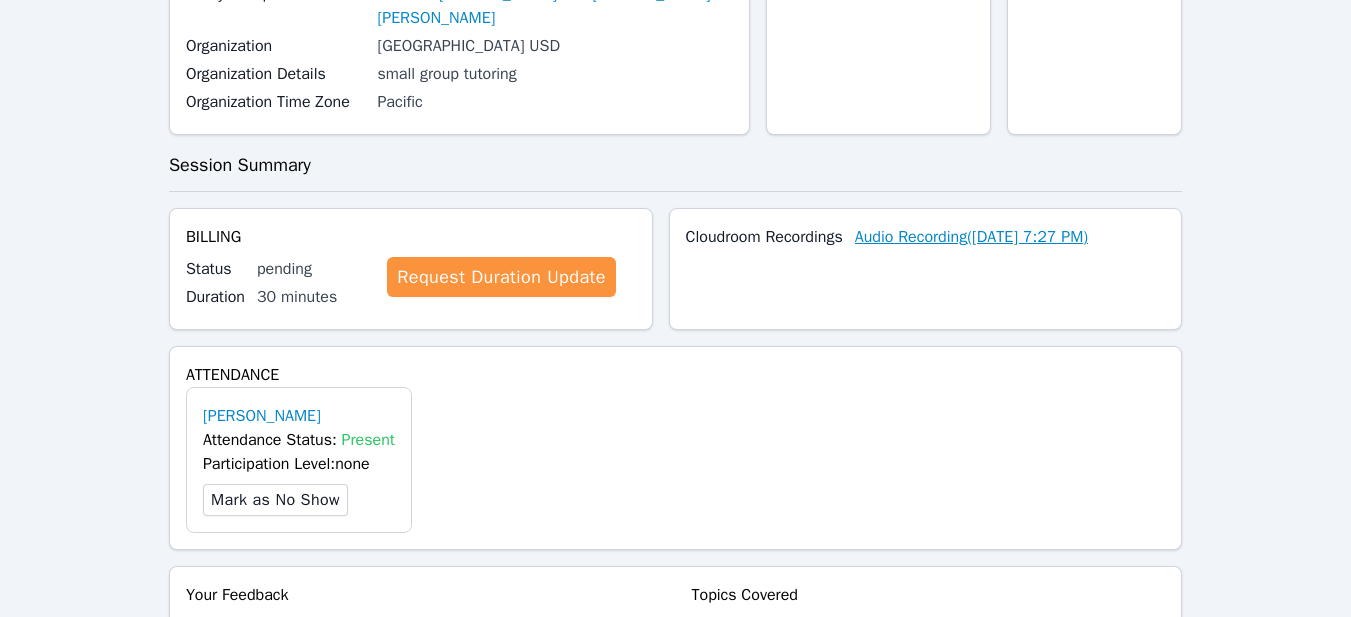 click on "Audio Recording  ( [DATE] 7:27 PM )" at bounding box center (971, 237) 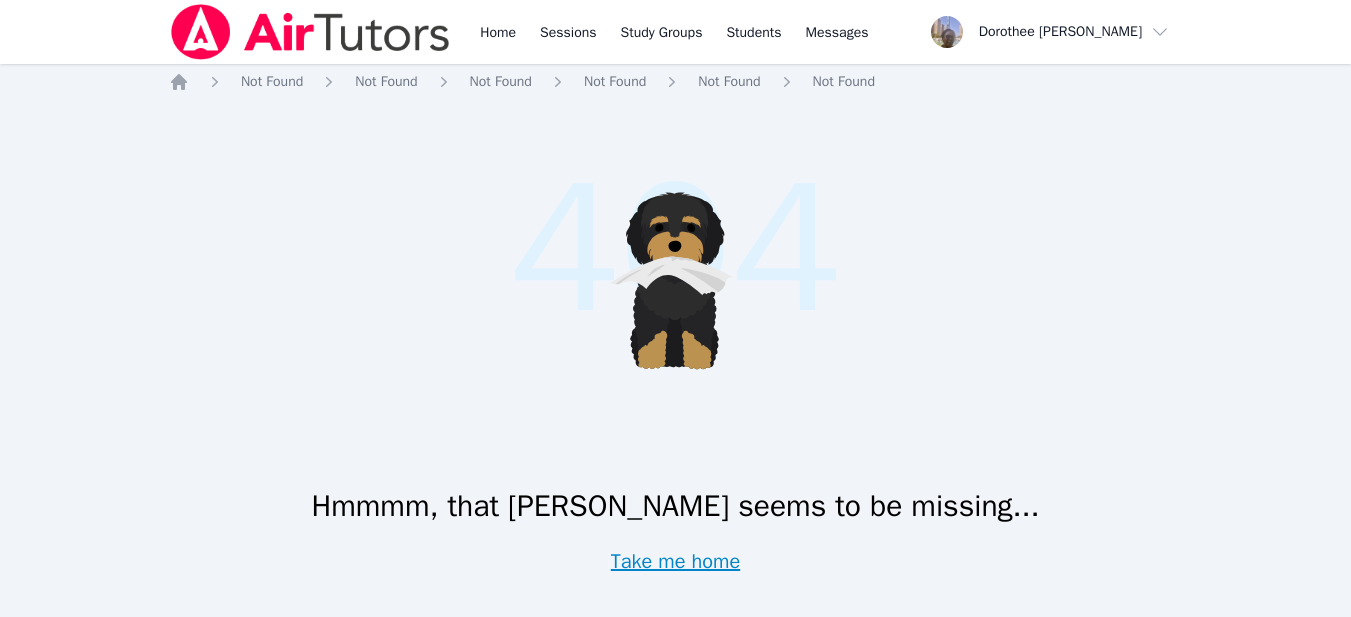 click on "Take me home" at bounding box center [675, 562] 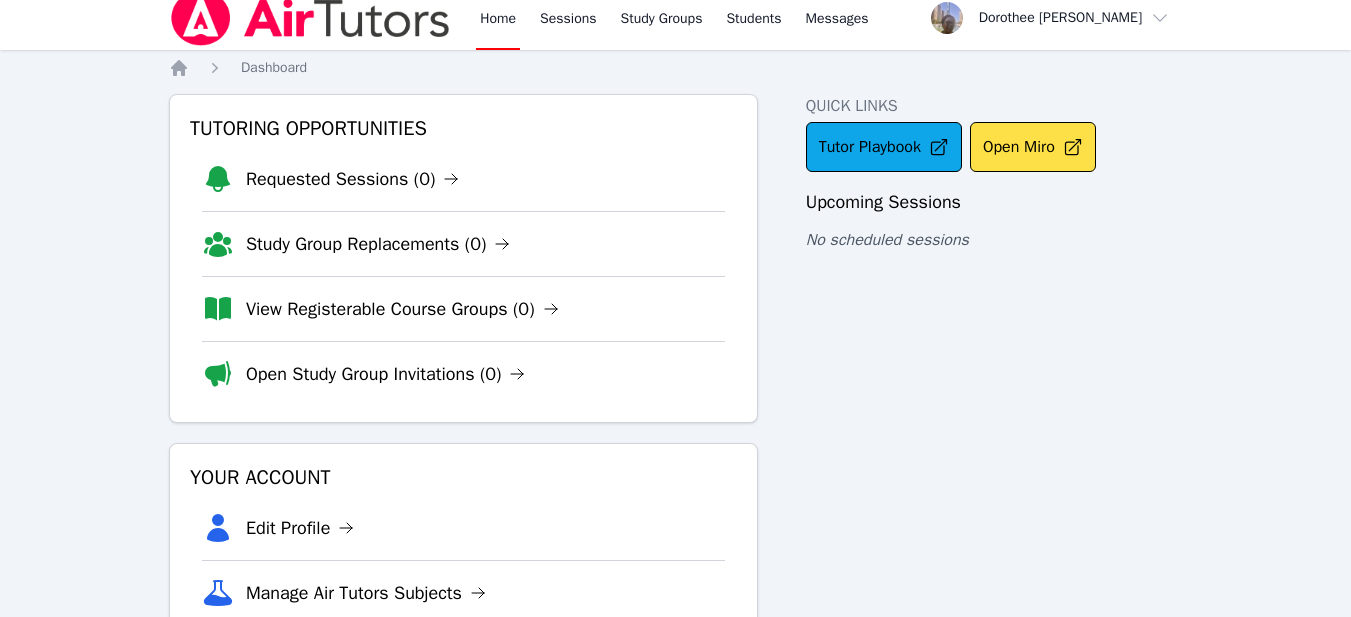 scroll, scrollTop: 0, scrollLeft: 0, axis: both 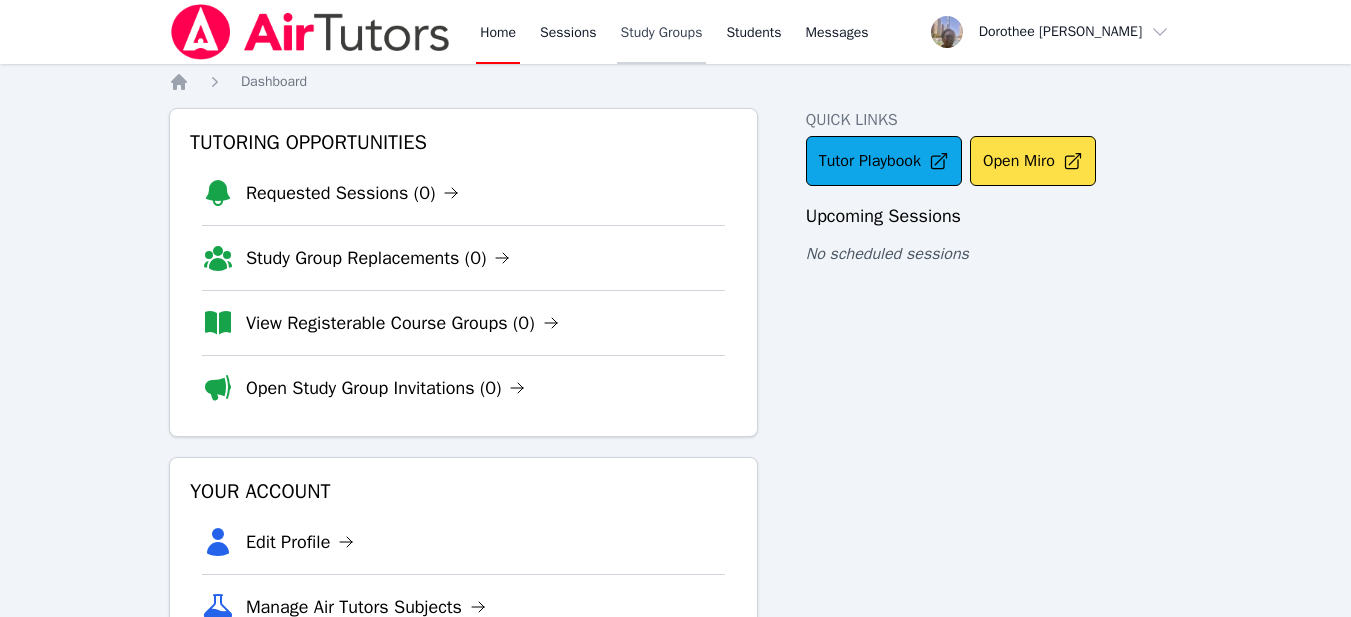 click on "Study Groups" at bounding box center [662, 32] 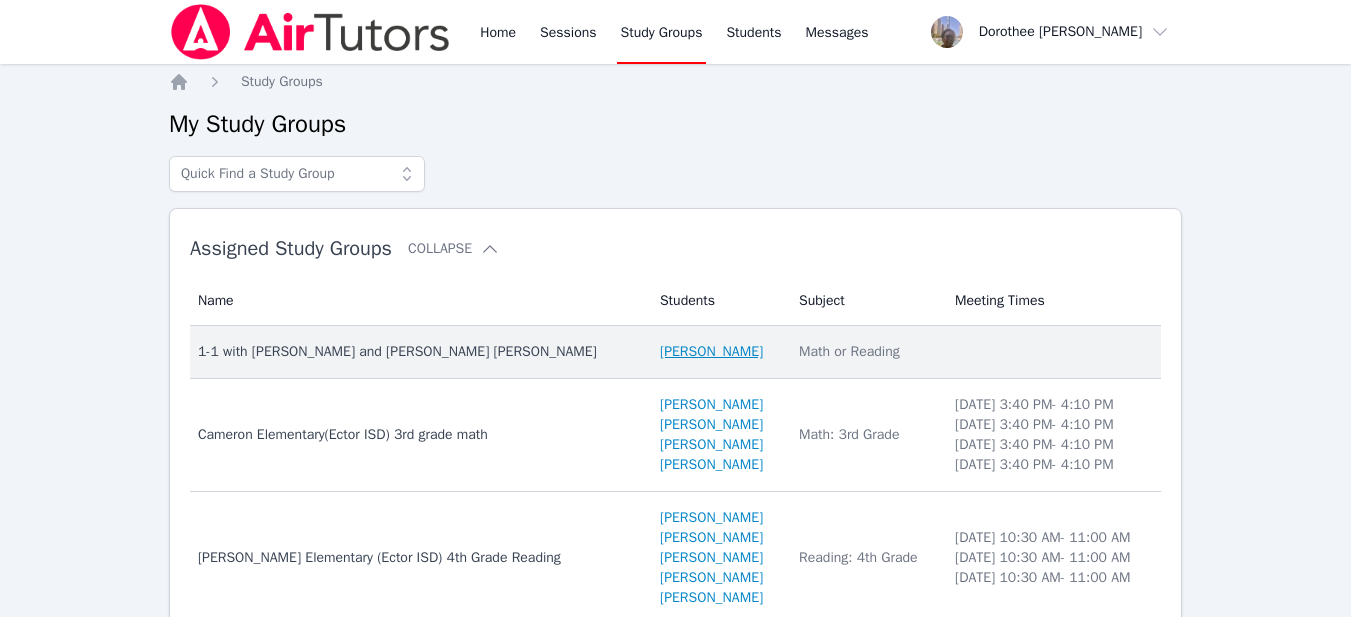 click on "[PERSON_NAME]" at bounding box center (711, 352) 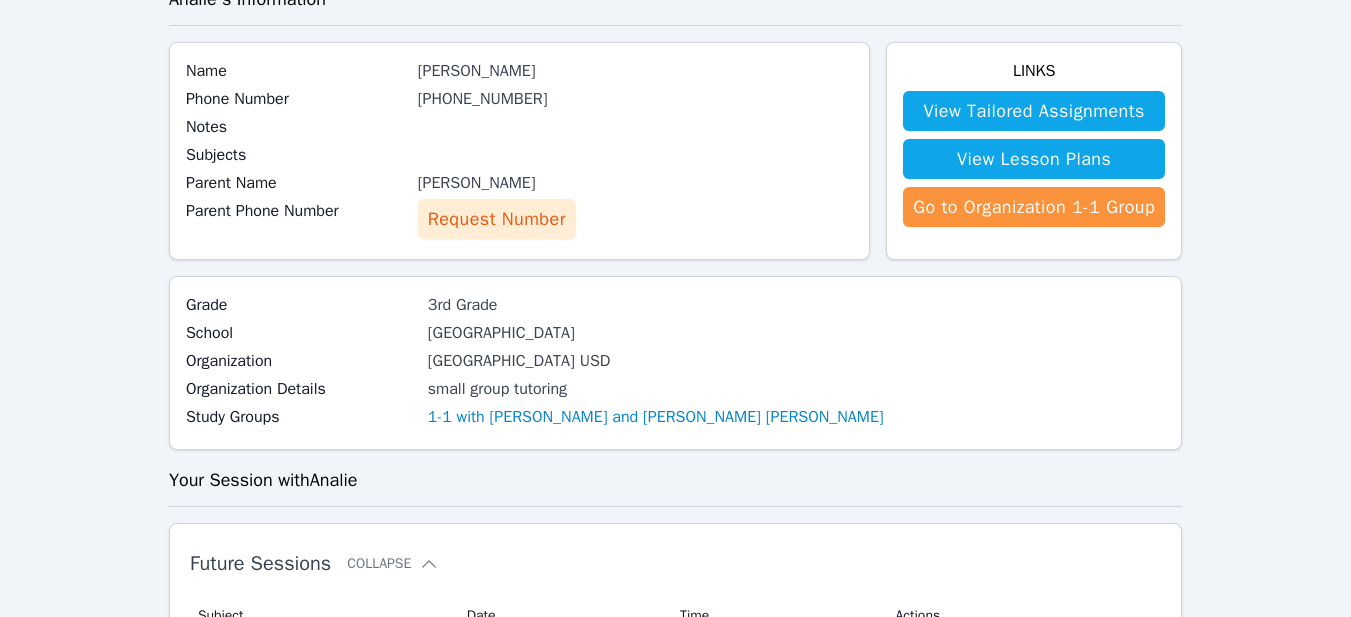 scroll, scrollTop: 132, scrollLeft: 0, axis: vertical 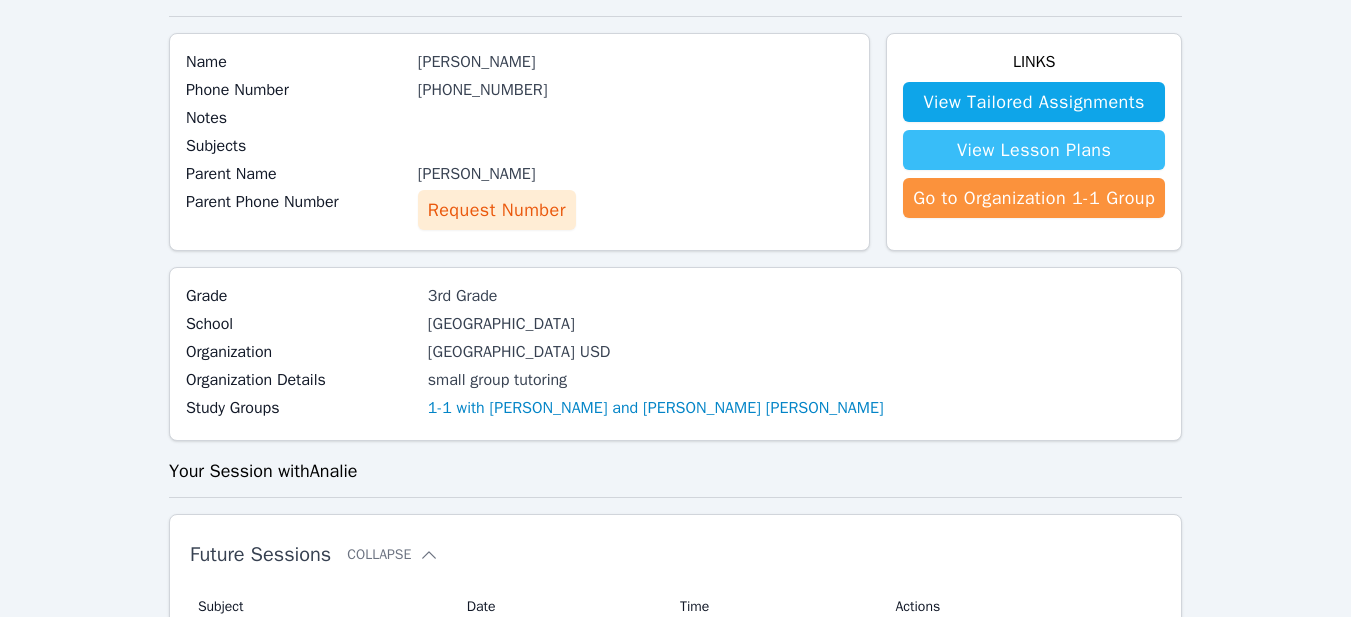 click on "View Lesson Plans" at bounding box center (1034, 150) 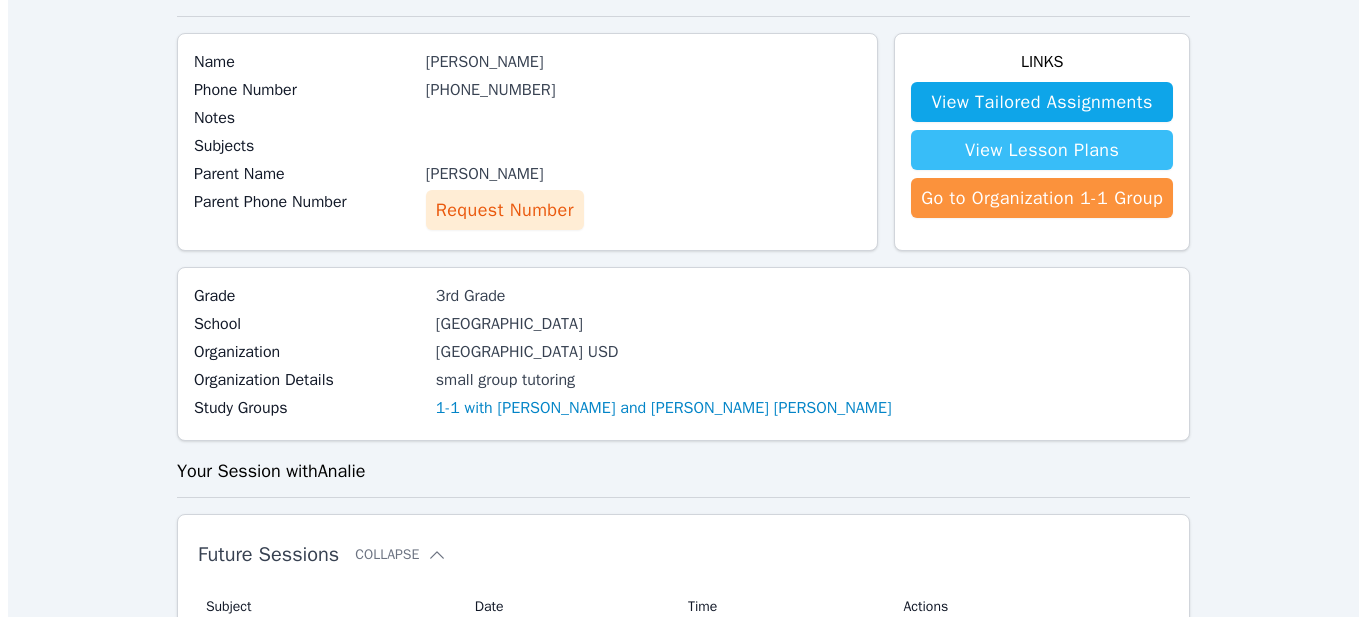 scroll, scrollTop: 0, scrollLeft: 0, axis: both 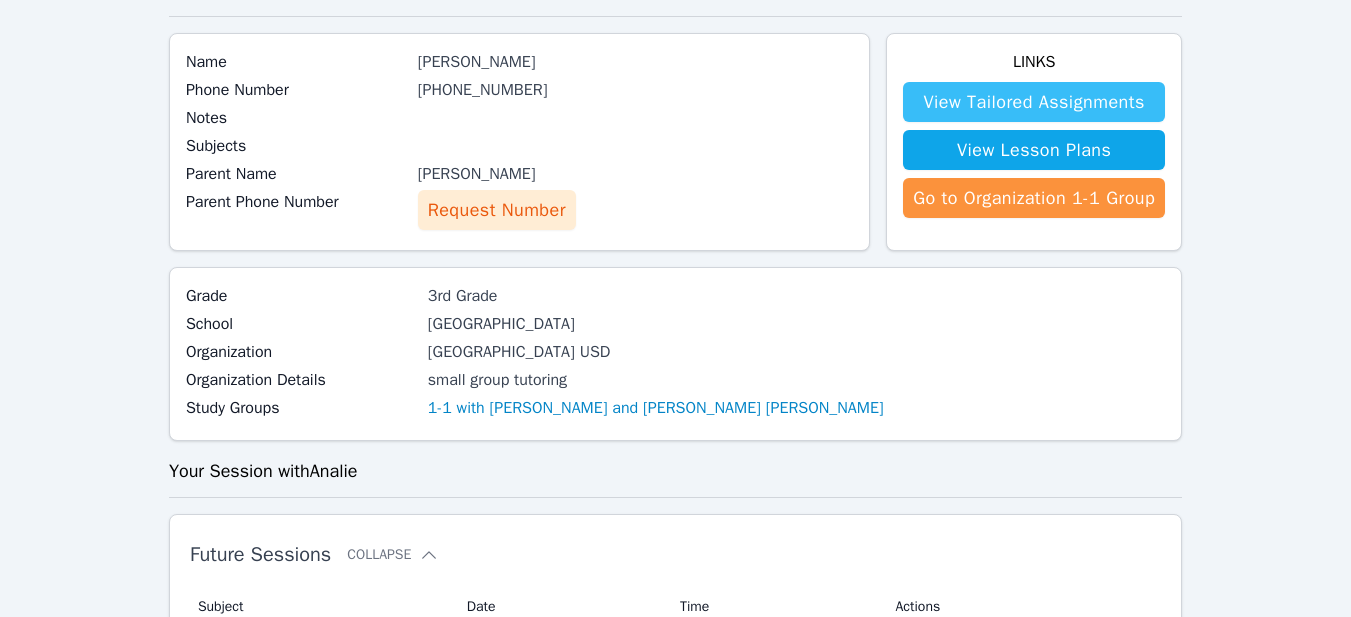 click on "View Tailored Assignments" at bounding box center (1034, 102) 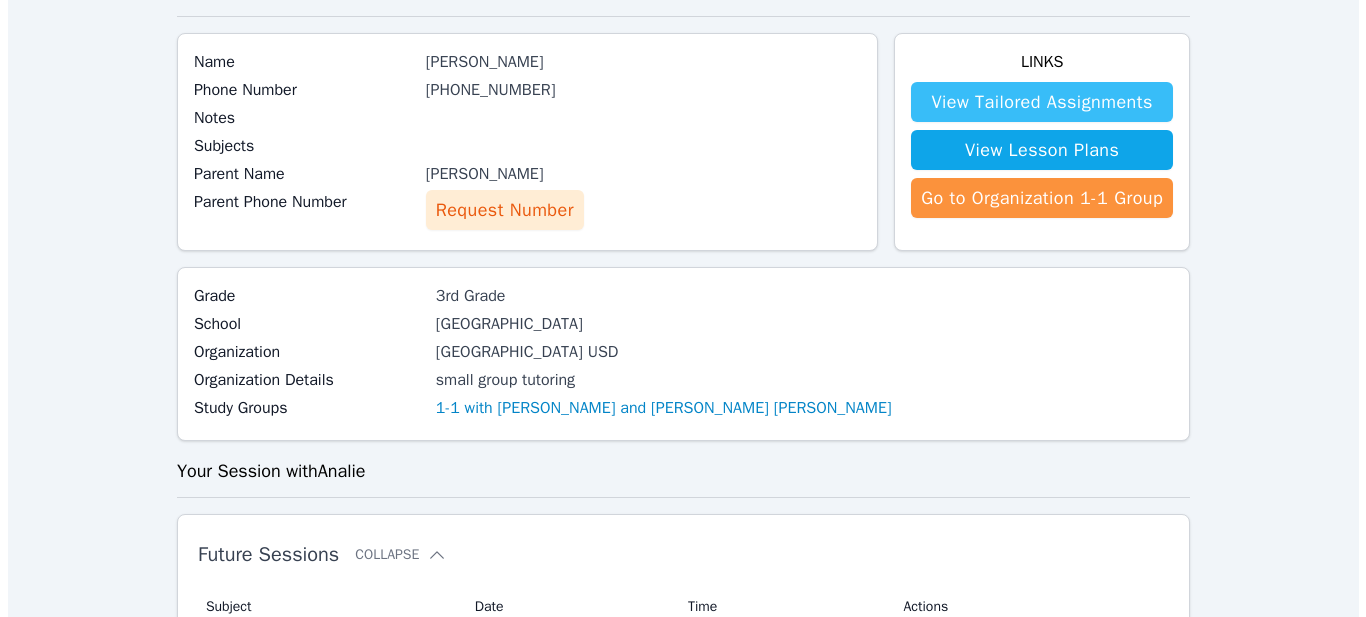 scroll, scrollTop: 0, scrollLeft: 0, axis: both 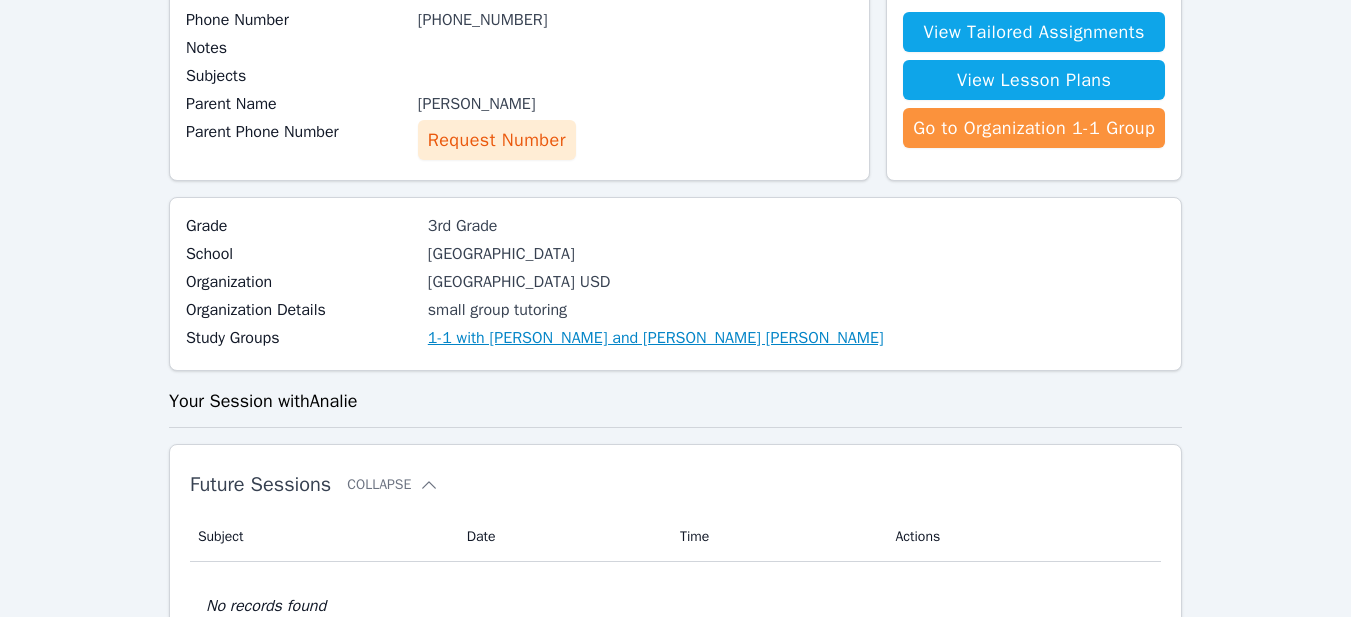 click on "1-1 with [PERSON_NAME] and [PERSON_NAME] [PERSON_NAME]" at bounding box center (656, 338) 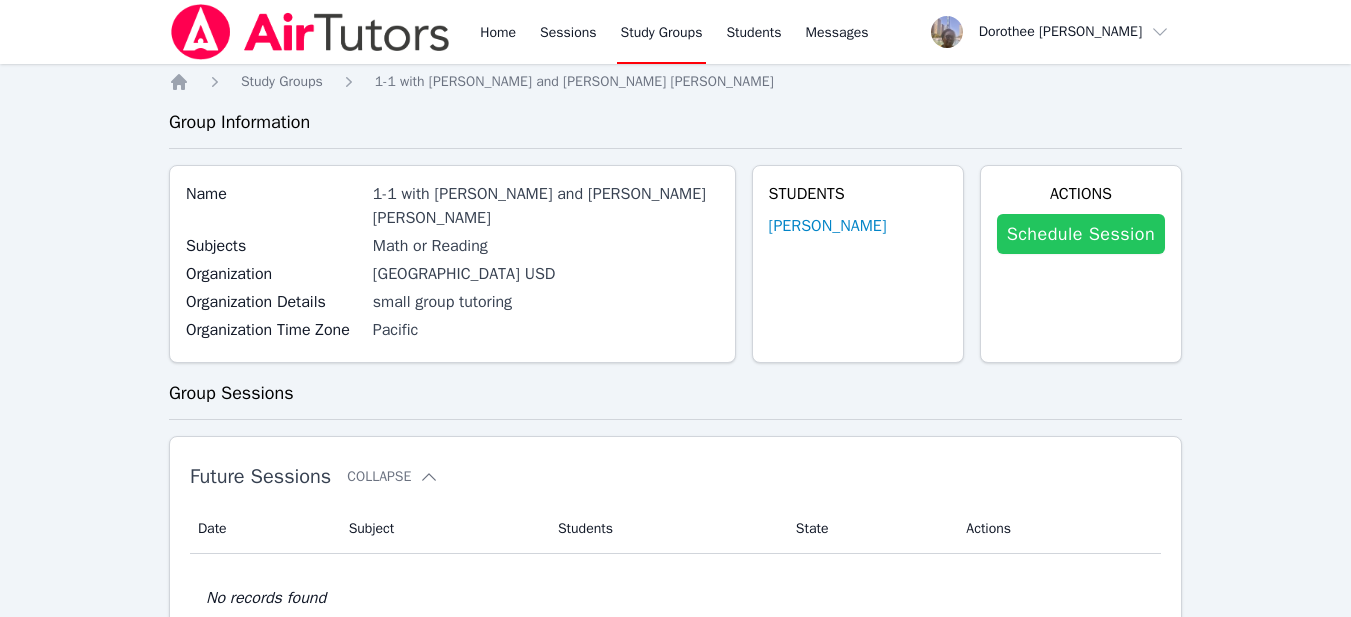 click on "Schedule Session" at bounding box center [1081, 234] 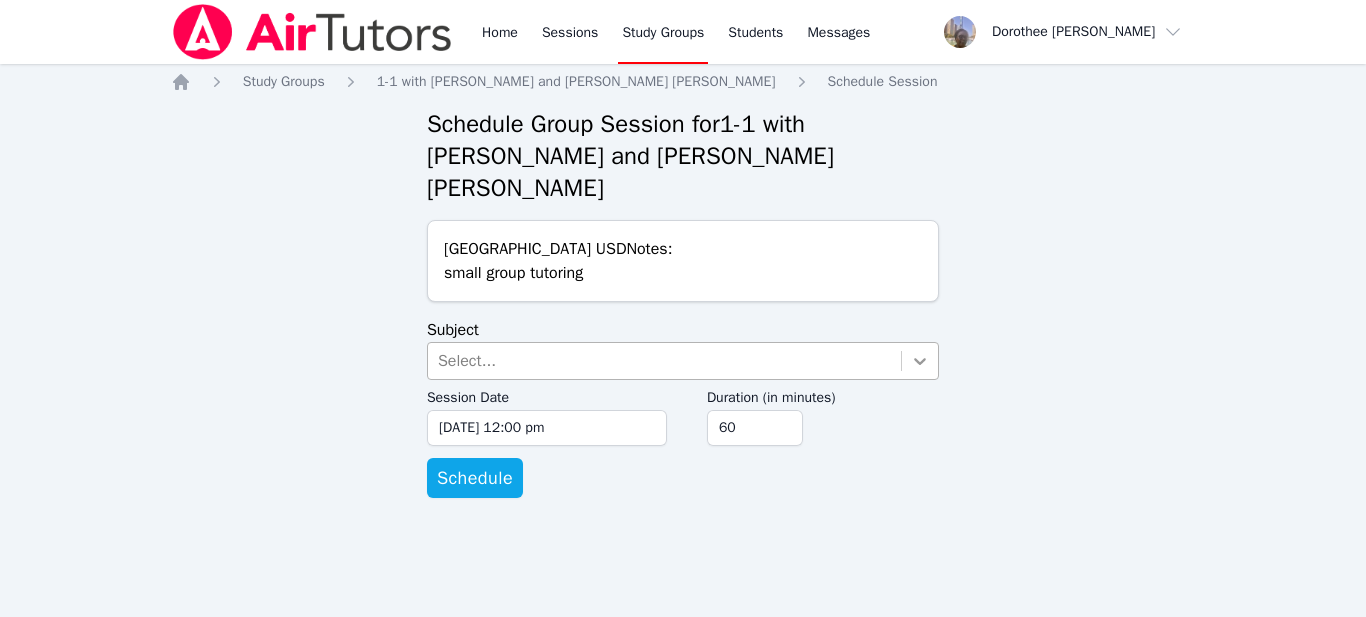 click 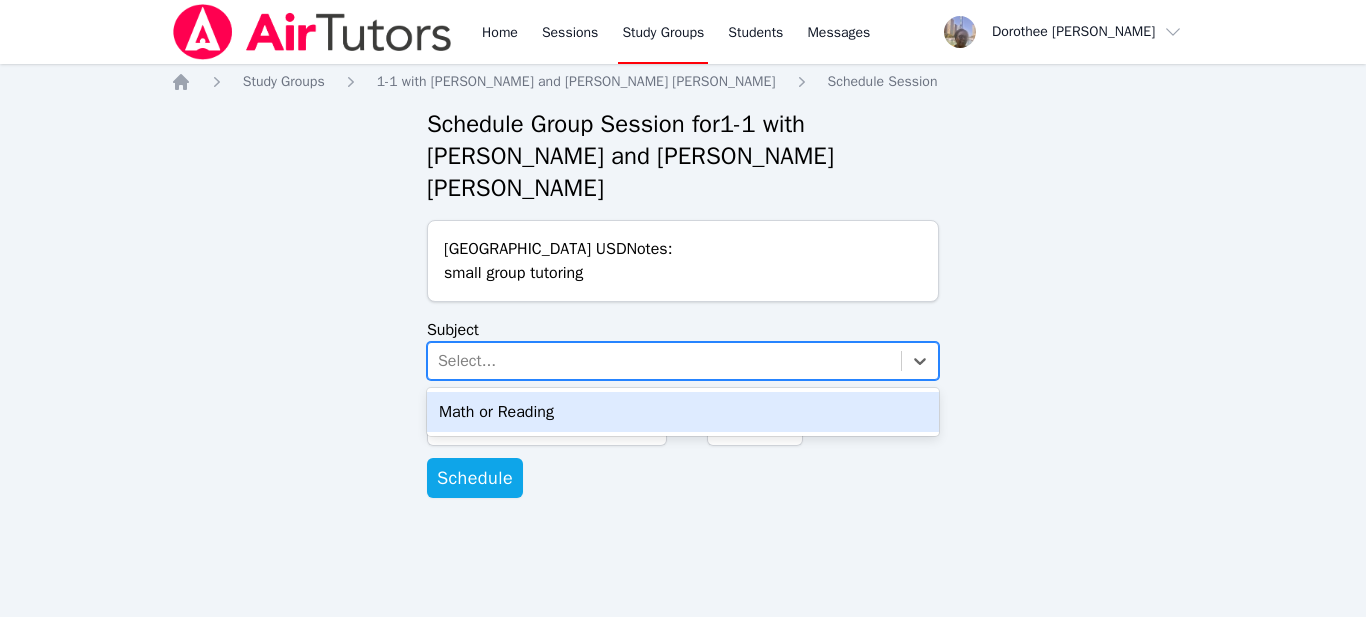 click on "Math or Reading" at bounding box center (683, 412) 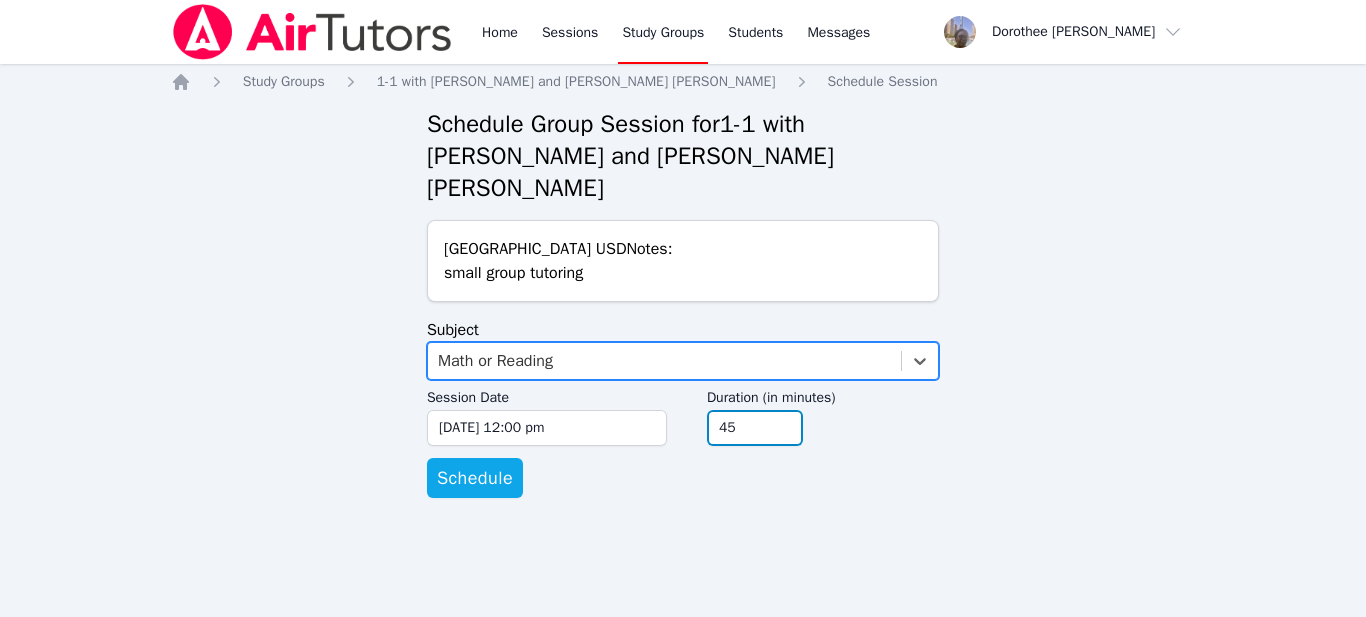 type on "45" 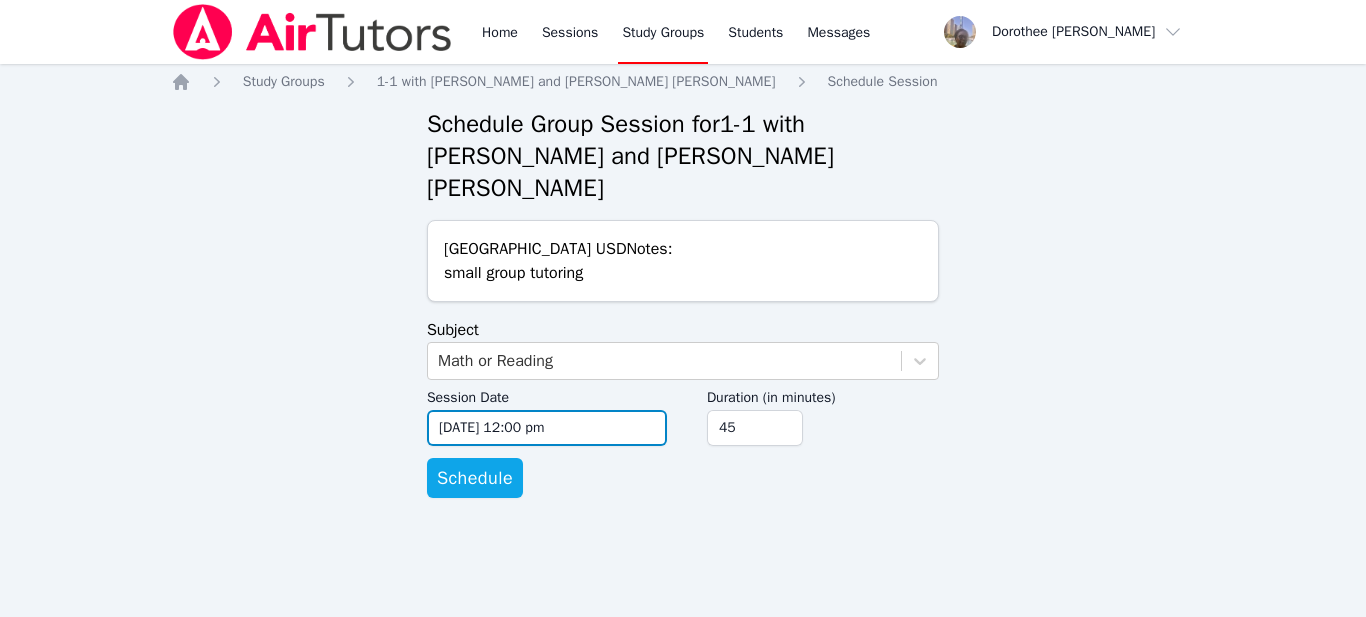 click on "[DATE] 12:00 pm" at bounding box center [547, 428] 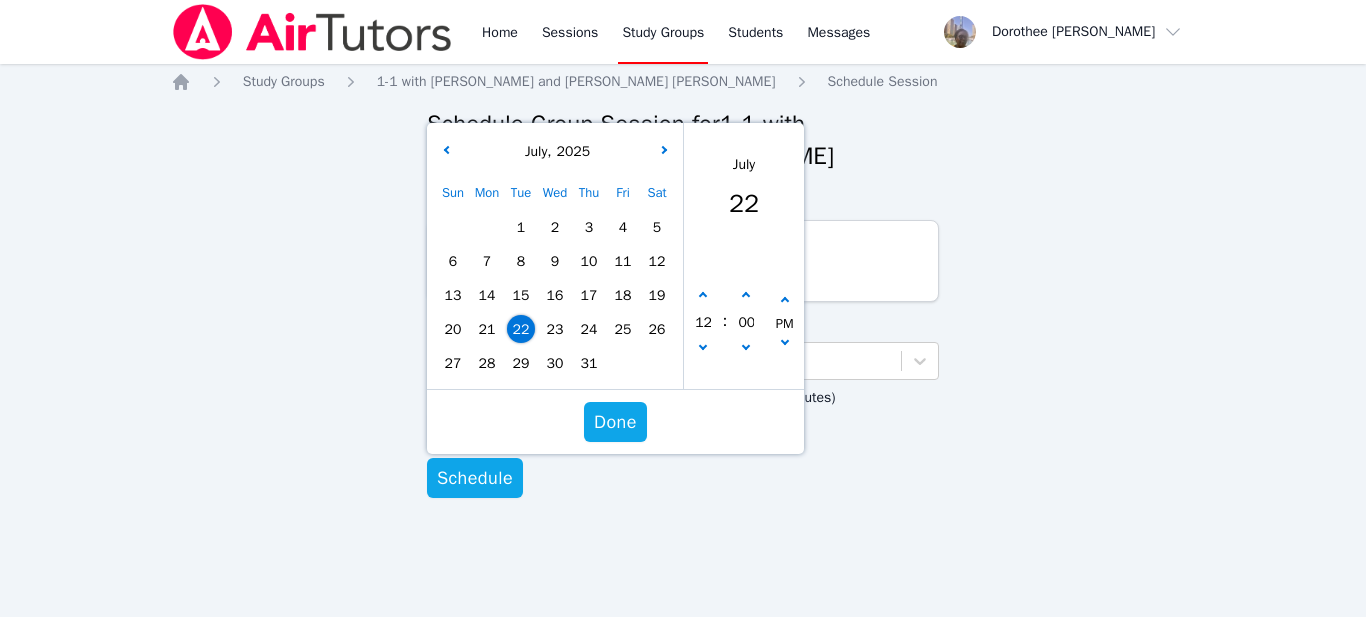 click on "26" at bounding box center (657, 329) 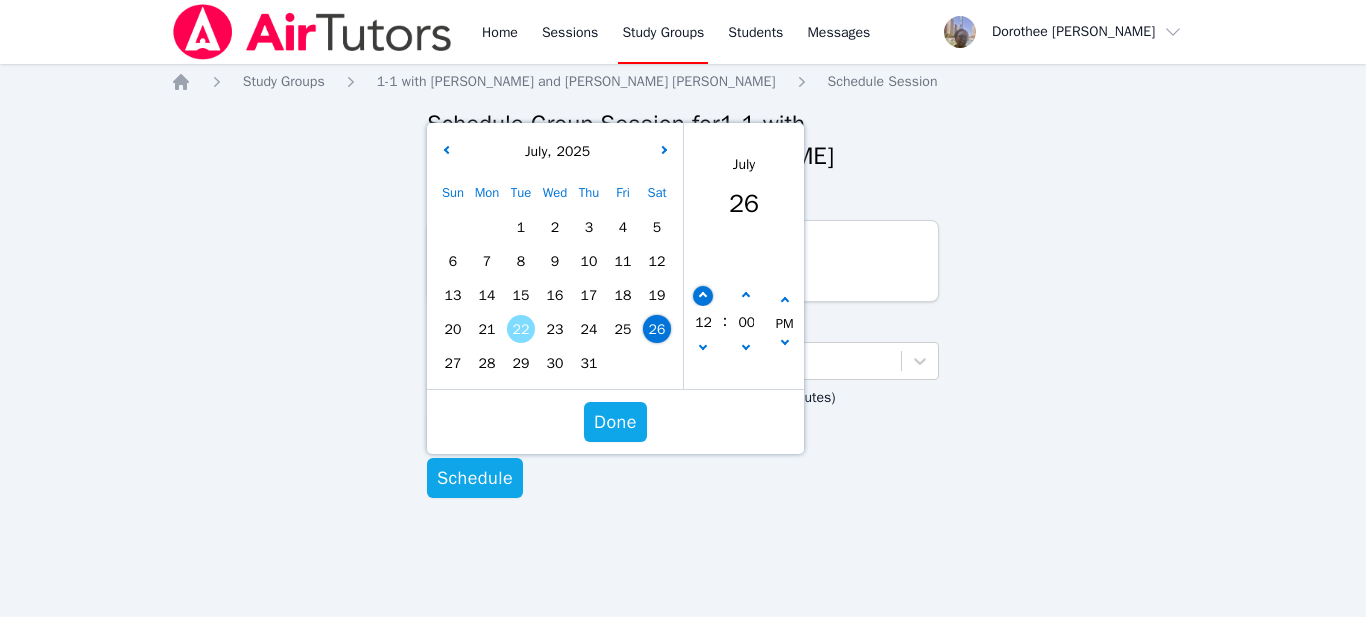 click at bounding box center (703, 296) 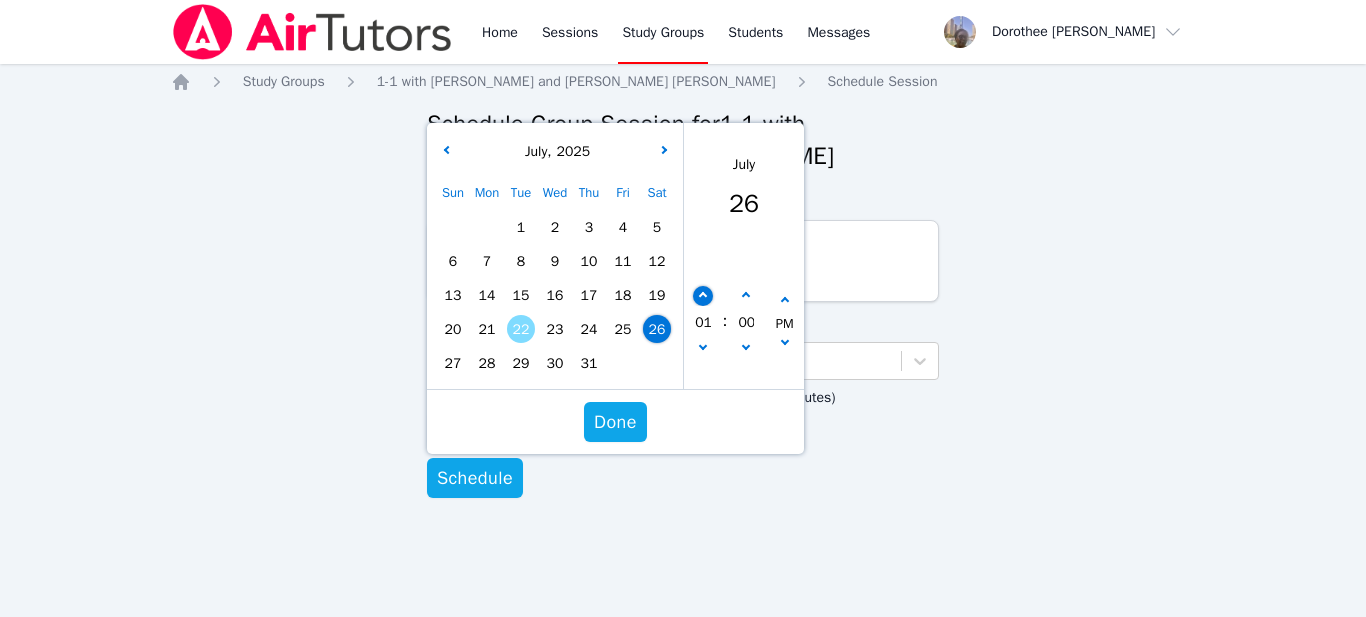 click at bounding box center [703, 296] 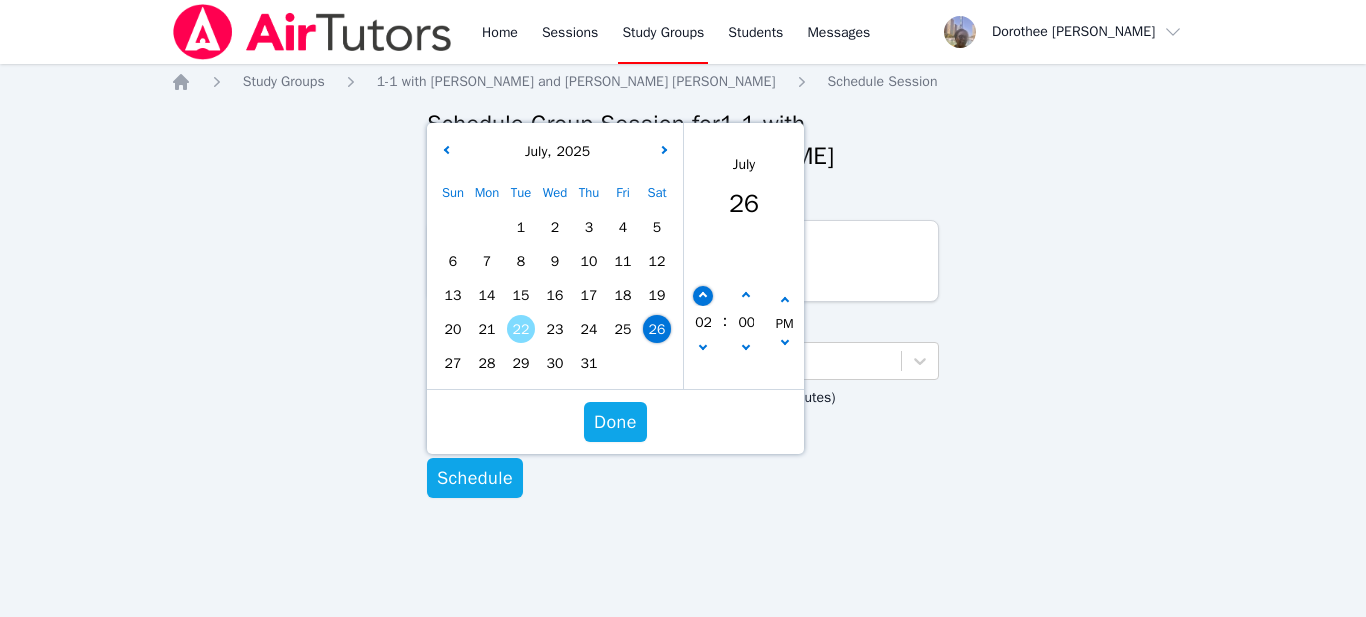 click at bounding box center (703, 296) 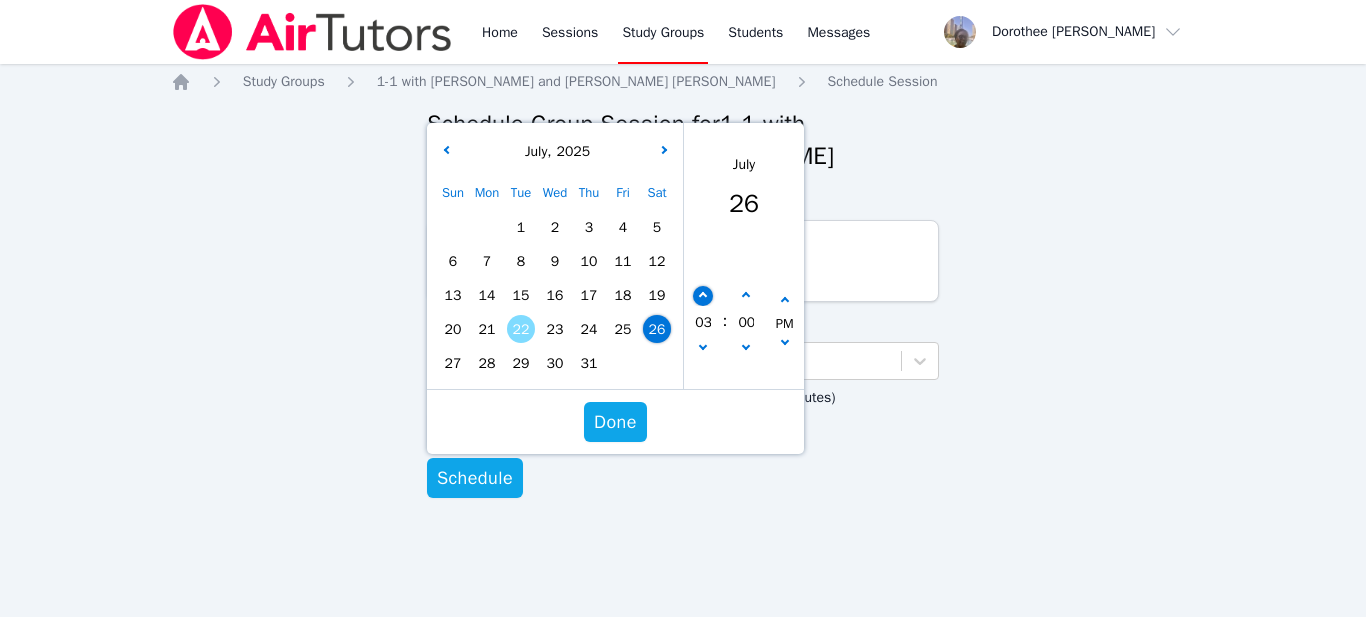 click at bounding box center (703, 296) 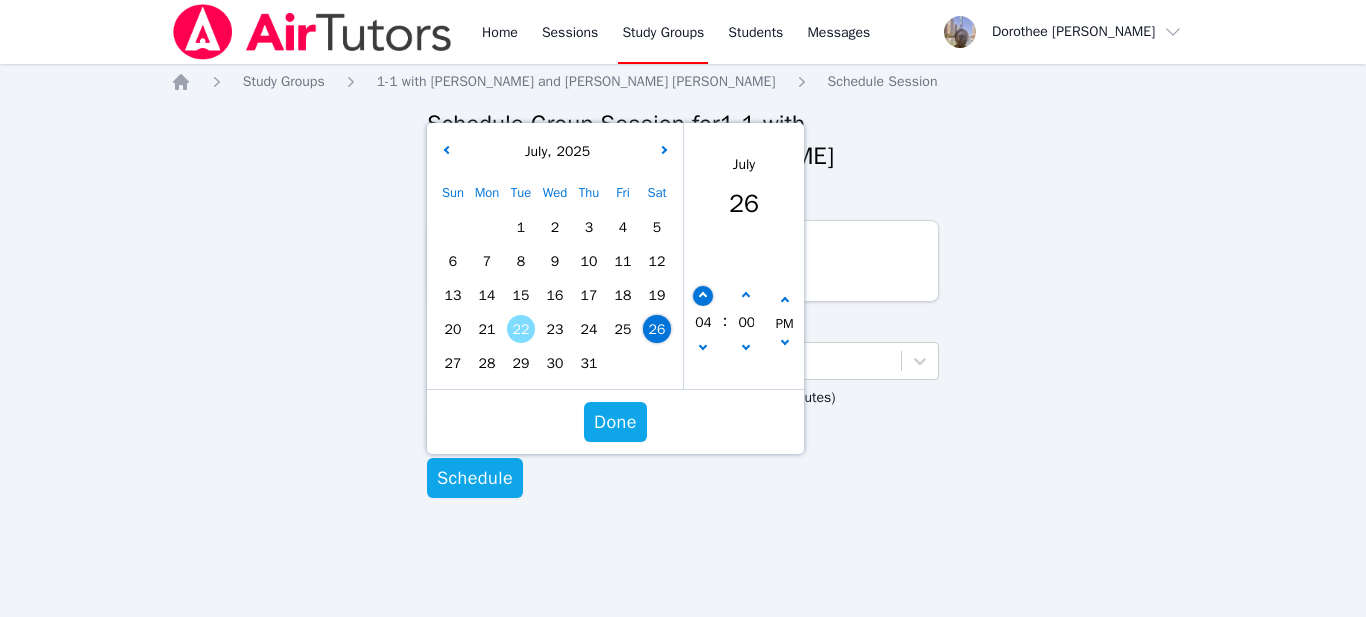 click at bounding box center [703, 296] 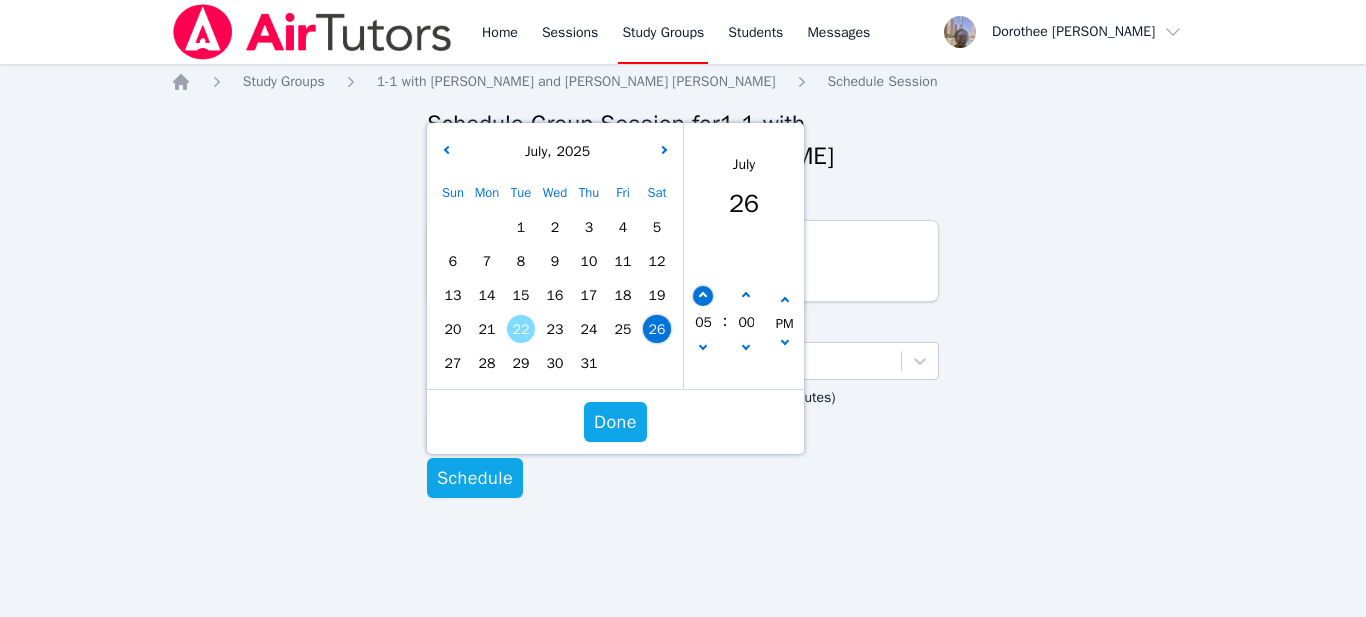 click at bounding box center (703, 296) 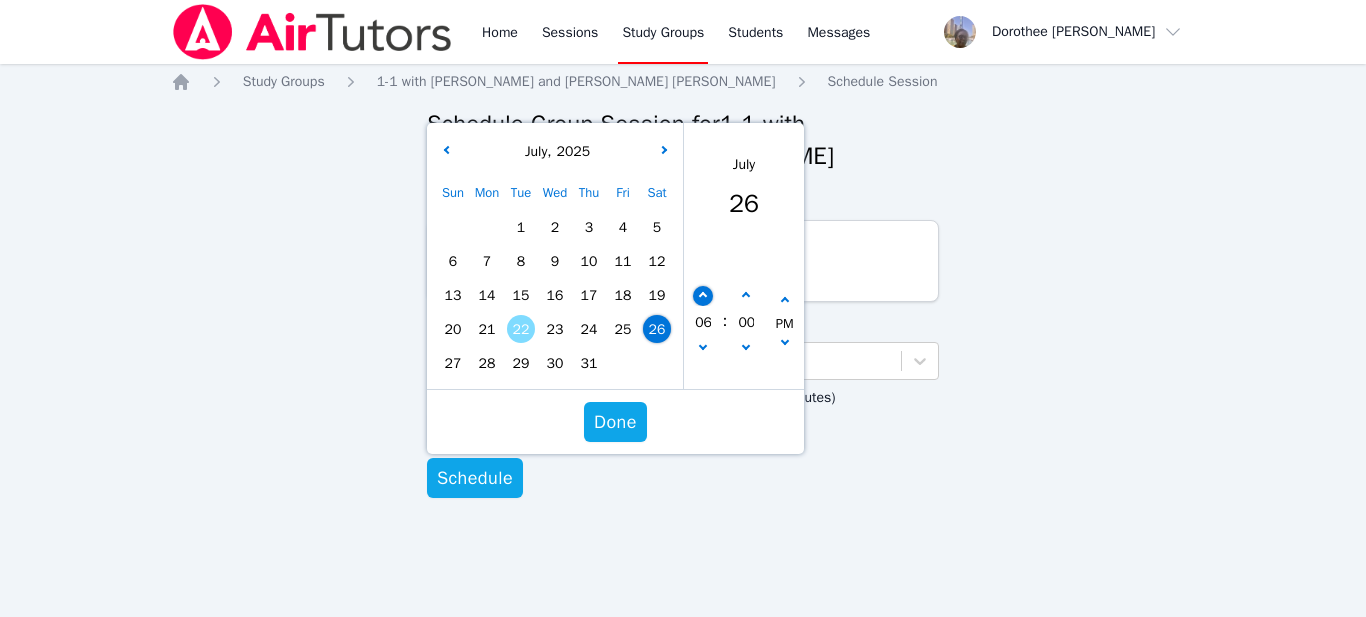 click at bounding box center (703, 296) 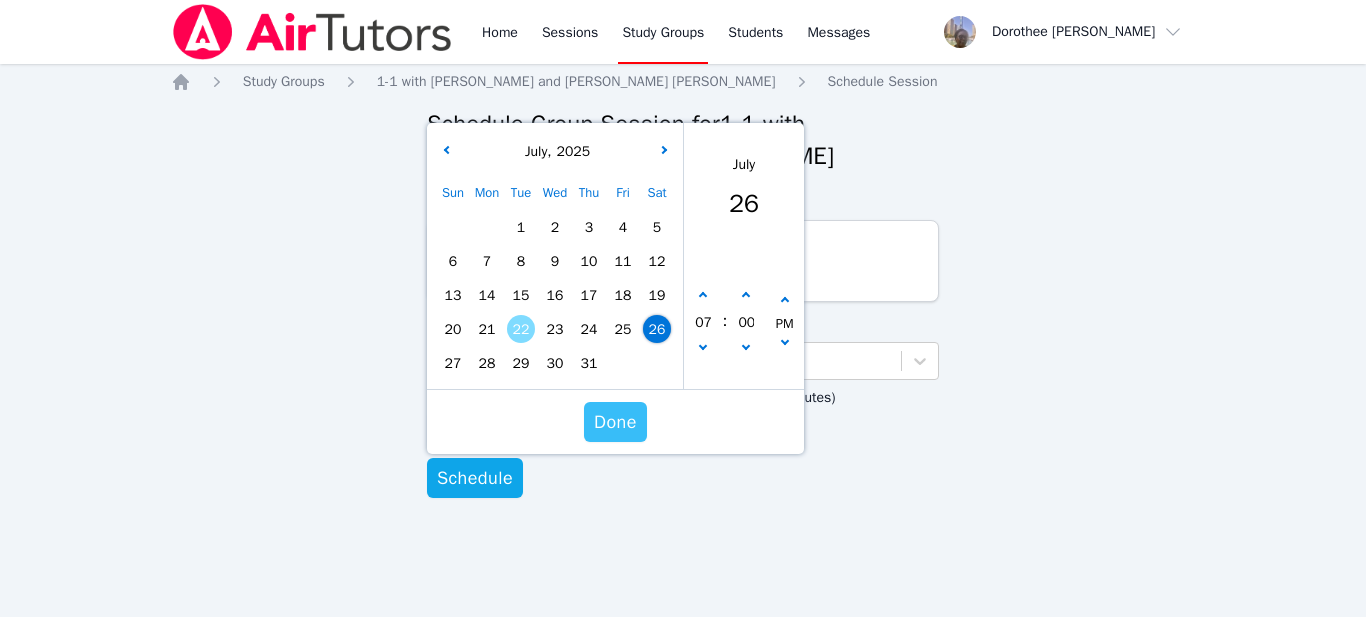 click on "Done" at bounding box center [615, 422] 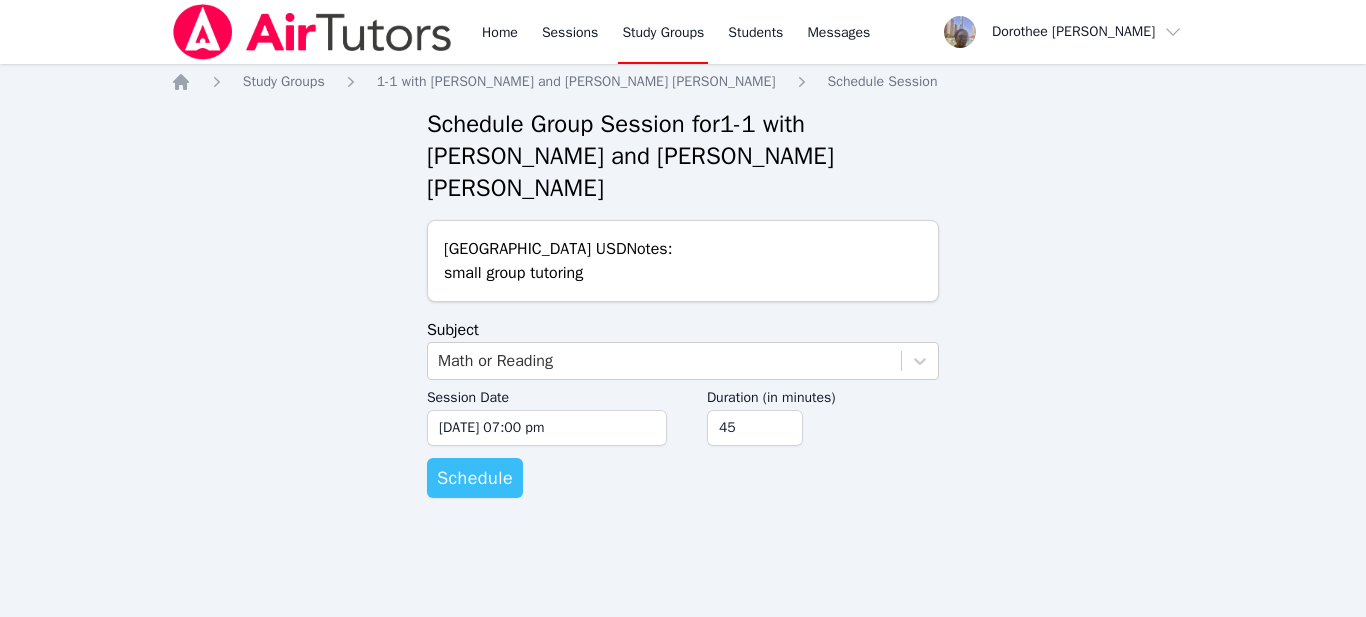 click on "Schedule" at bounding box center (475, 478) 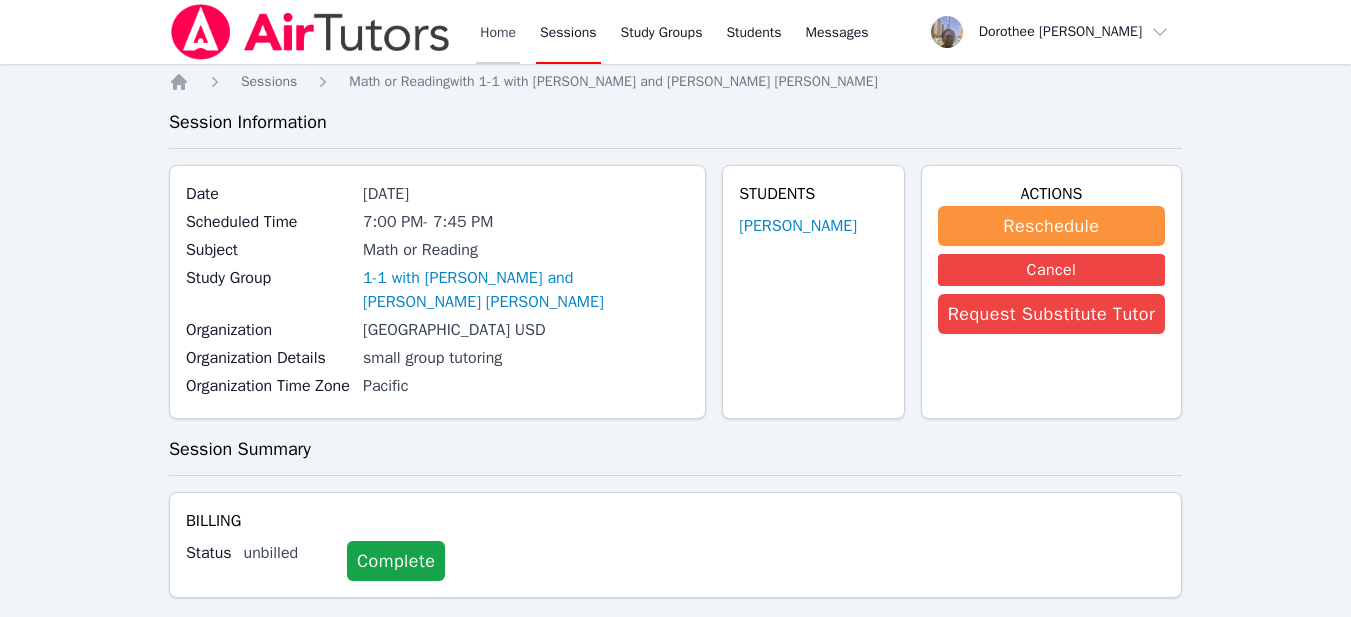 click on "Home" at bounding box center (498, 32) 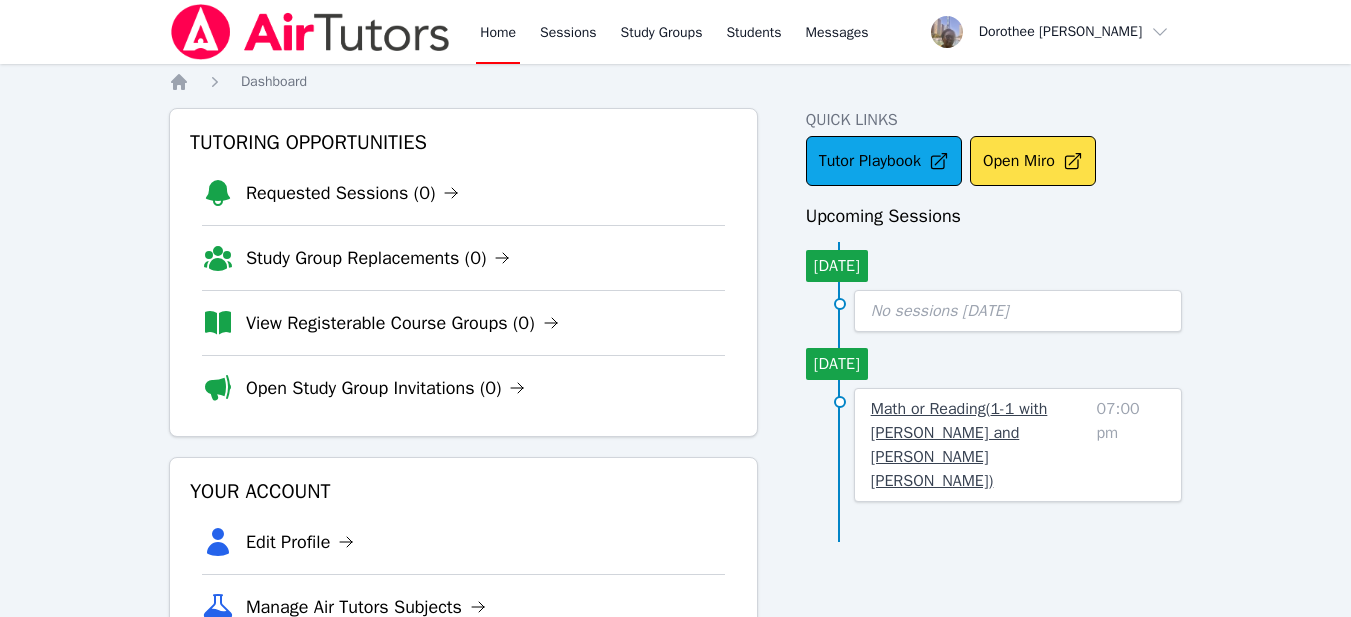 click on "Math or Reading  ( 1-1 with [PERSON_NAME] and [PERSON_NAME] [PERSON_NAME] )" at bounding box center (959, 445) 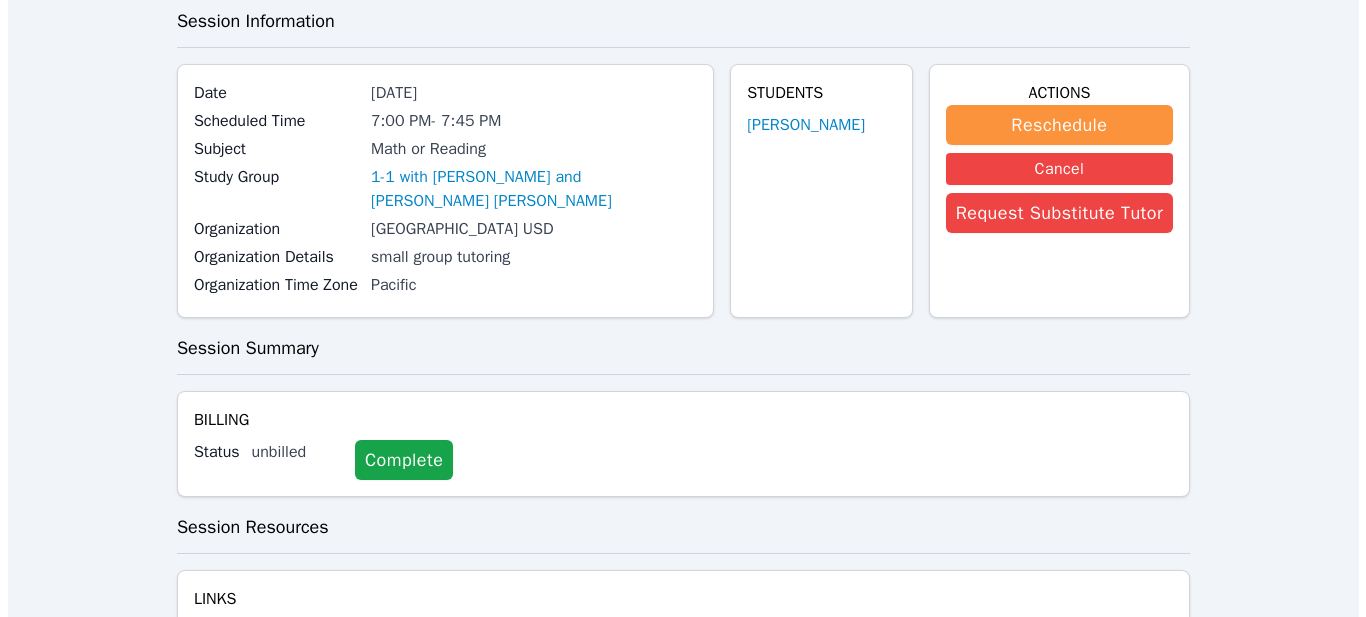 scroll, scrollTop: 96, scrollLeft: 0, axis: vertical 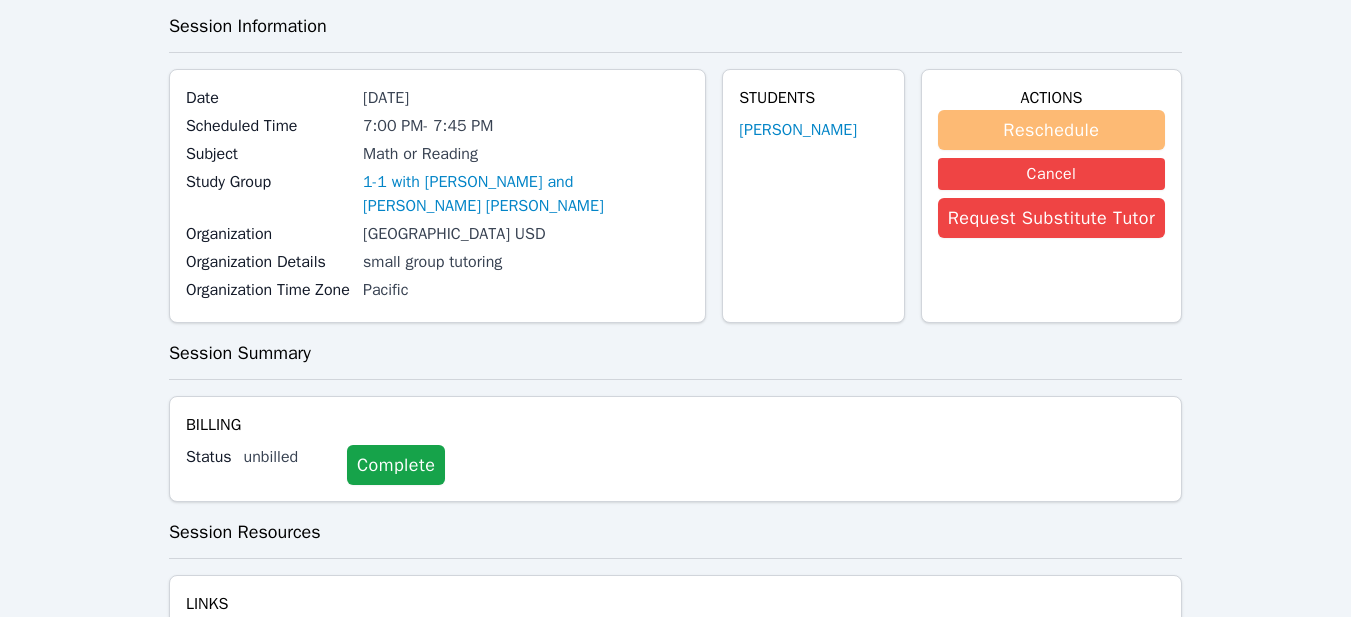 click on "Reschedule" at bounding box center [1051, 130] 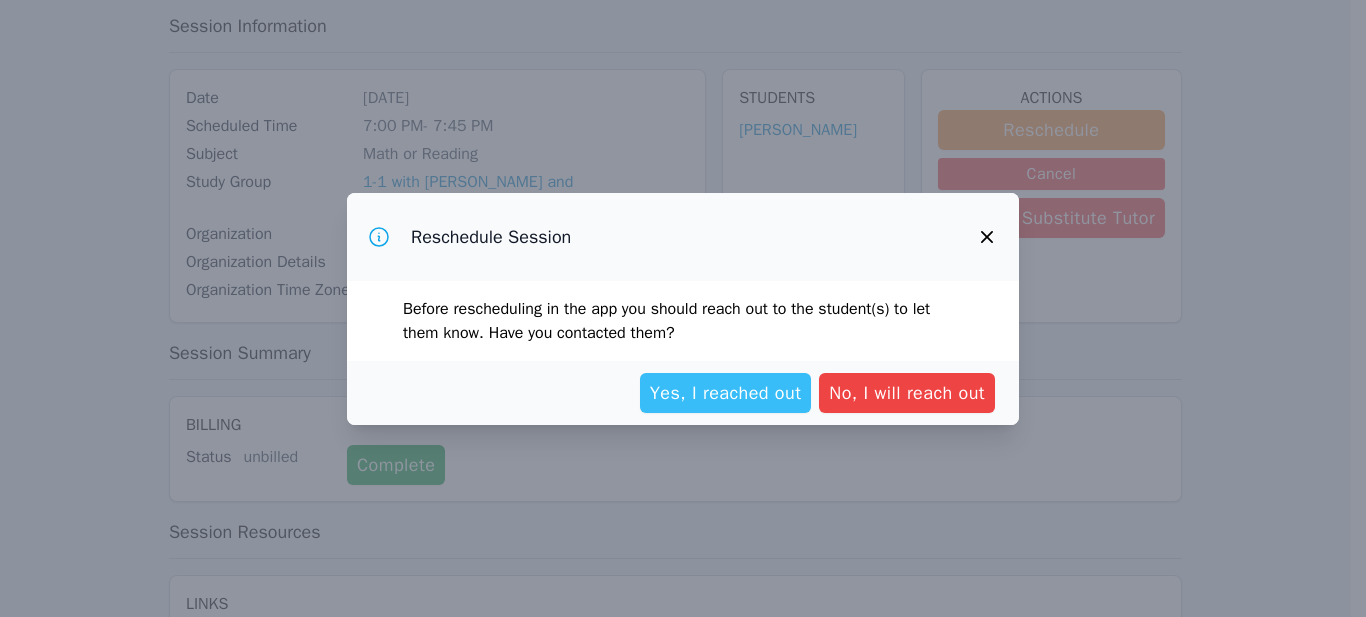 click on "Yes, I reached out" at bounding box center (726, 393) 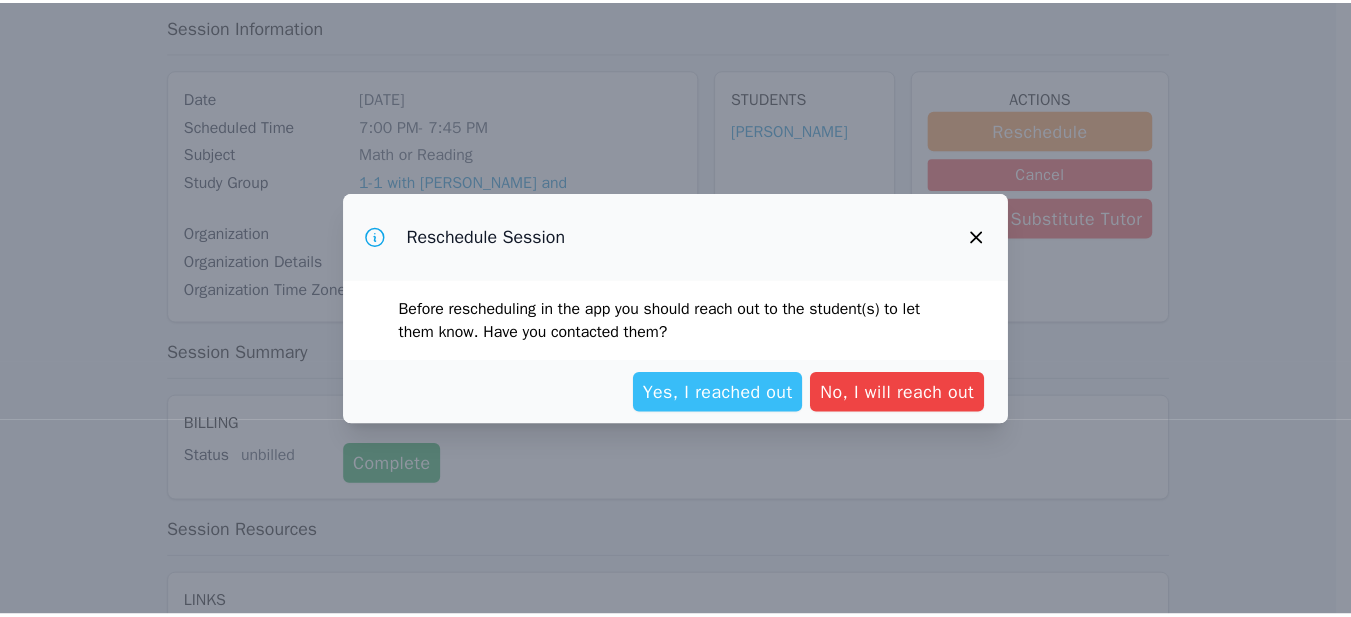 scroll, scrollTop: 0, scrollLeft: 0, axis: both 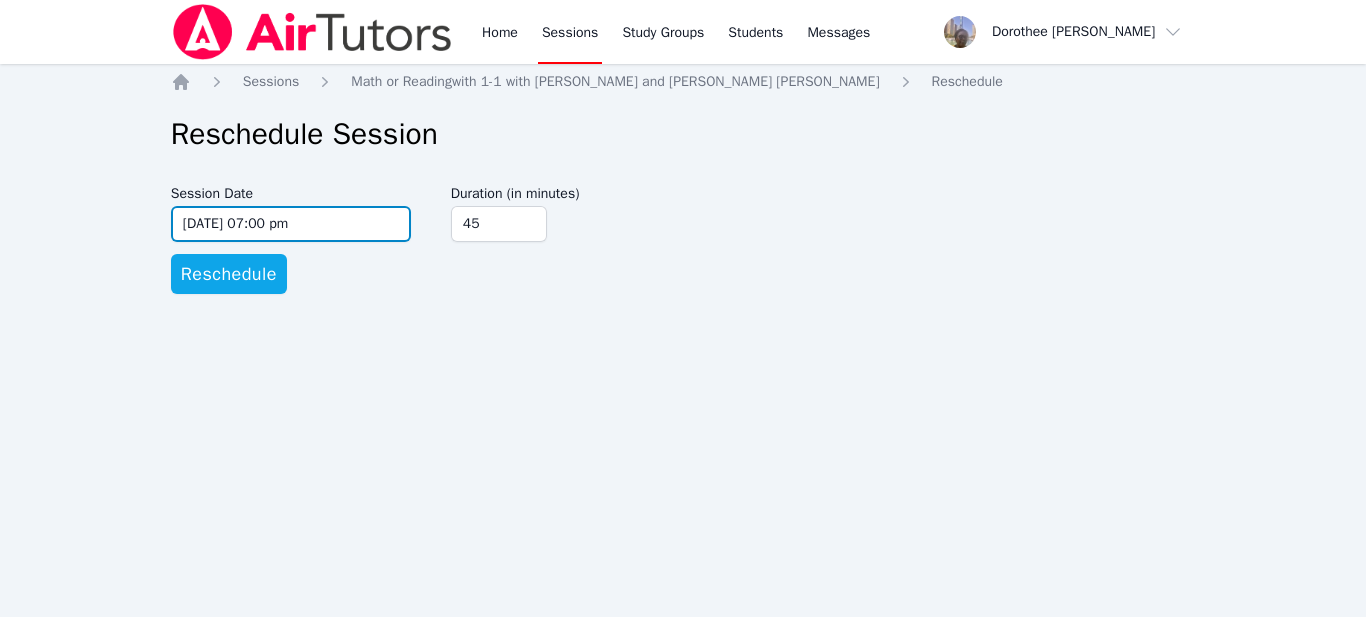 click on "[DATE] 07:00 pm" at bounding box center [291, 224] 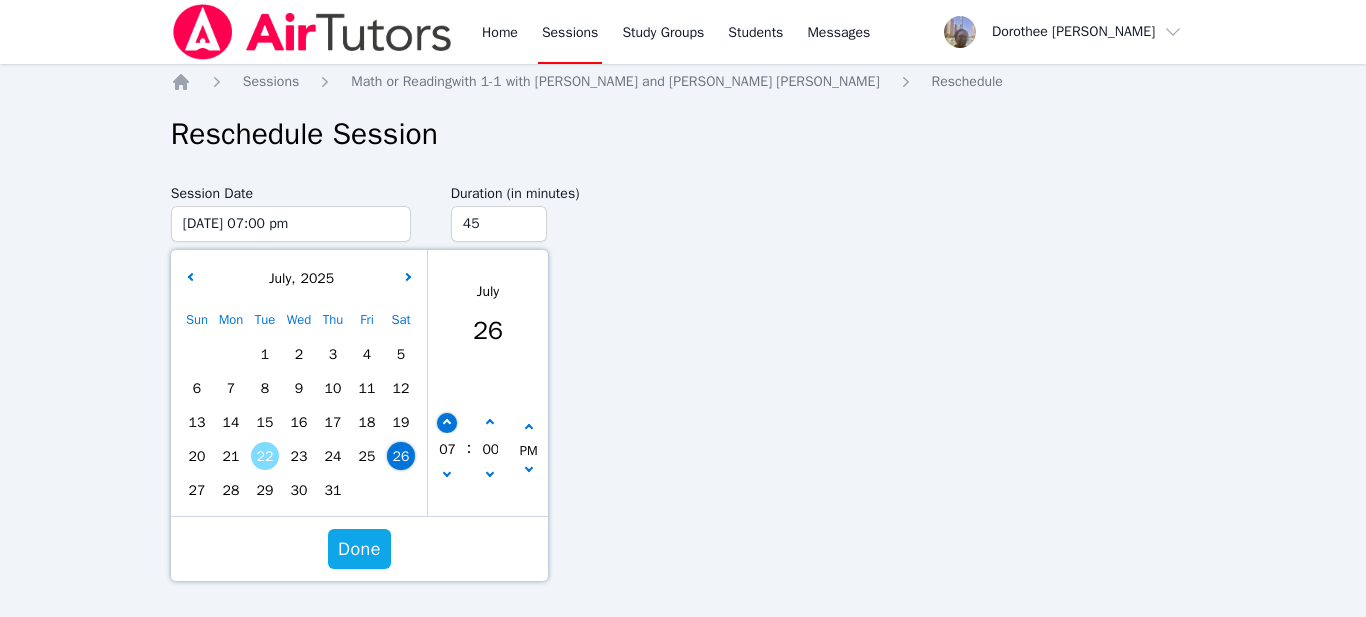 click at bounding box center (447, 423) 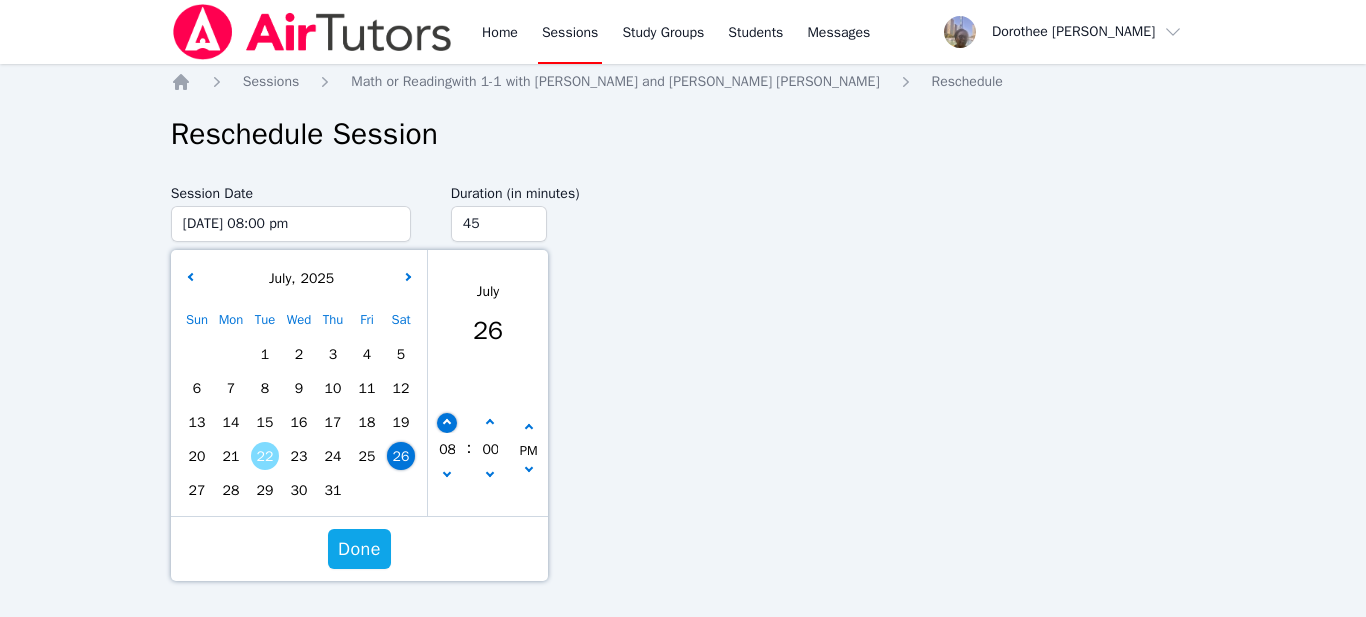 click at bounding box center [447, 423] 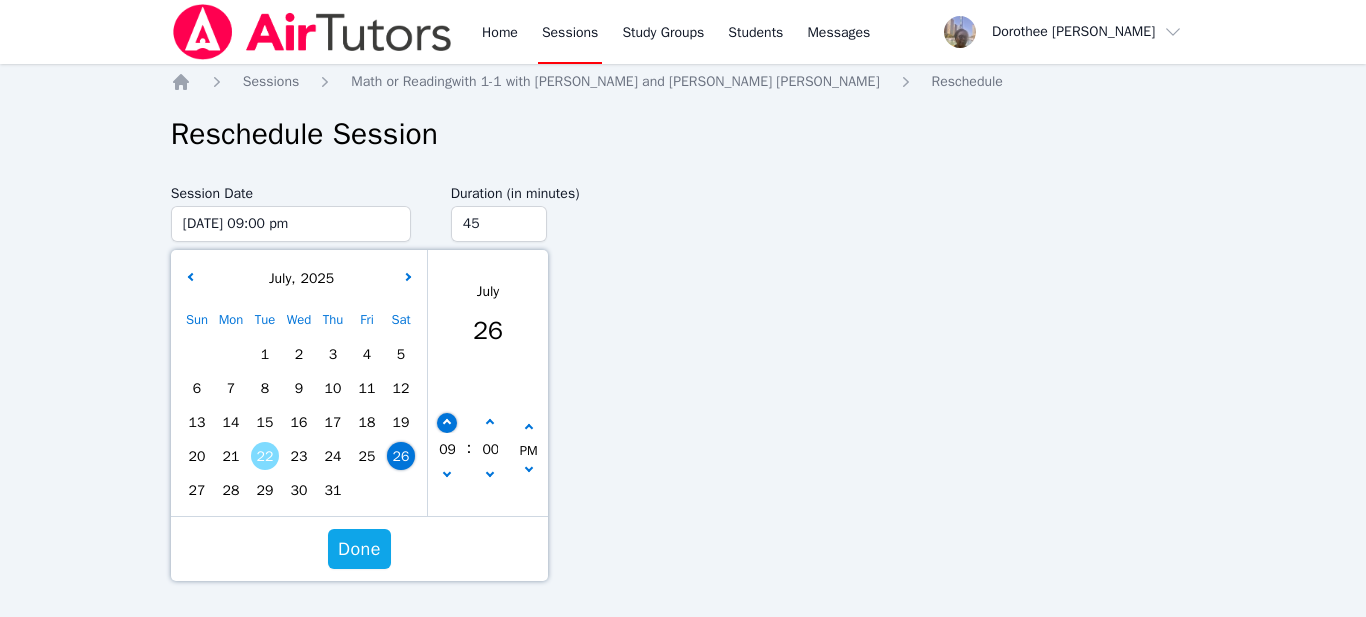 click at bounding box center (447, 423) 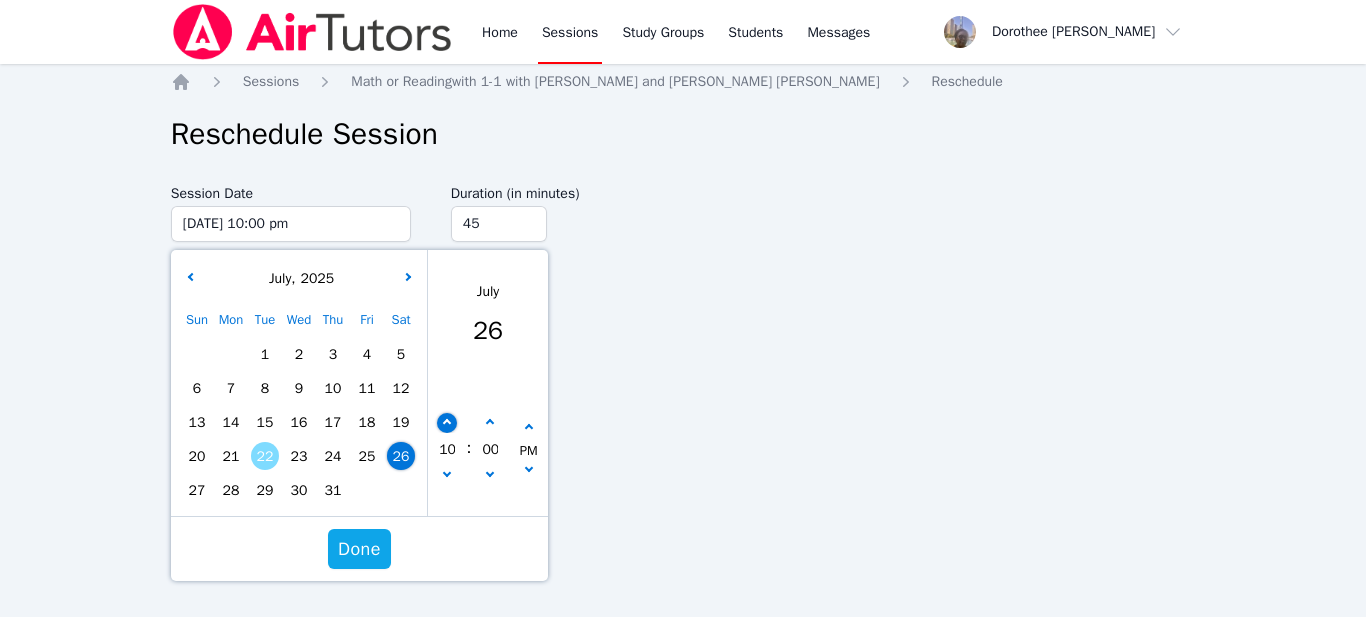 click at bounding box center (447, 423) 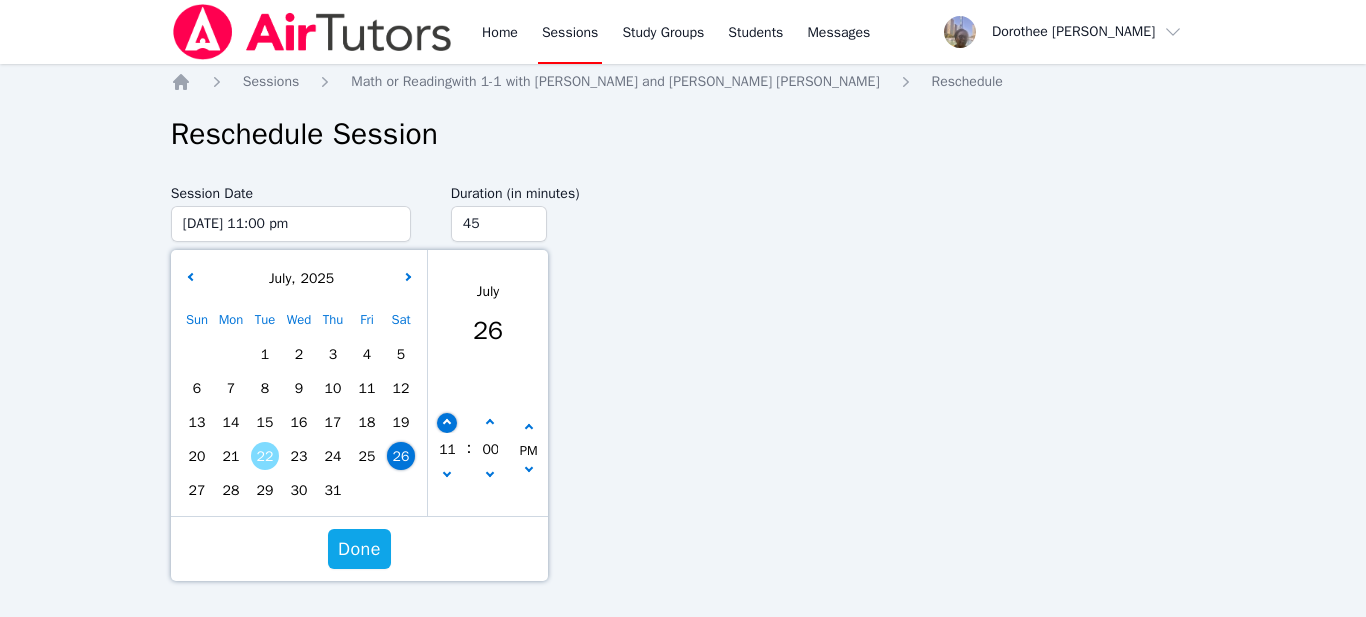 click at bounding box center [447, 423] 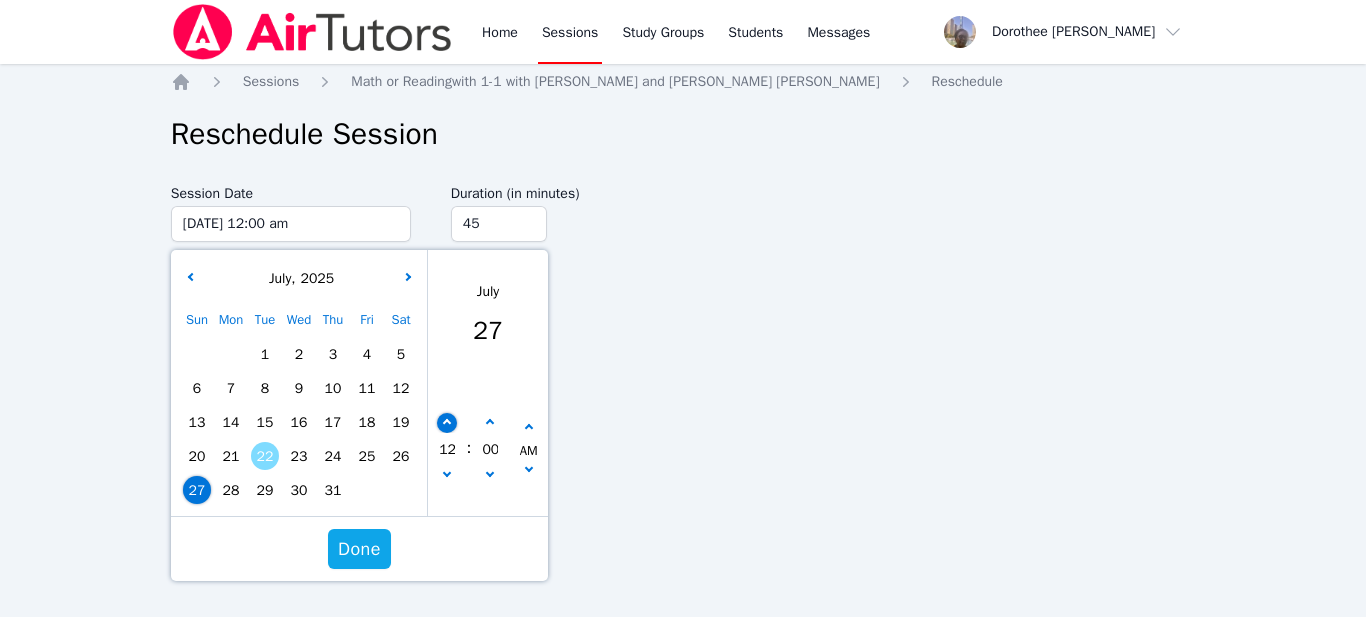 click at bounding box center (447, 423) 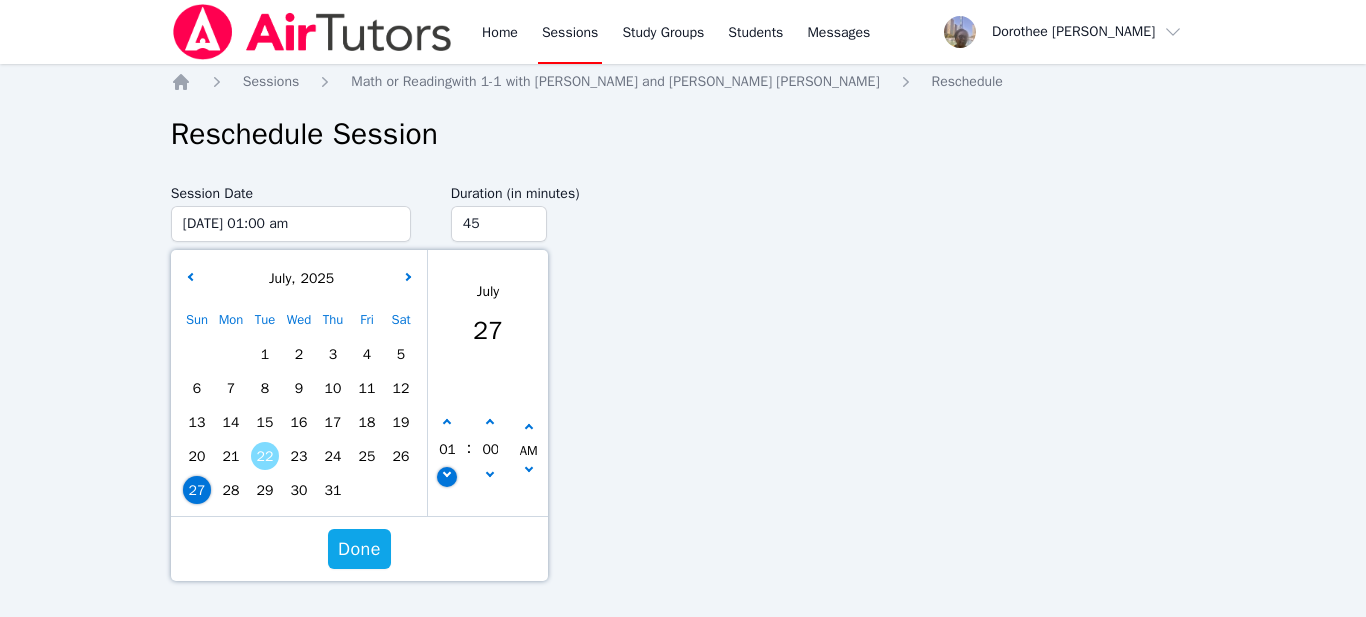 click at bounding box center [447, 477] 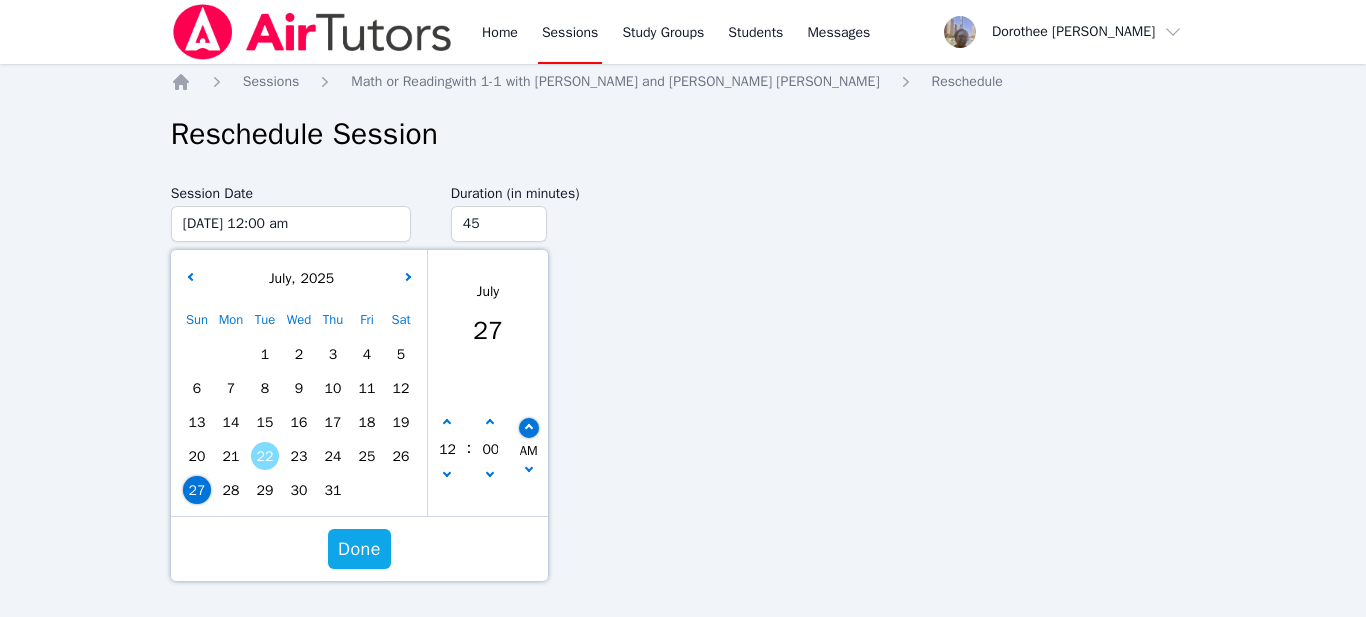 click at bounding box center (528, 428) 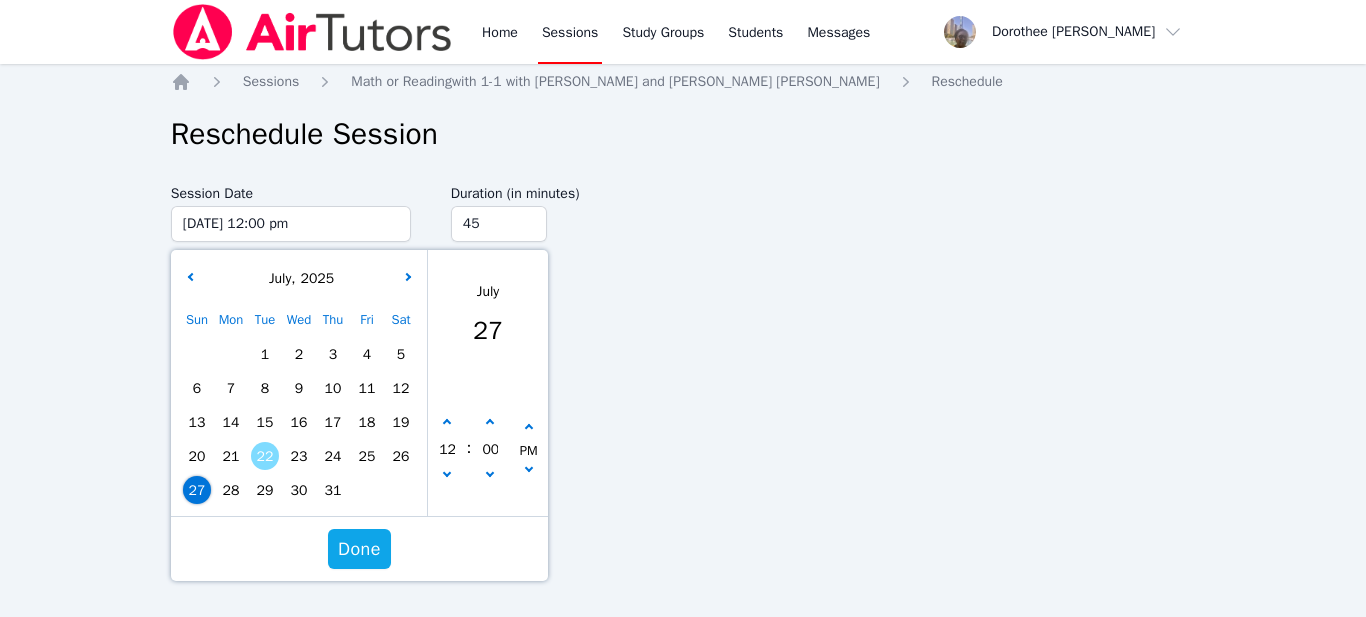 click on "26" at bounding box center [401, 456] 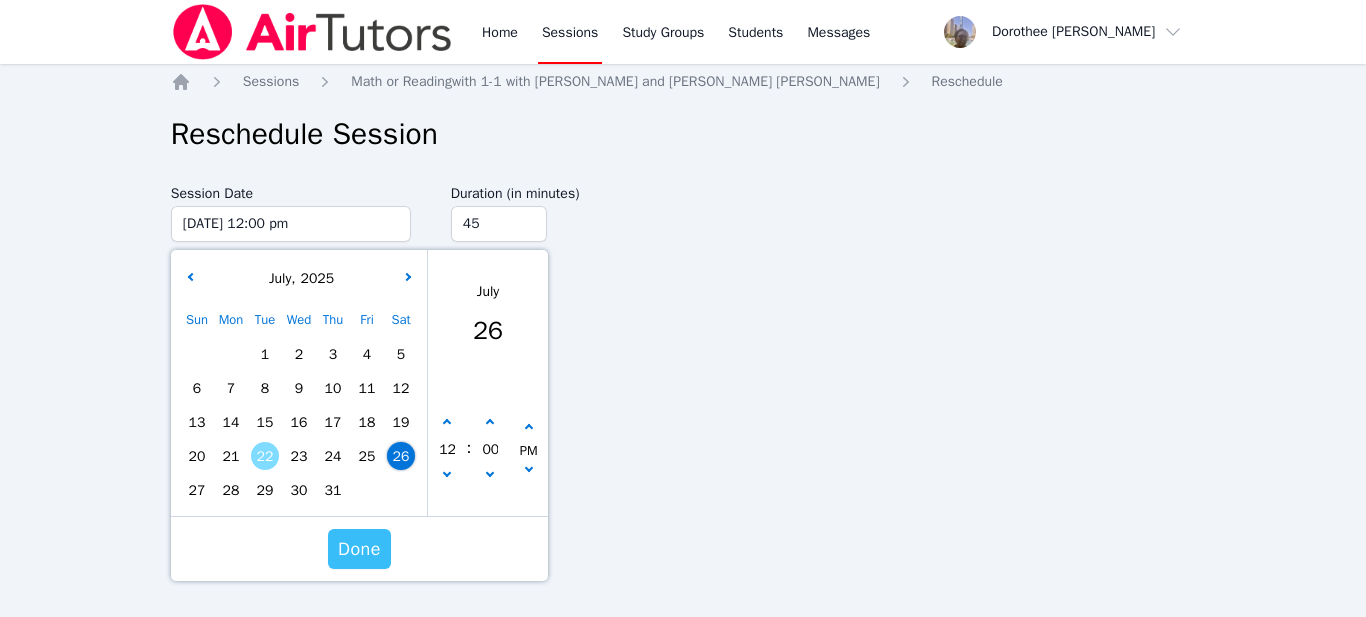 click on "Done" at bounding box center (359, 549) 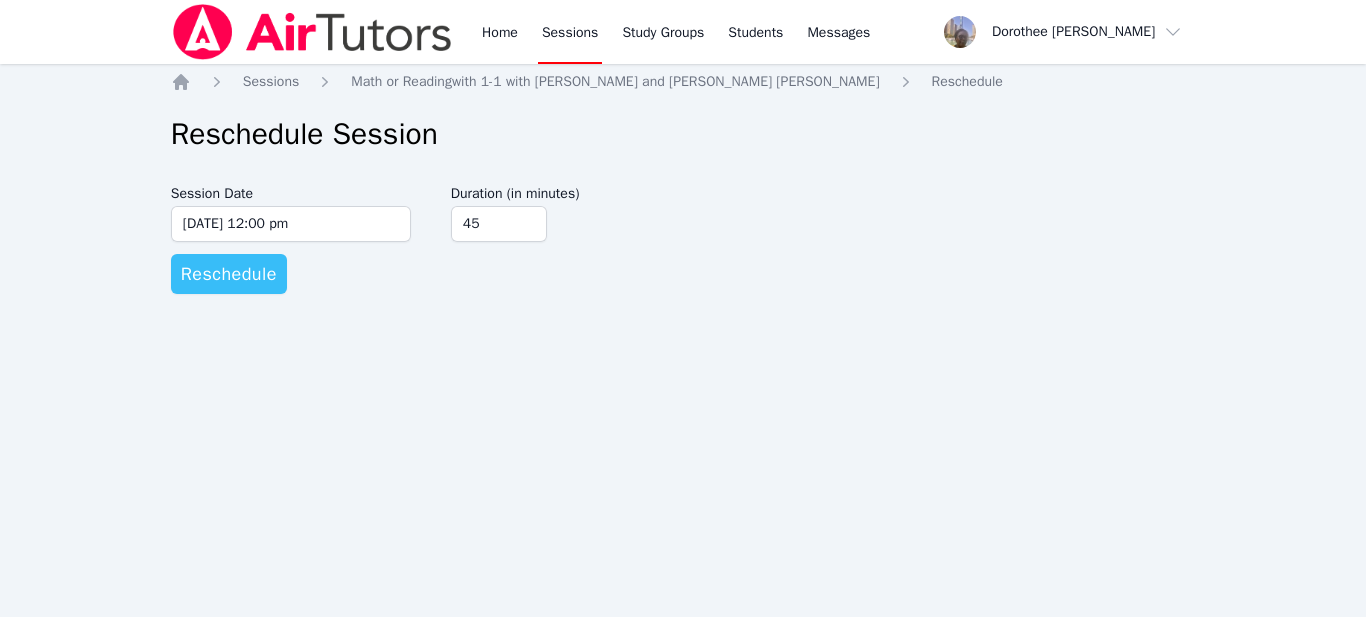 click on "Reschedule" at bounding box center [229, 274] 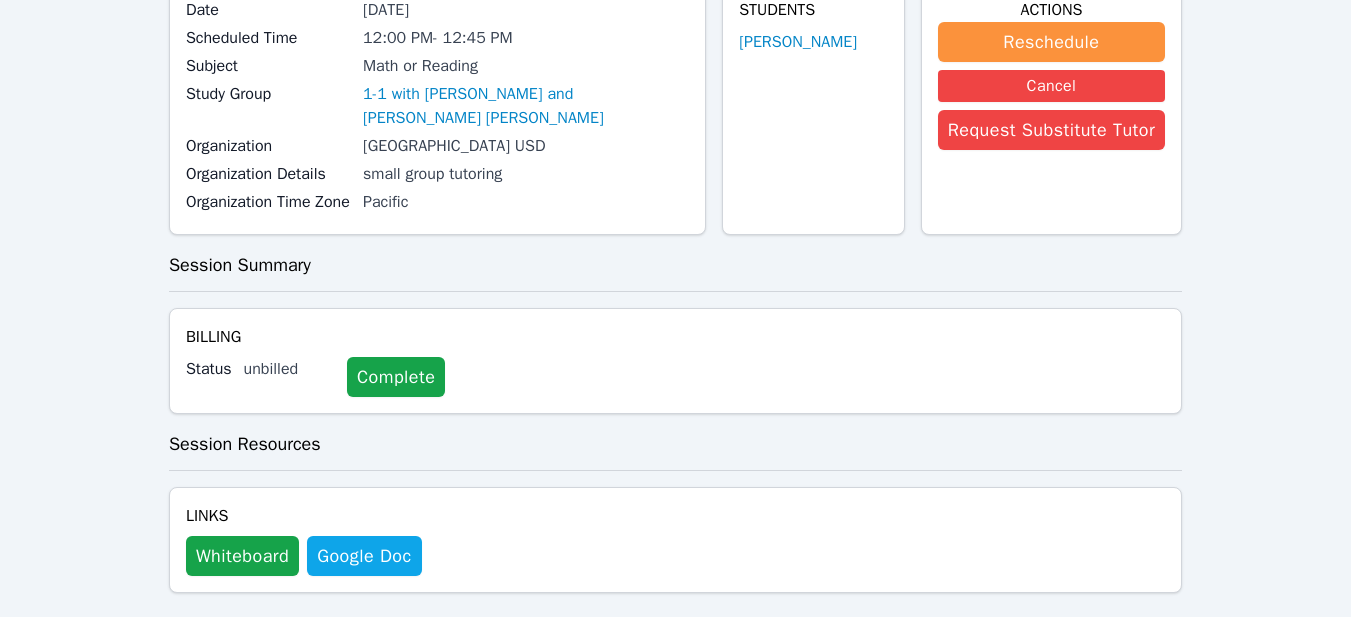 scroll, scrollTop: 0, scrollLeft: 0, axis: both 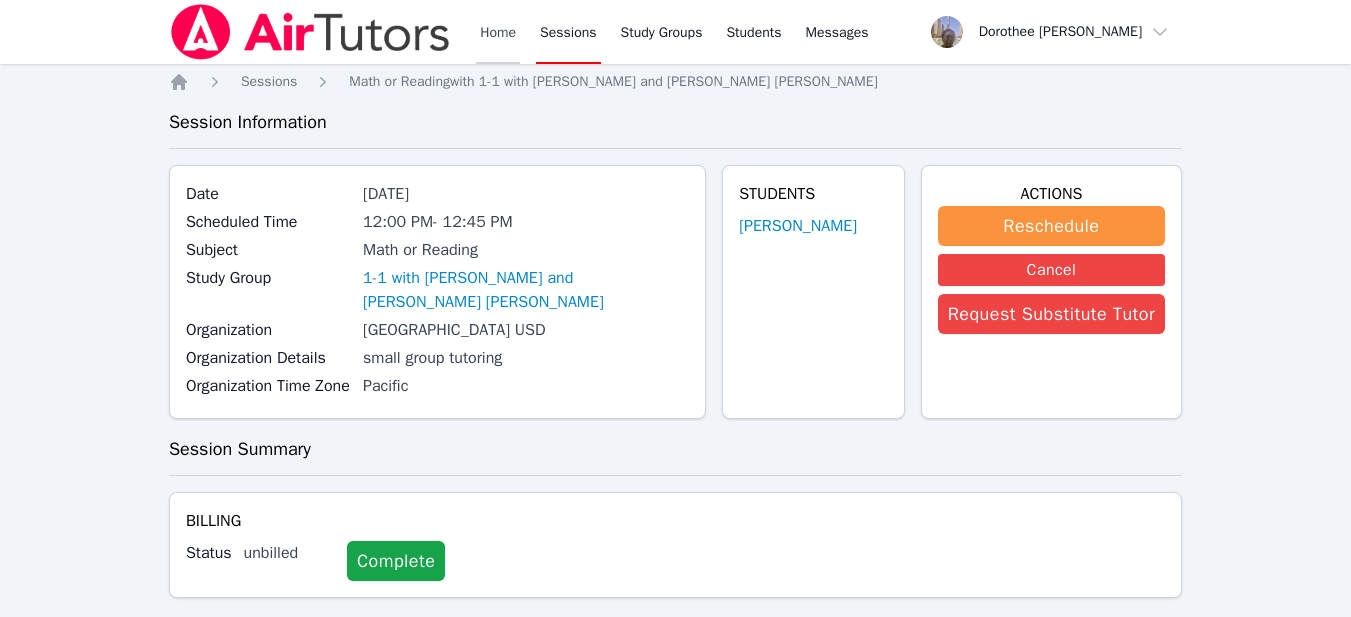 click on "Home" at bounding box center [498, 32] 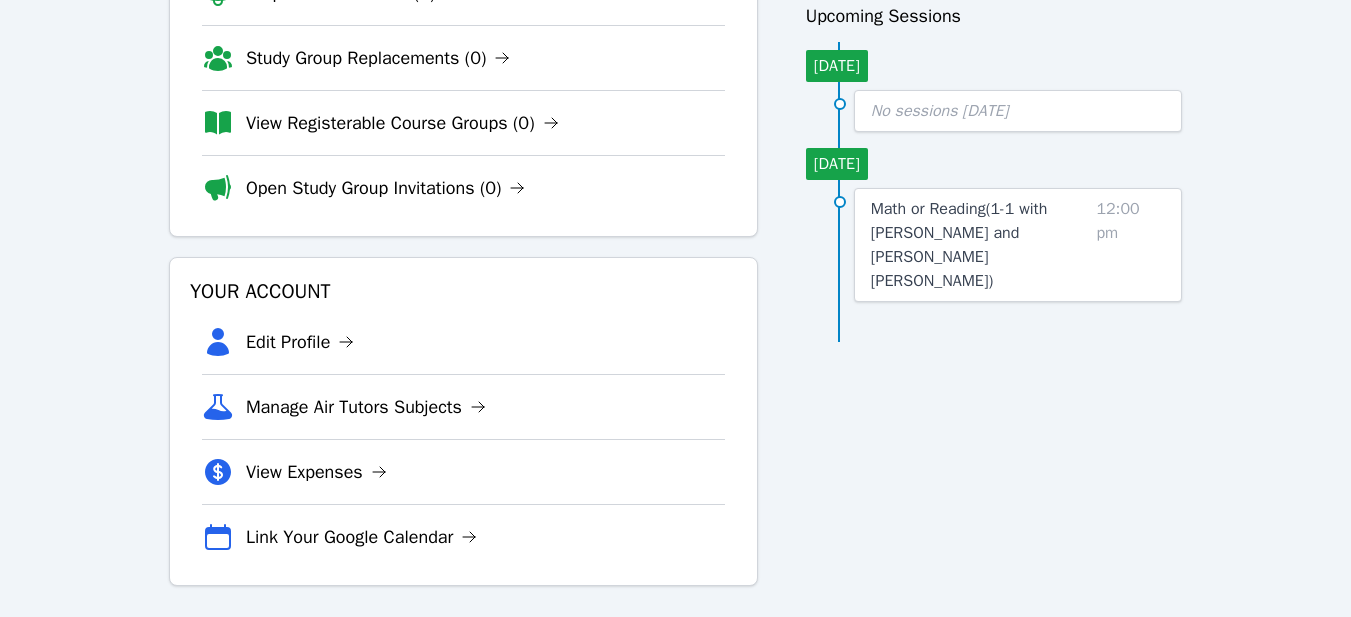scroll, scrollTop: 209, scrollLeft: 0, axis: vertical 